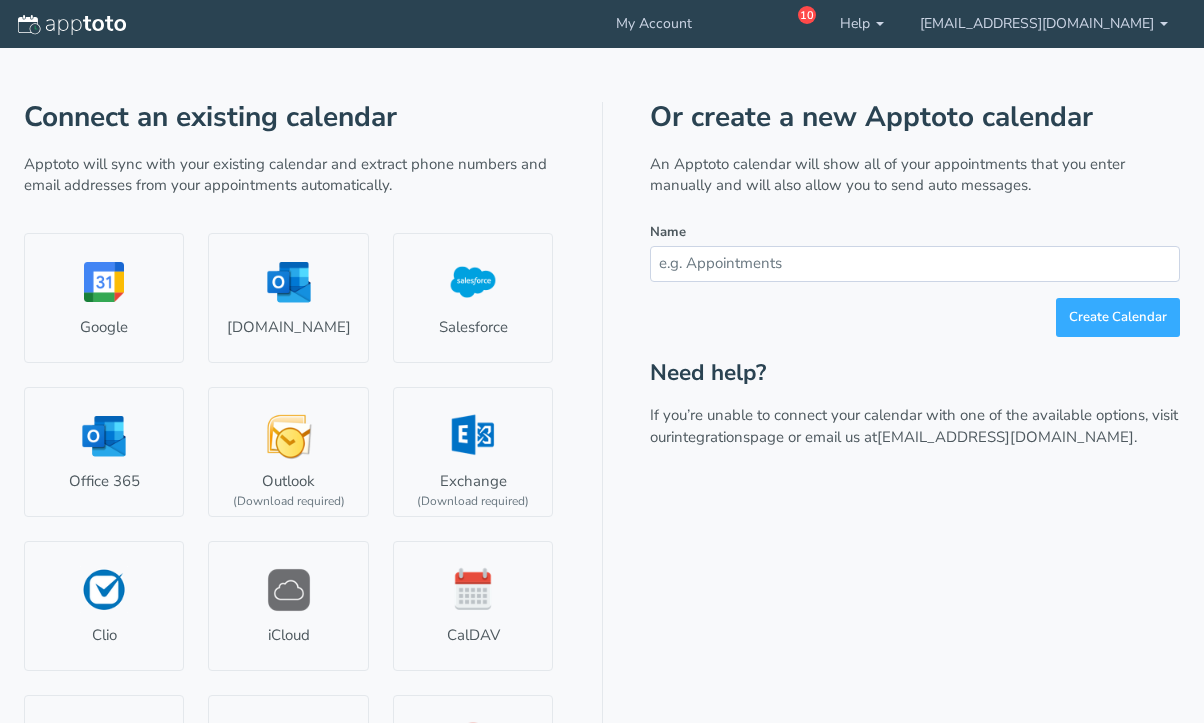 scroll, scrollTop: 0, scrollLeft: 0, axis: both 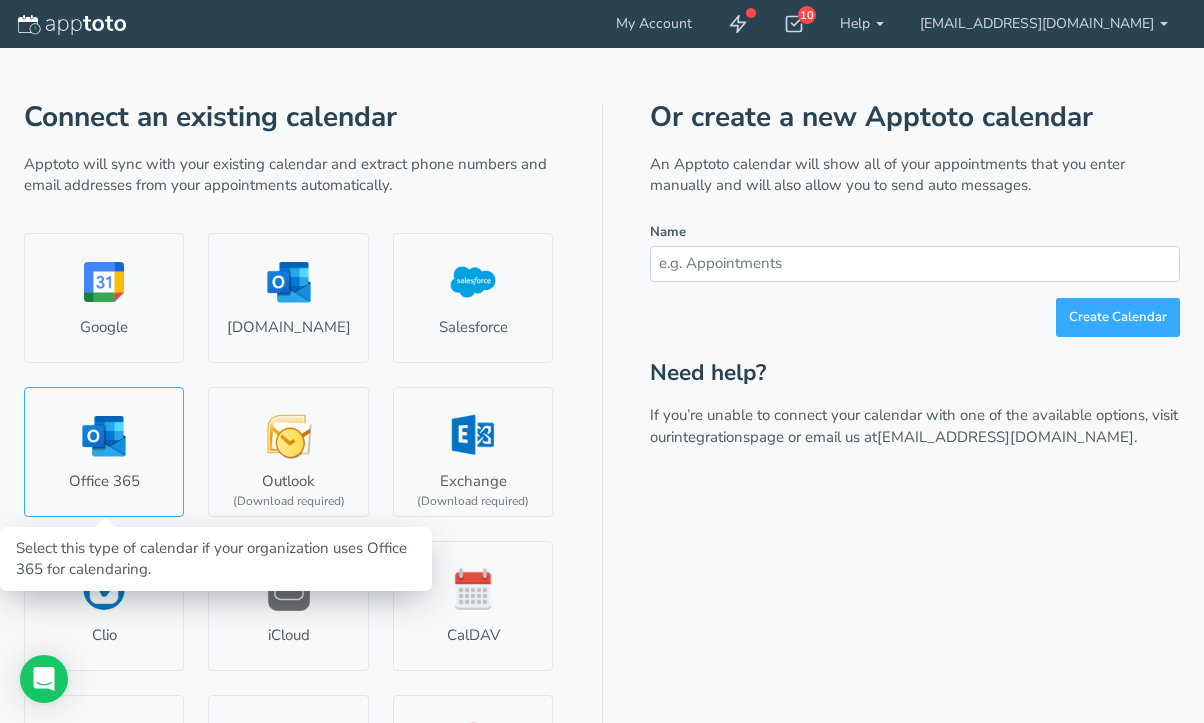 click on "Office 365" at bounding box center (104, 452) 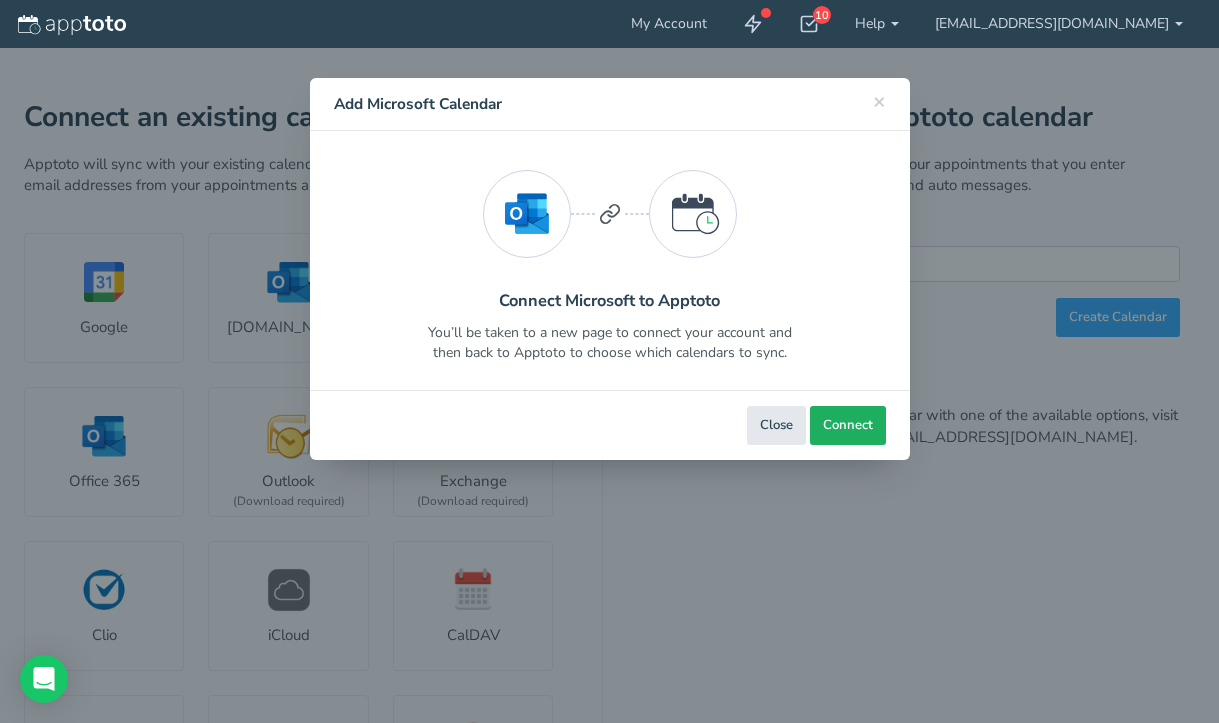 click on "Connect" at bounding box center [848, 425] 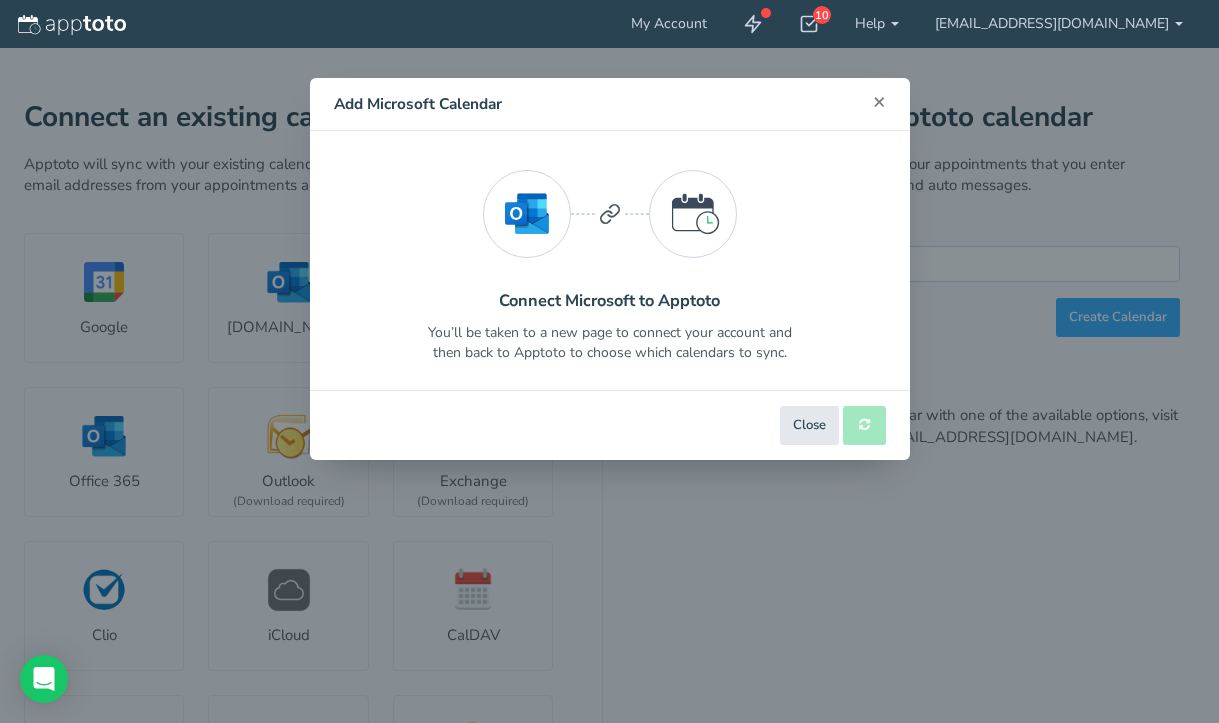 click on "×" at bounding box center [879, 101] 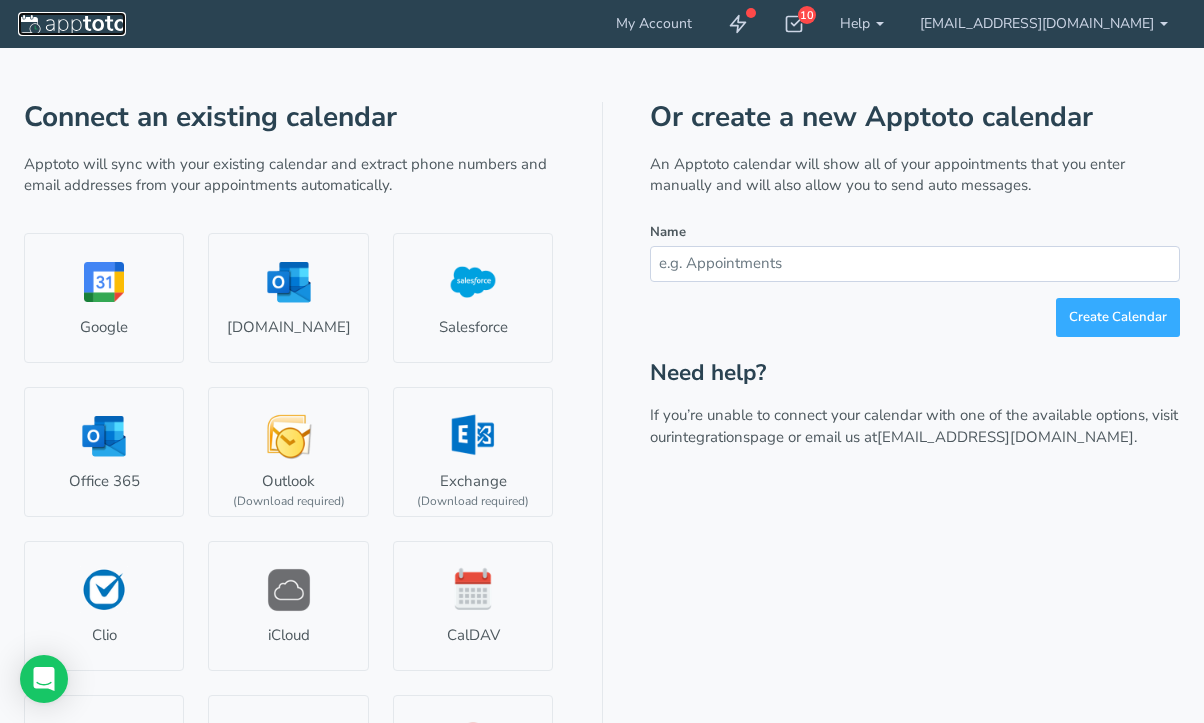 click at bounding box center (72, 25) 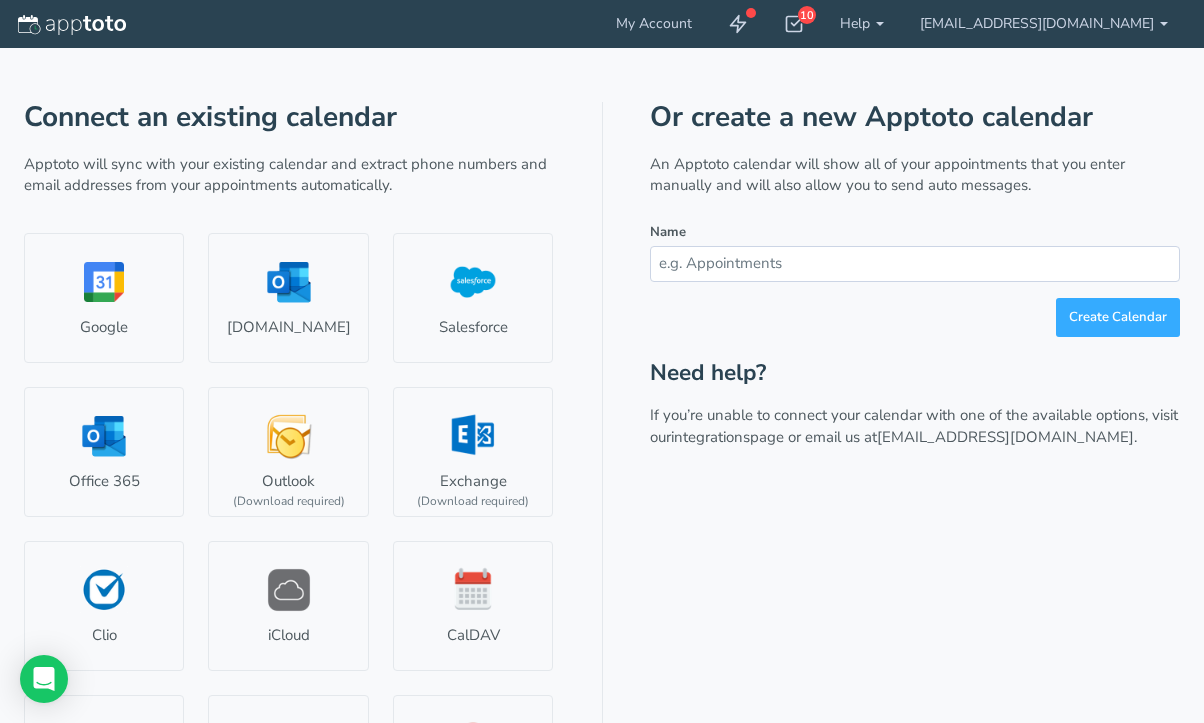 scroll, scrollTop: 0, scrollLeft: 0, axis: both 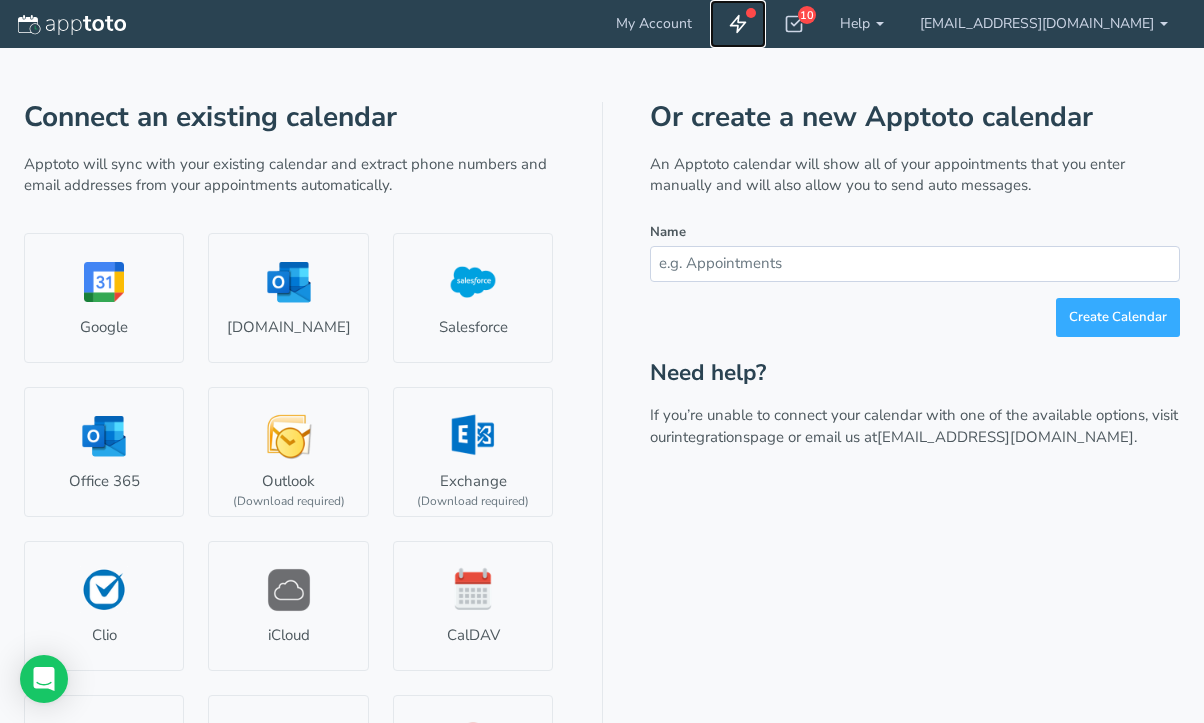 click 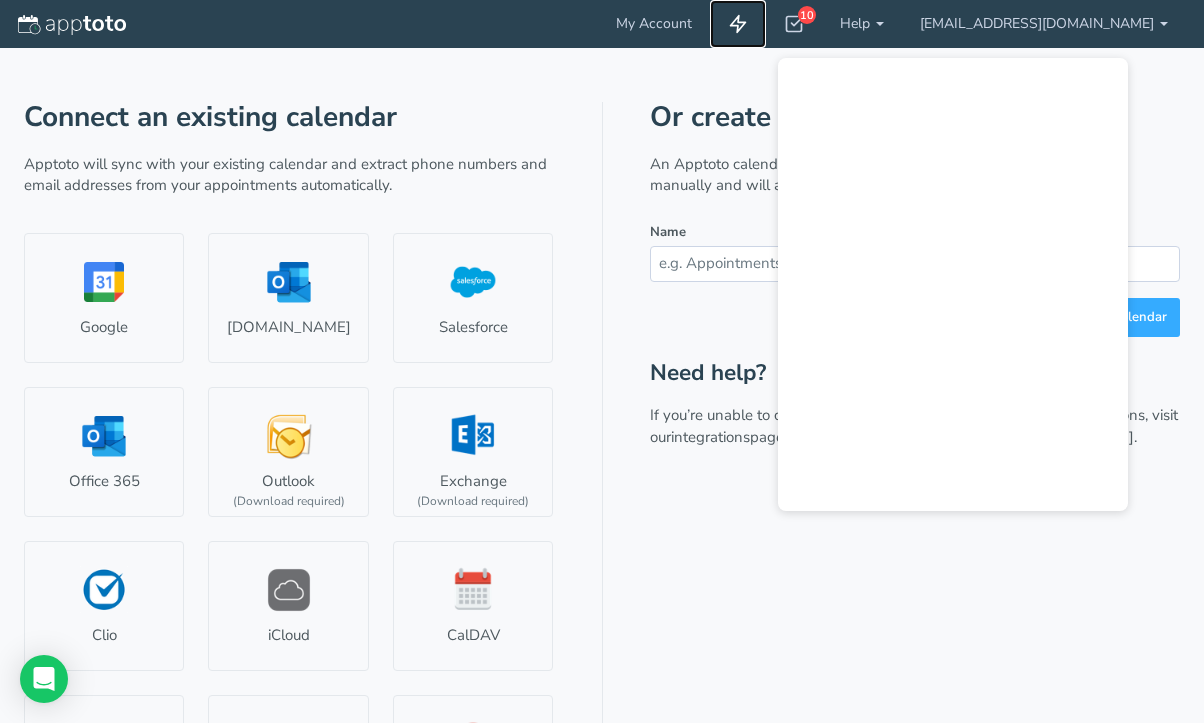 click at bounding box center [738, 24] 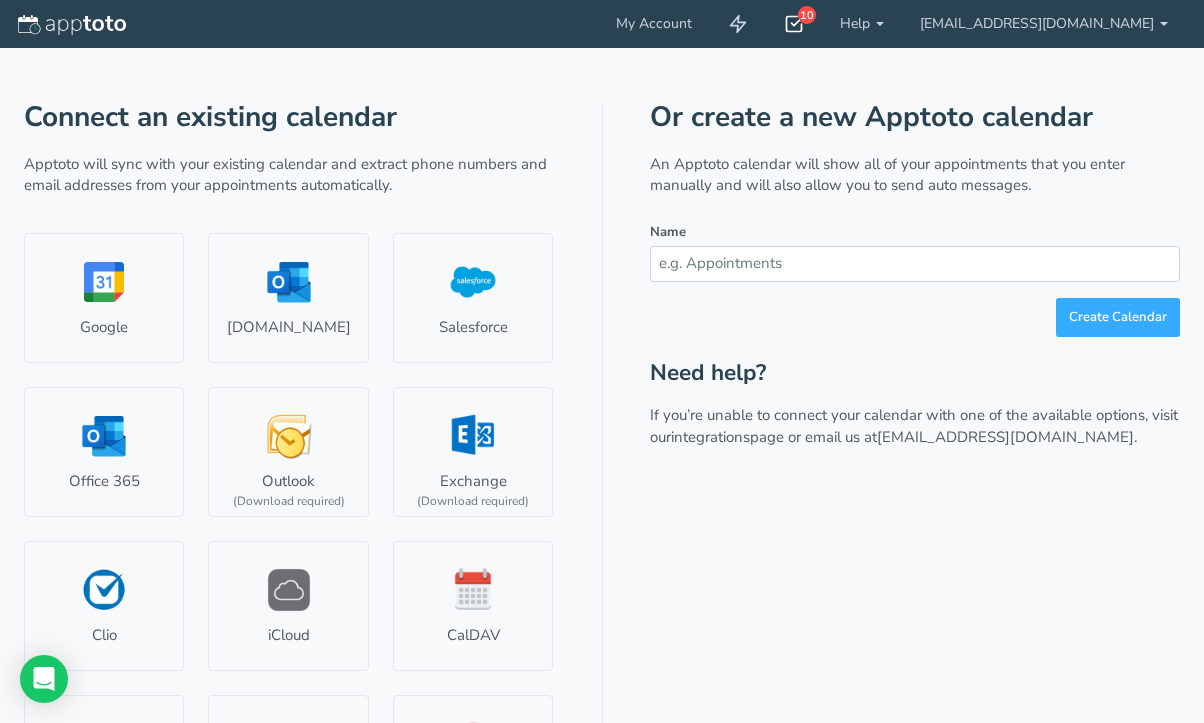 click on "10" at bounding box center (794, 24) 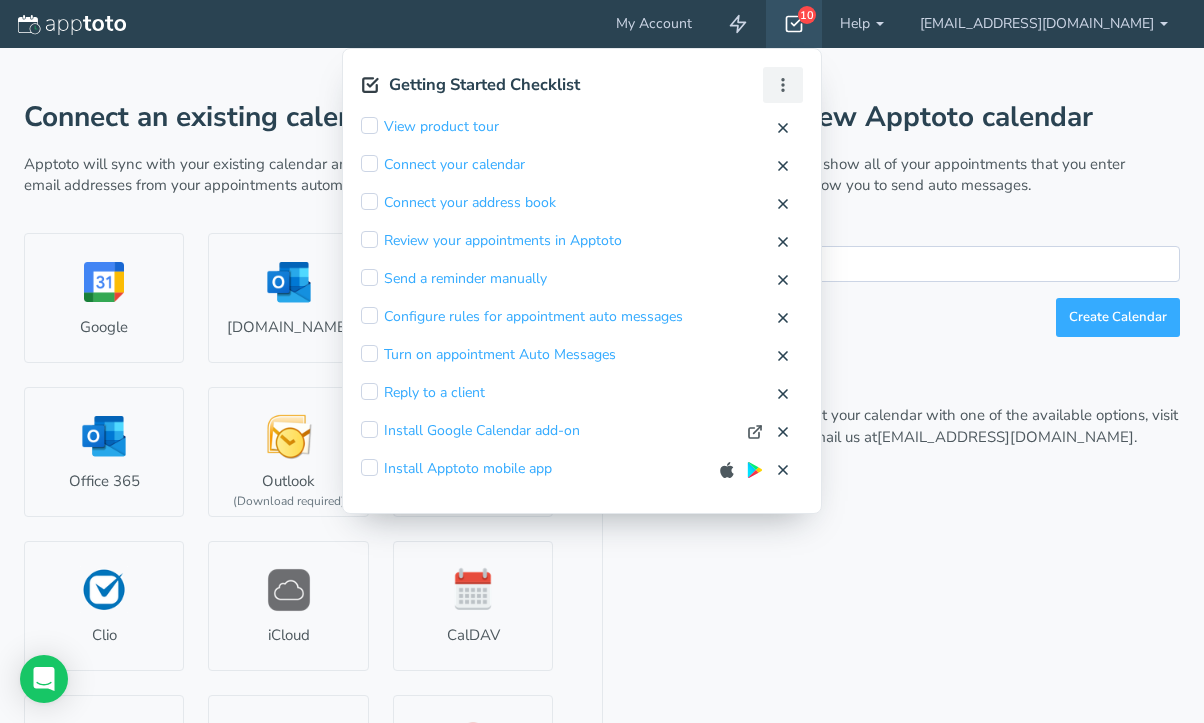 click 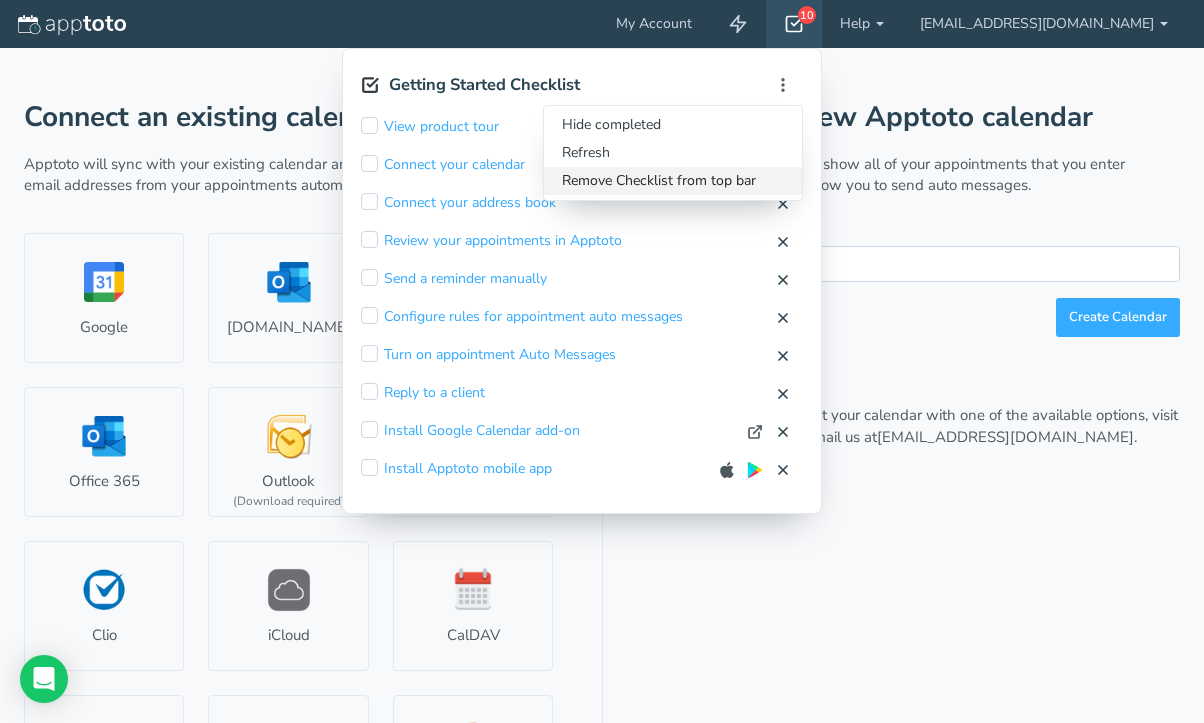 click on "Remove Checklist from top bar" at bounding box center [673, 181] 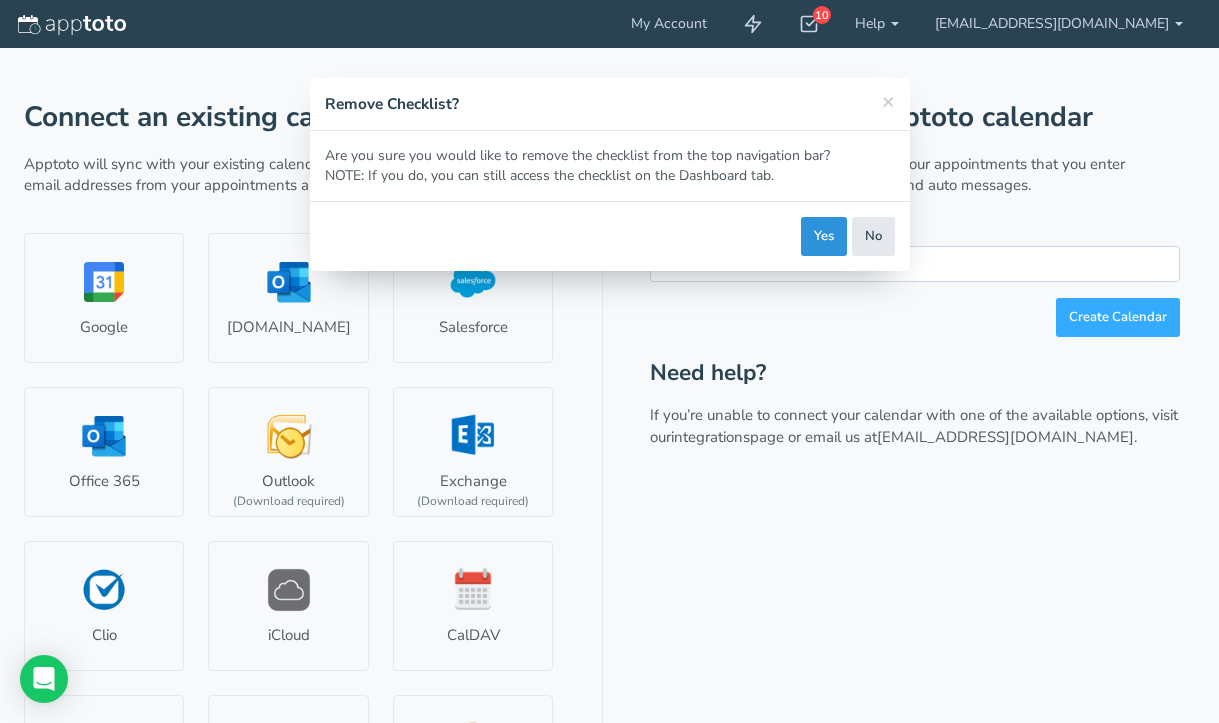 click on "Yes" at bounding box center (824, 236) 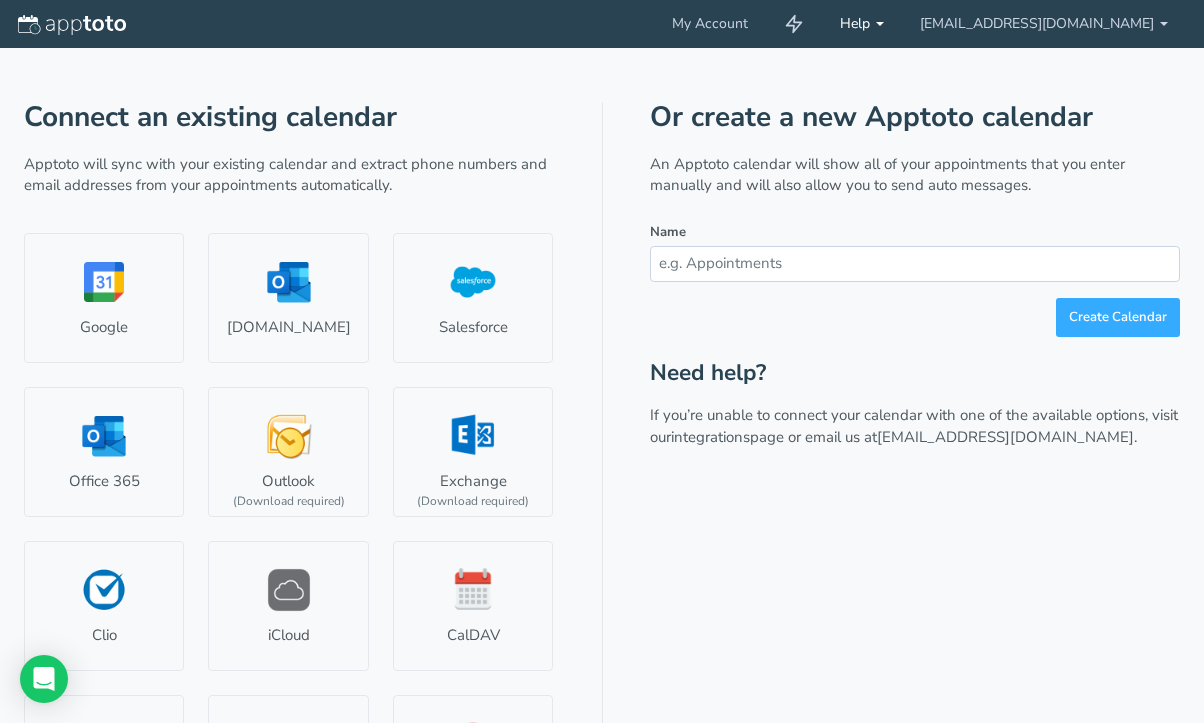click on "Help" at bounding box center (862, 24) 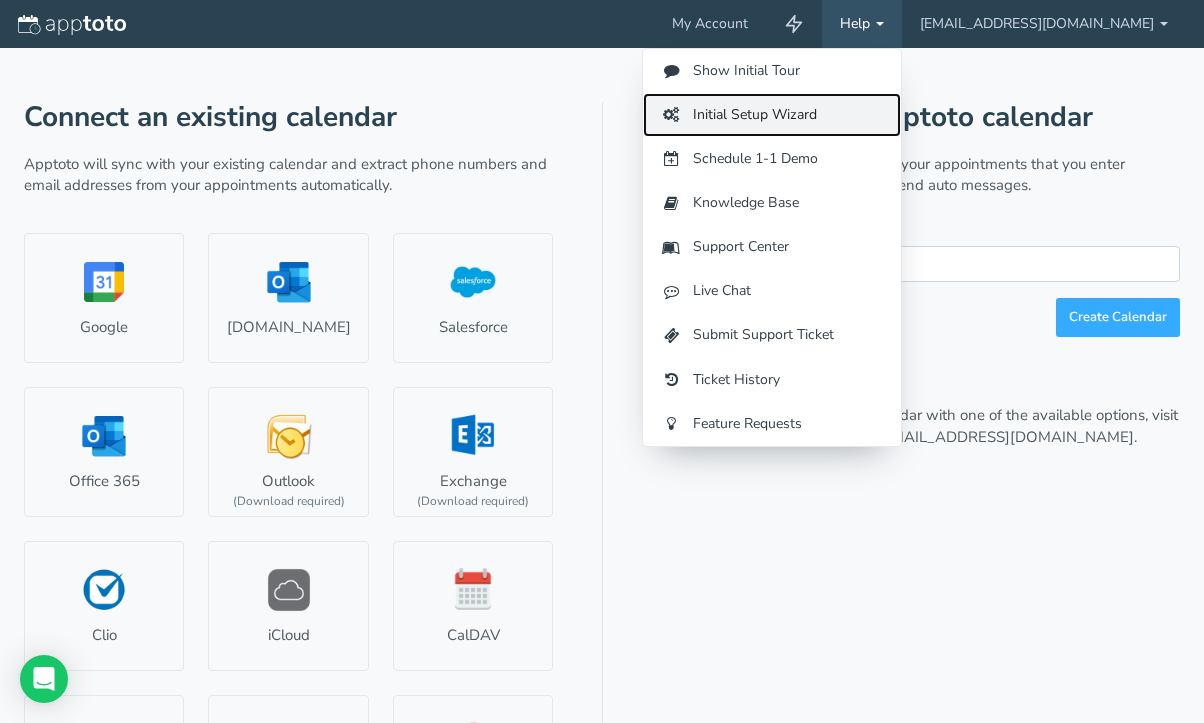 click on "Initial Setup Wizard" at bounding box center [772, 115] 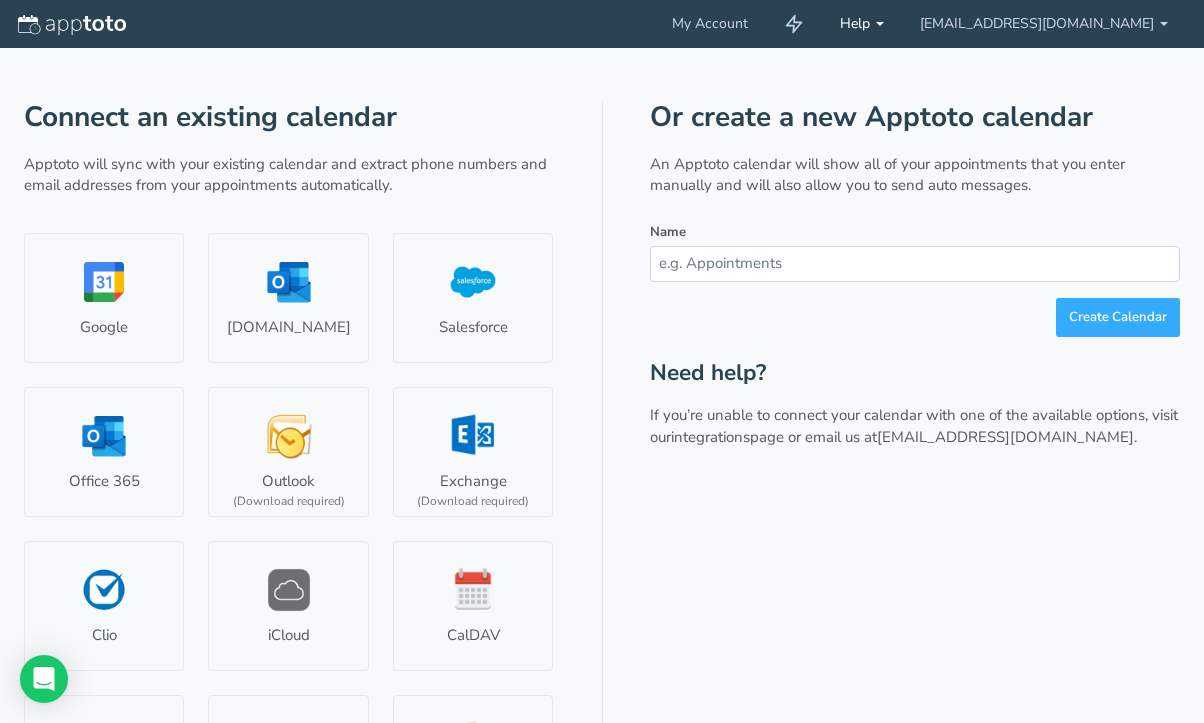 click on "Help" at bounding box center [862, 24] 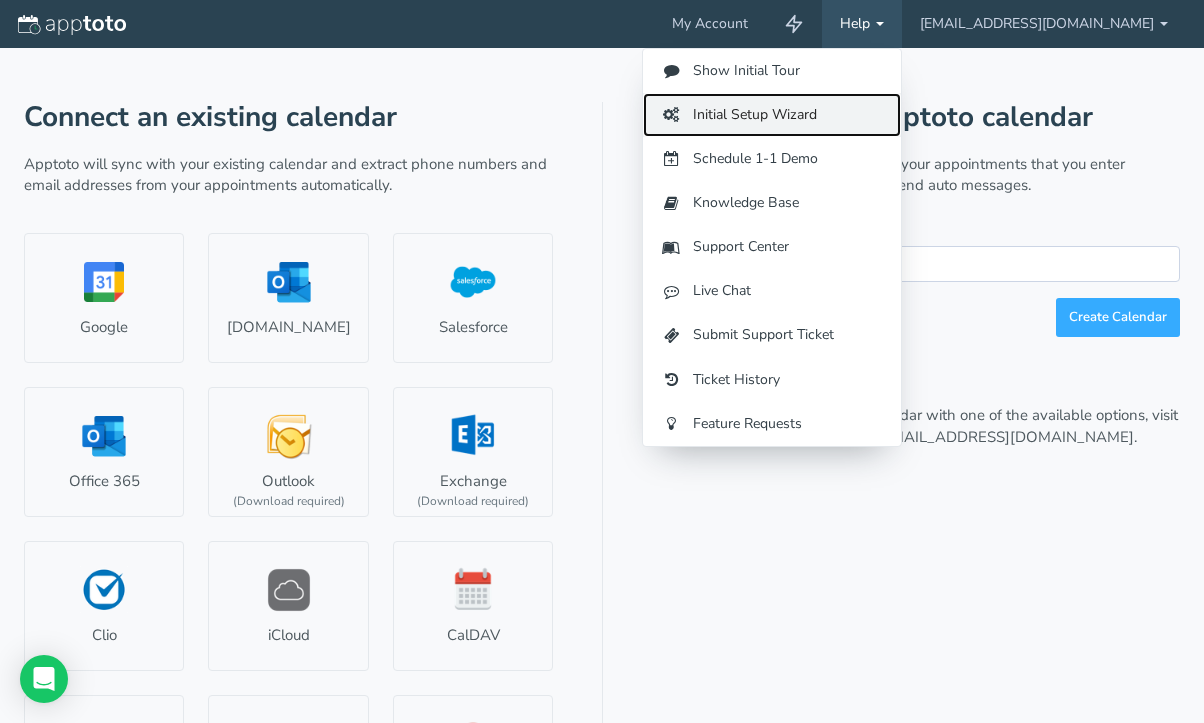 click on "Initial Setup Wizard" at bounding box center (772, 115) 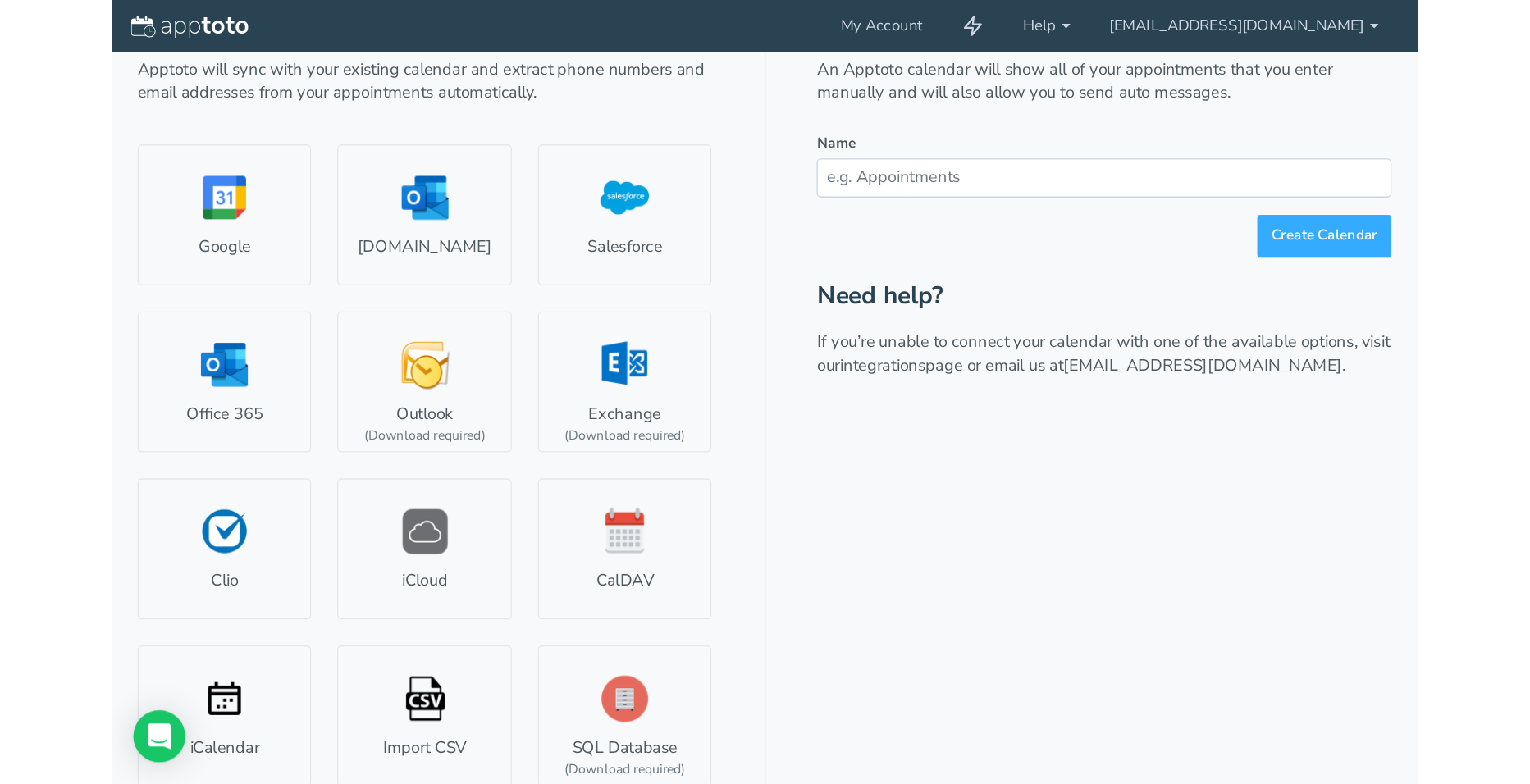 scroll, scrollTop: 0, scrollLeft: 0, axis: both 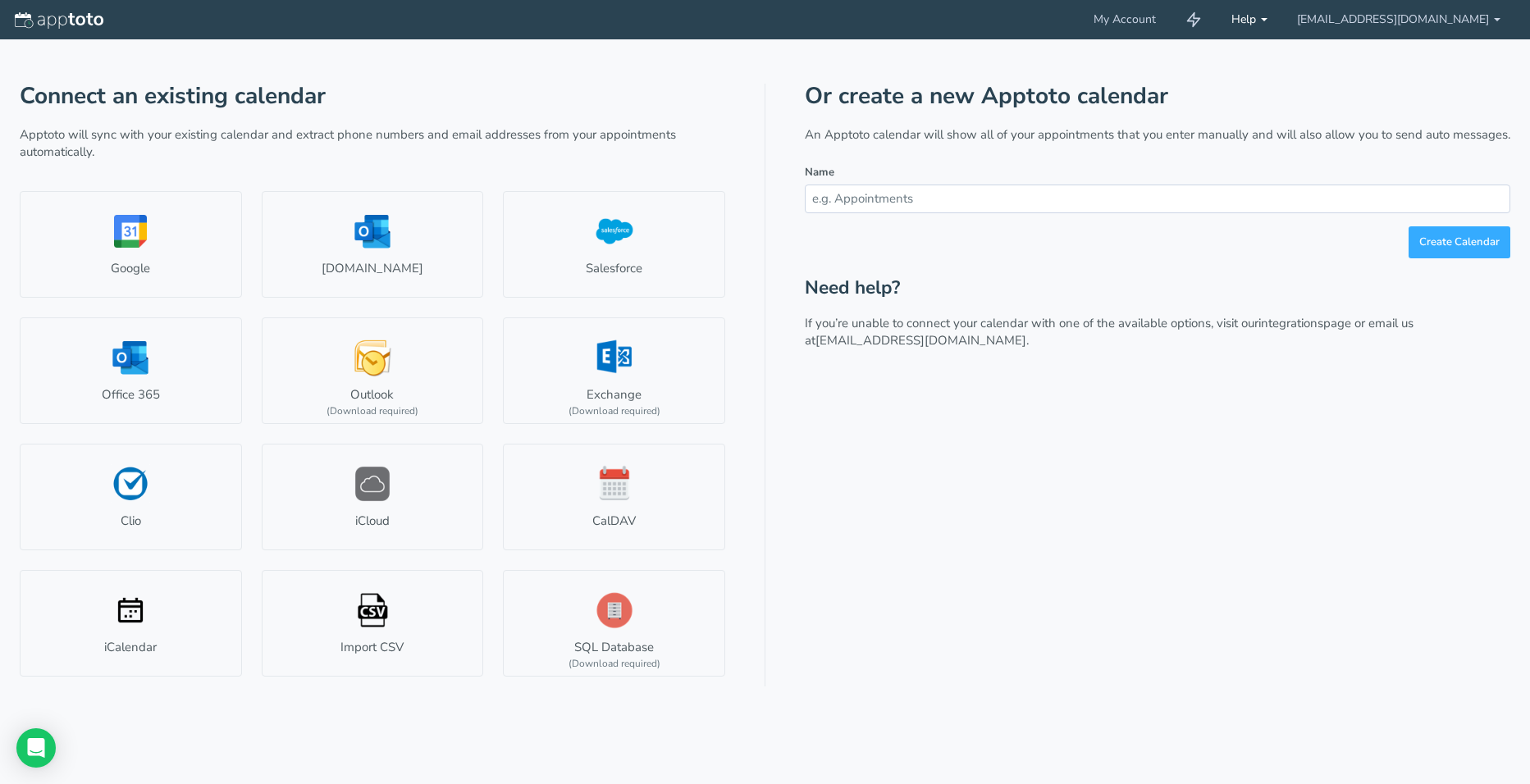 click on "Help" at bounding box center [1249, 20] 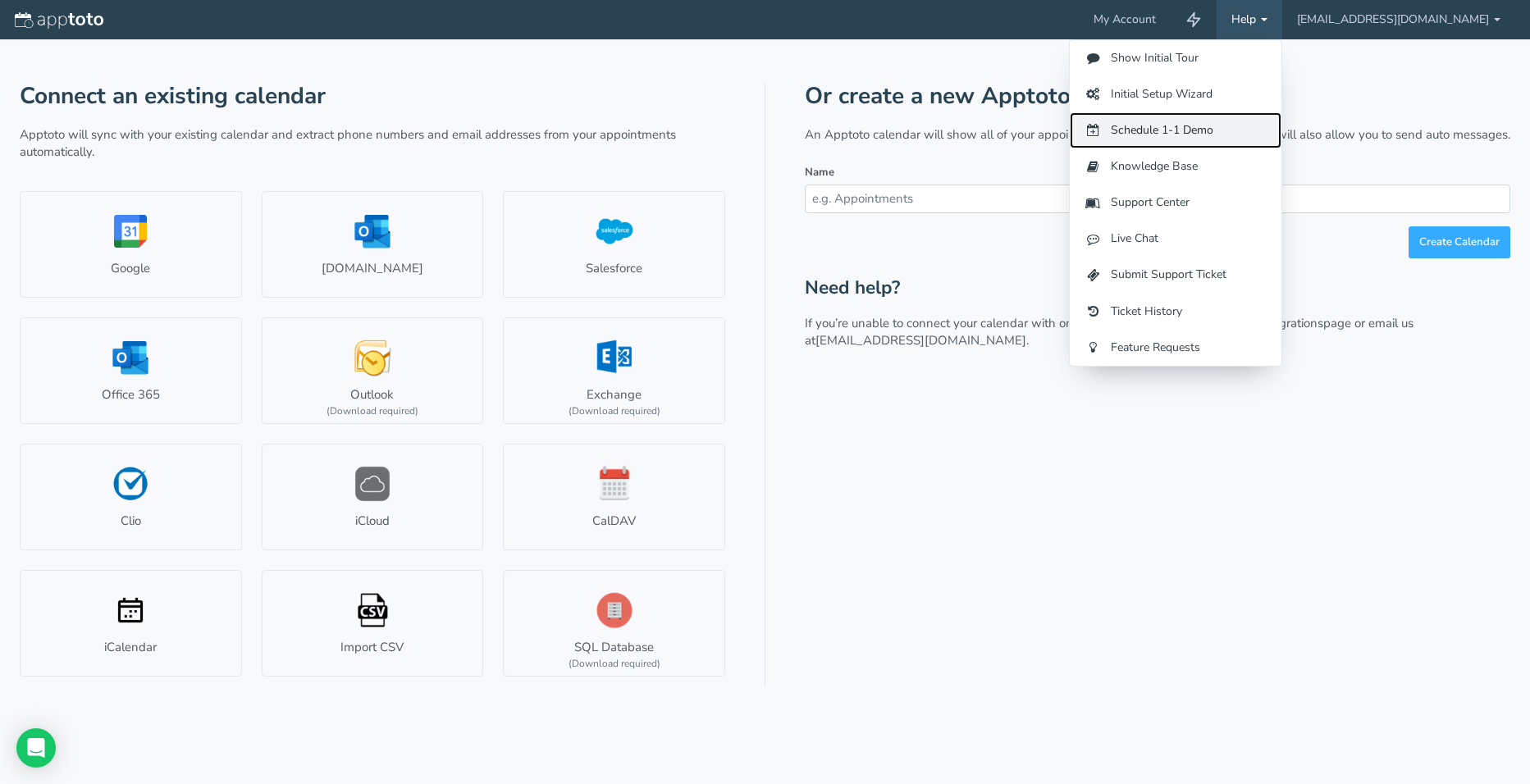 click on "Schedule 1-1 Demo" at bounding box center [1176, 130] 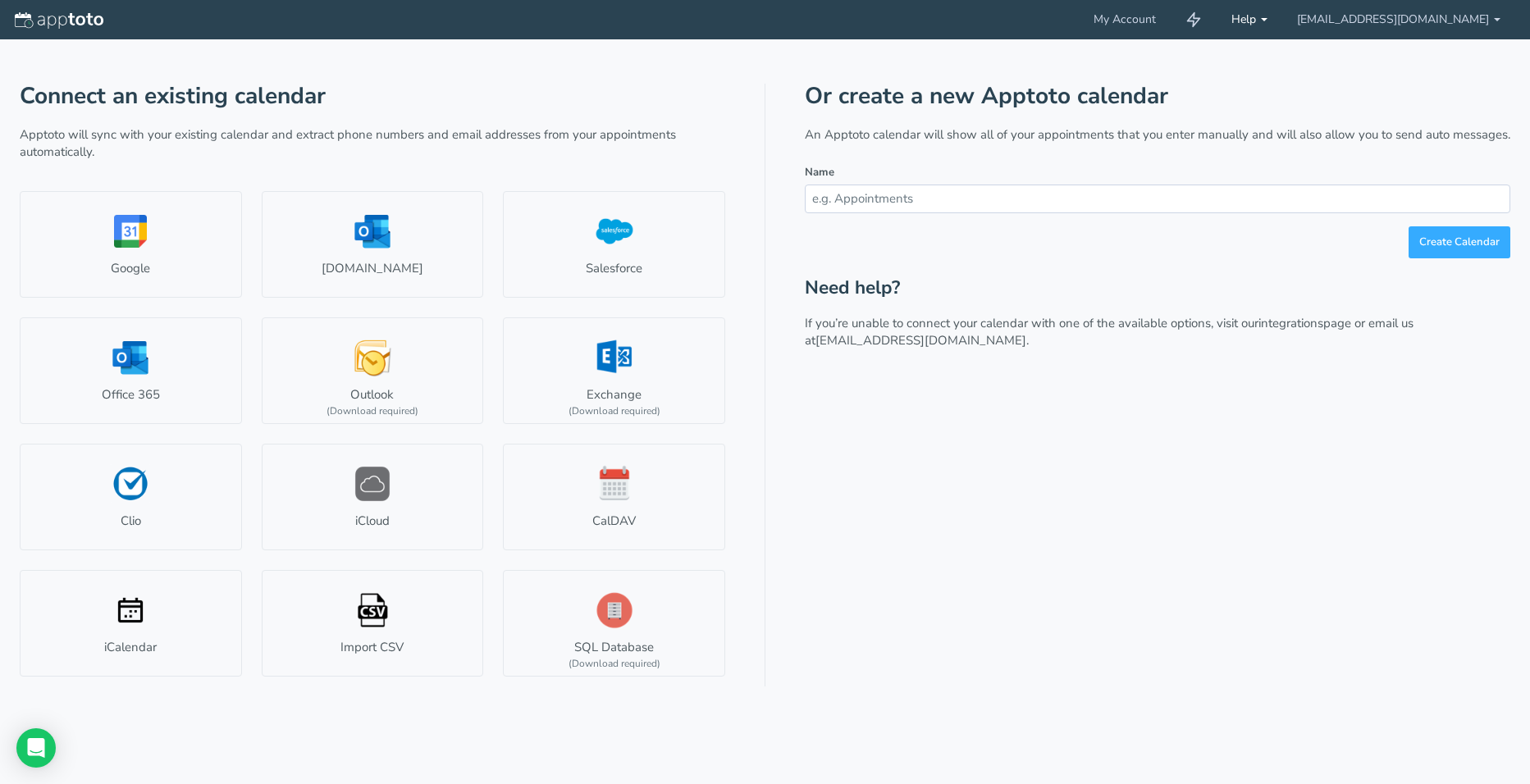 click on "Help" at bounding box center [1249, 20] 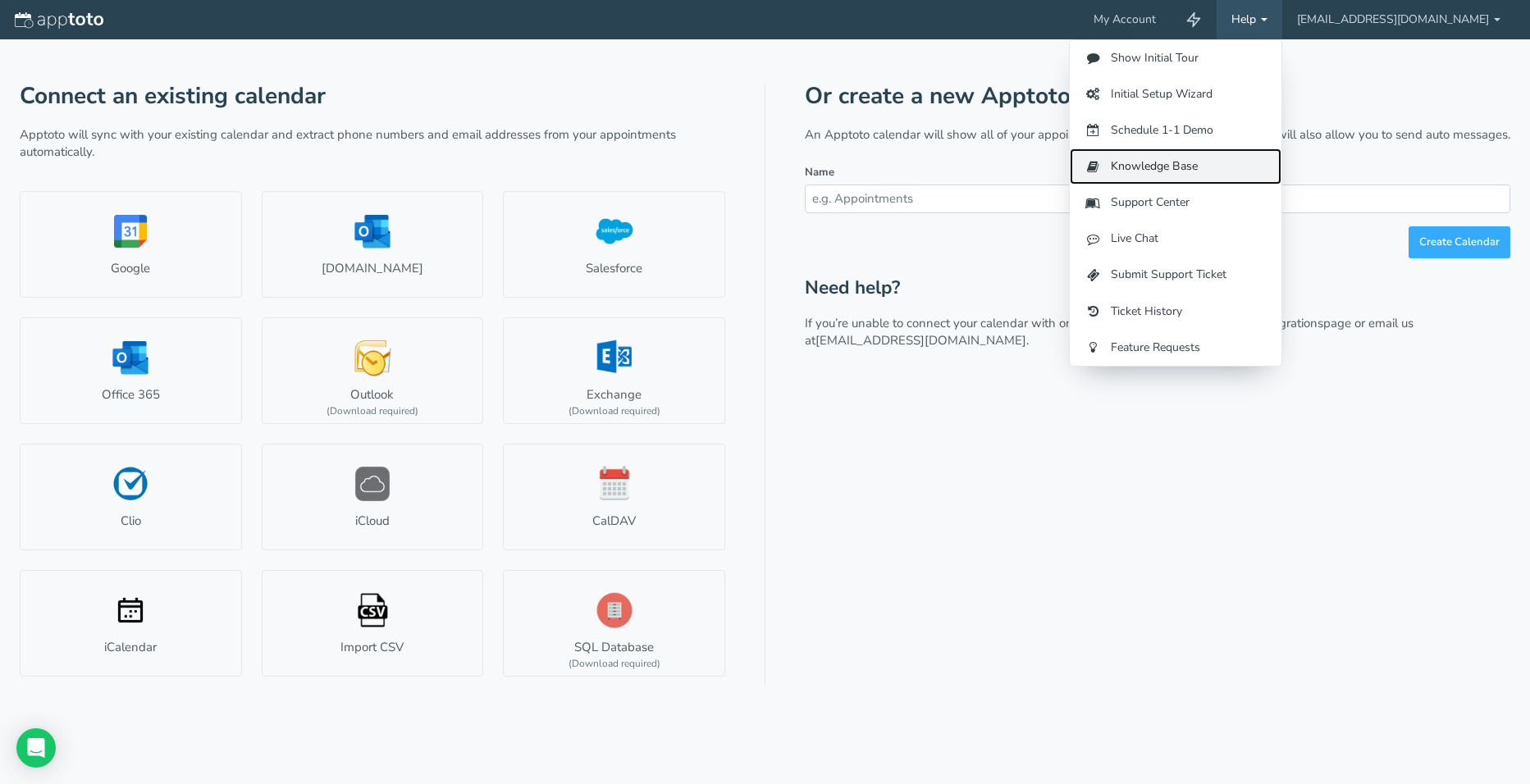 click on "Knowledge Base" at bounding box center [1176, 166] 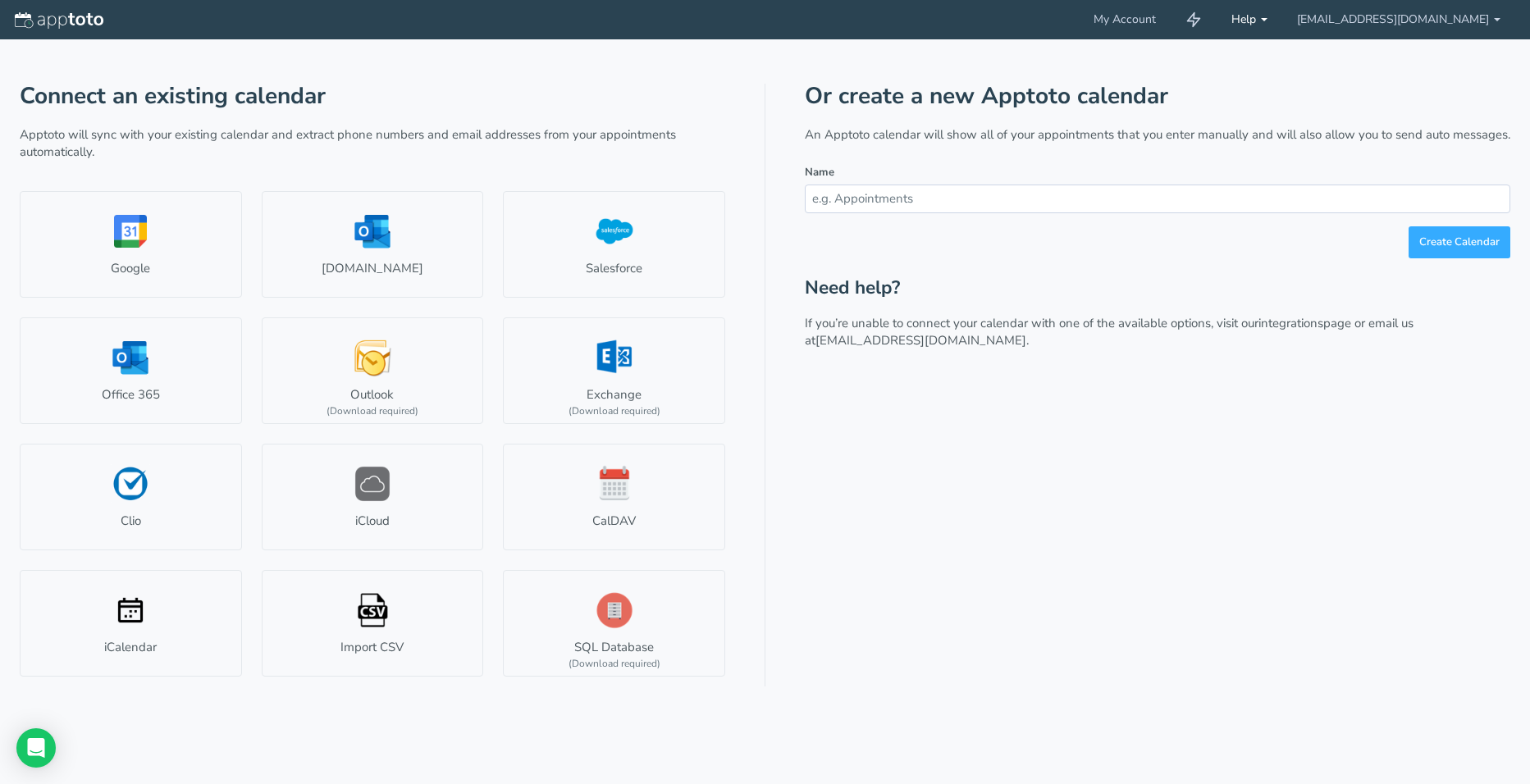 click on "Help" at bounding box center (1249, 20) 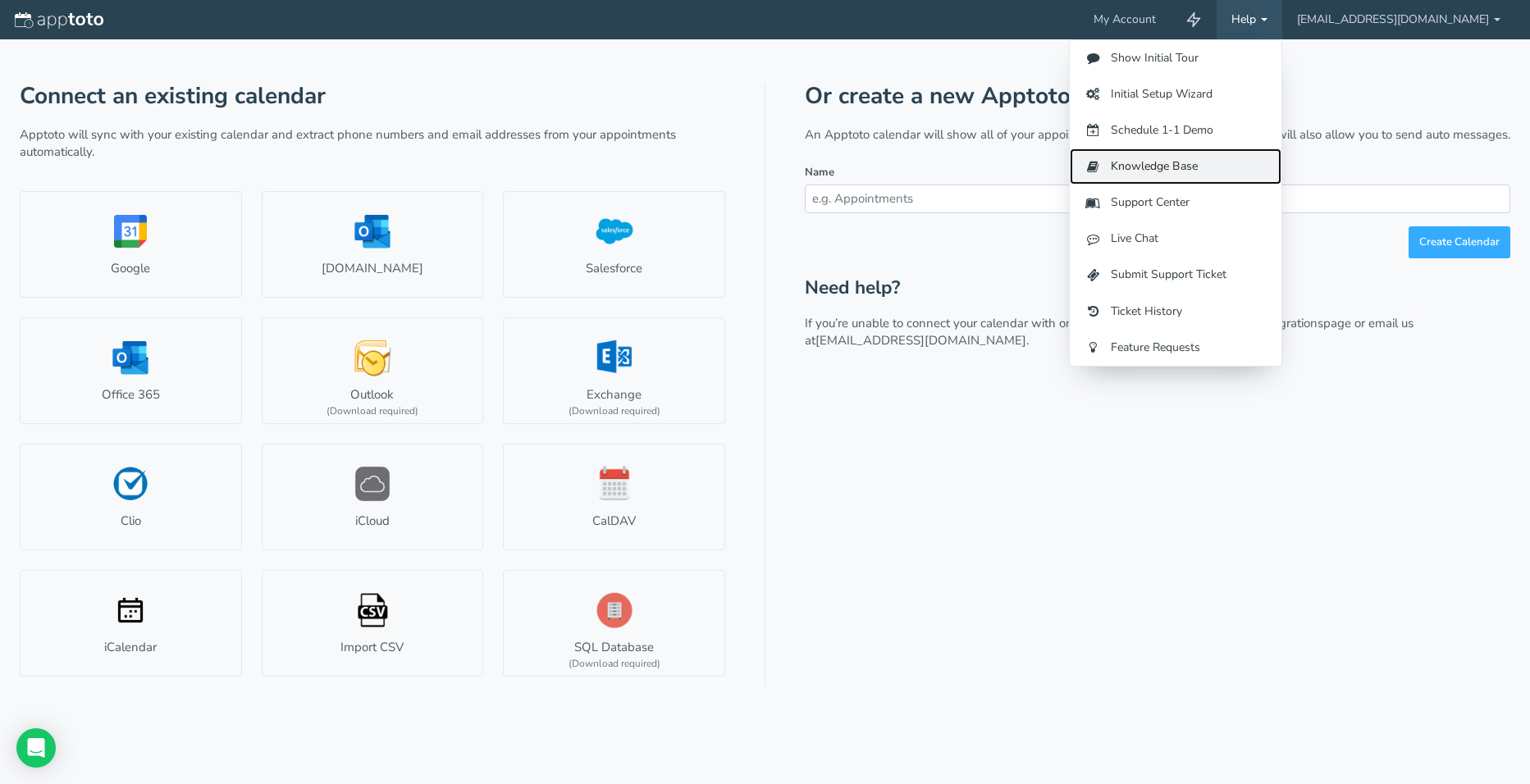 click on "Knowledge Base" at bounding box center (1176, 166) 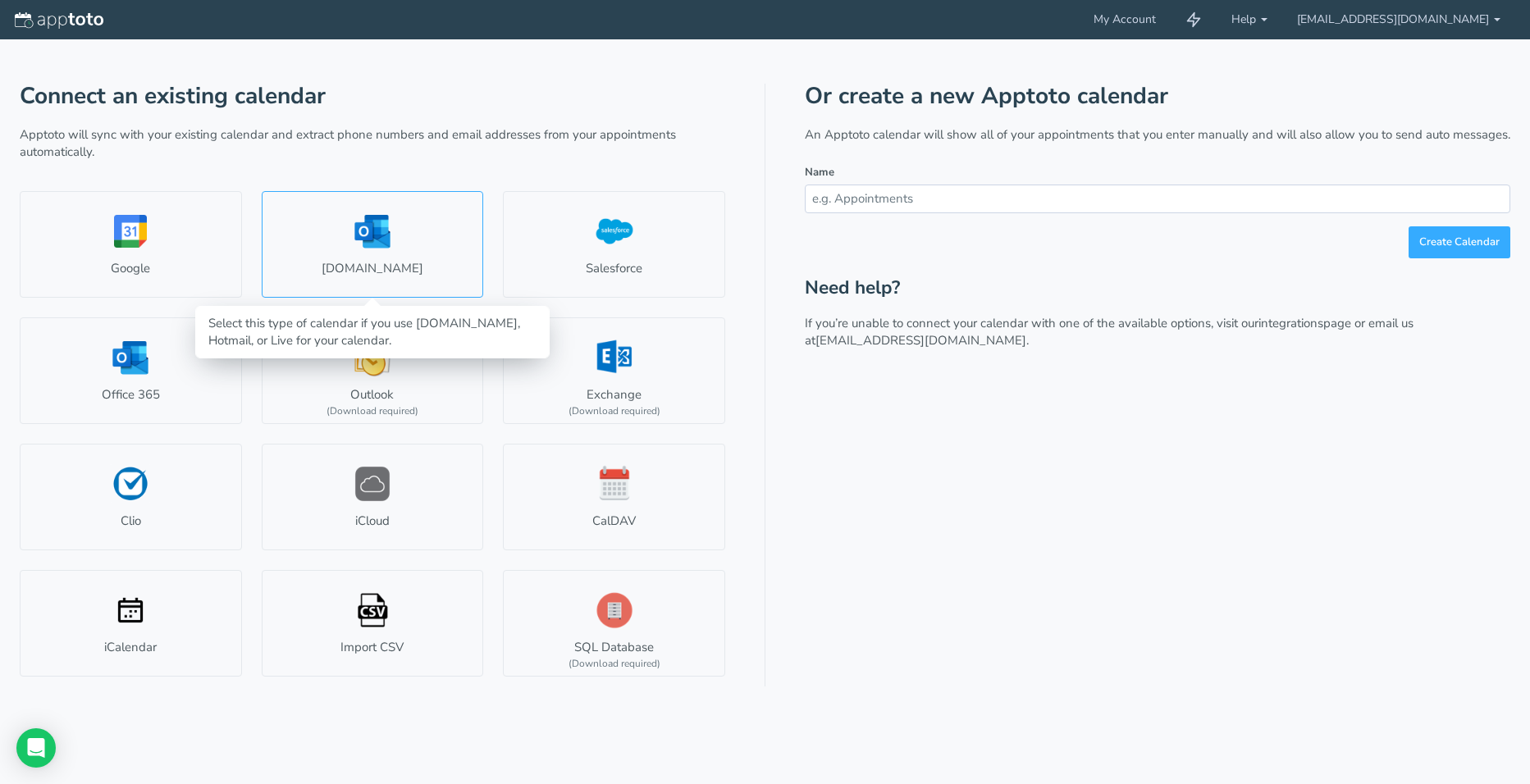 click on "[DOMAIN_NAME]" at bounding box center [372, 244] 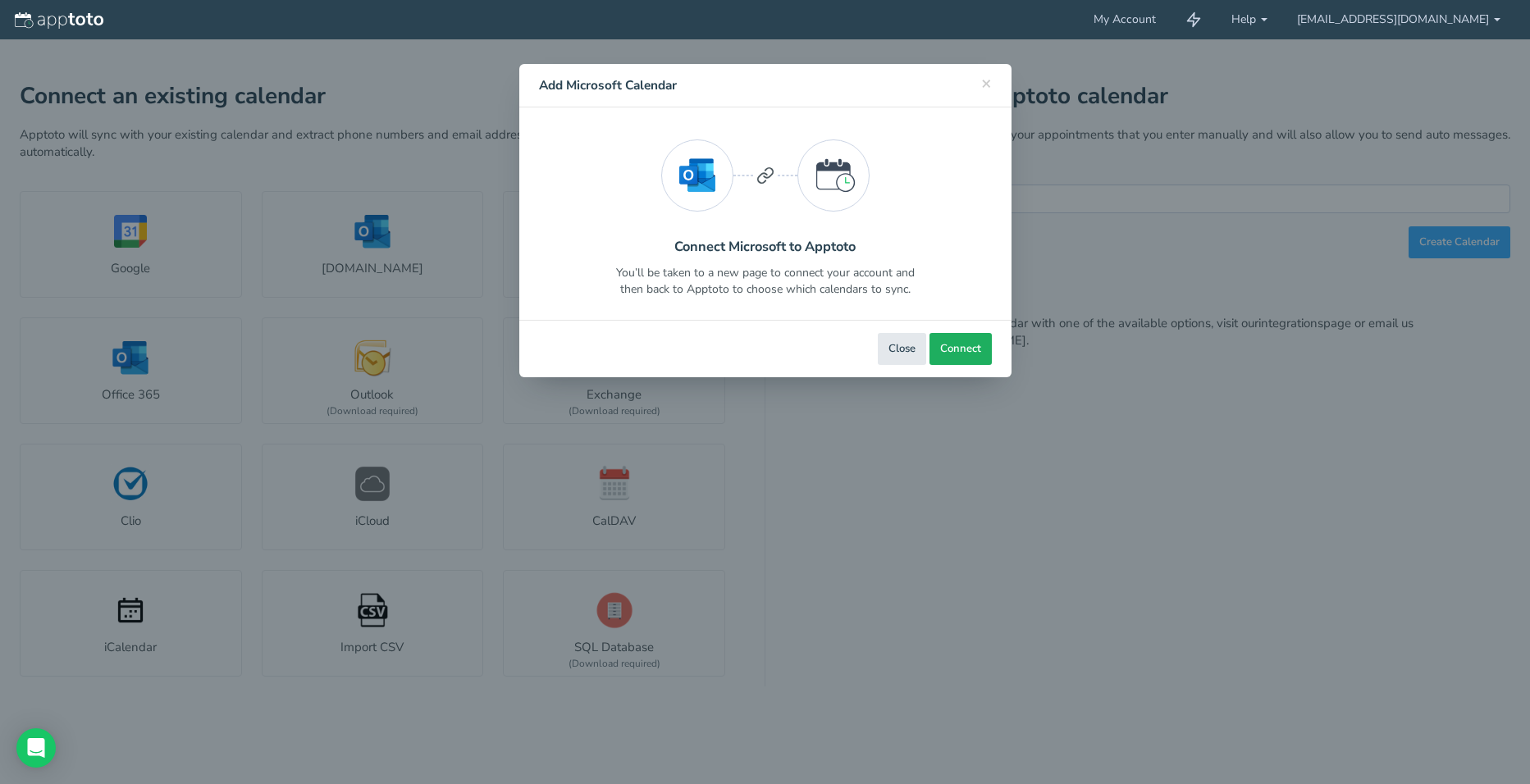 drag, startPoint x: 967, startPoint y: 344, endPoint x: 983, endPoint y: 347, distance: 16.278821 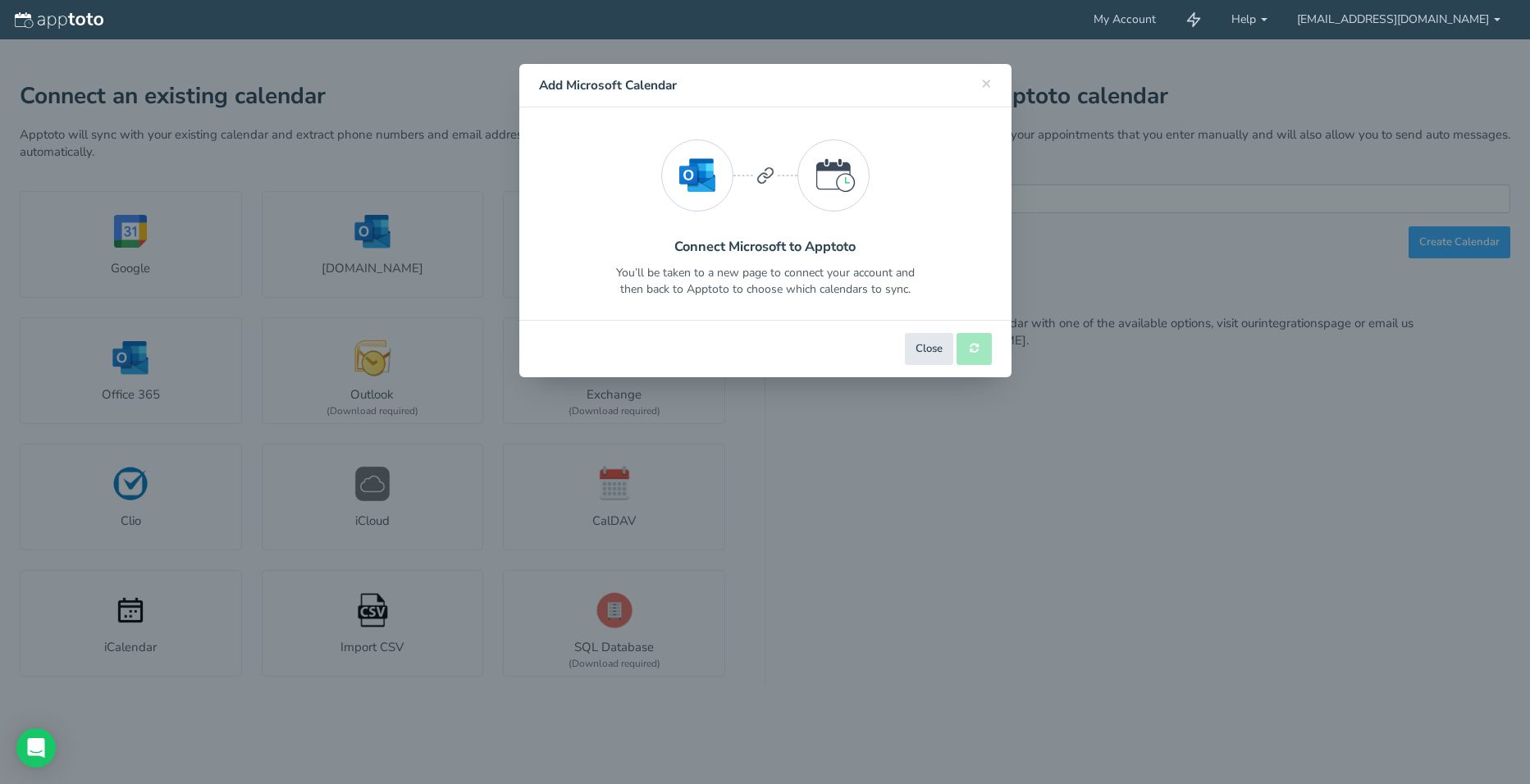 drag, startPoint x: 976, startPoint y: 70, endPoint x: 920, endPoint y: 108, distance: 67.6757 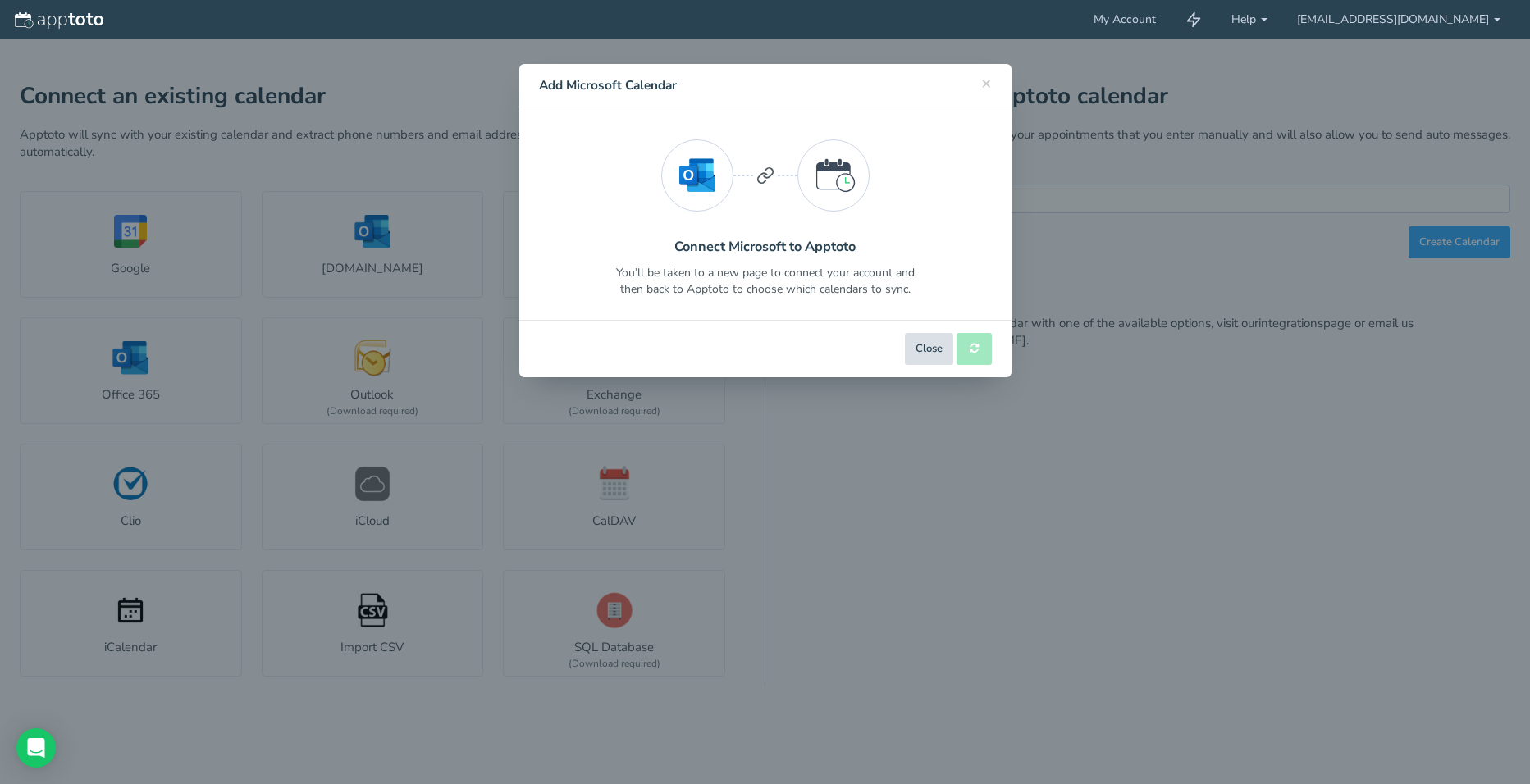 click on "Close" at bounding box center (929, 349) 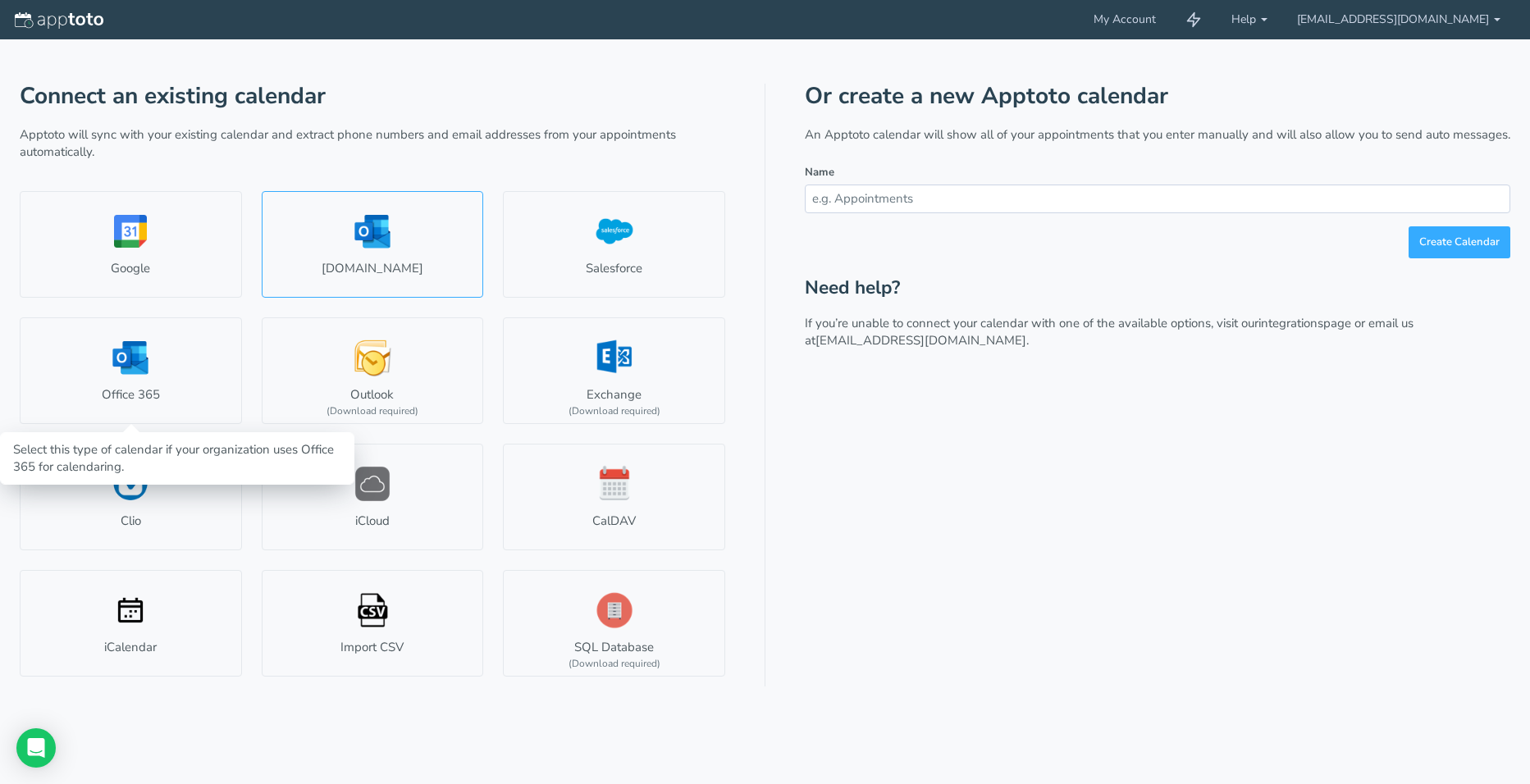 click on "[DOMAIN_NAME]" at bounding box center (372, 244) 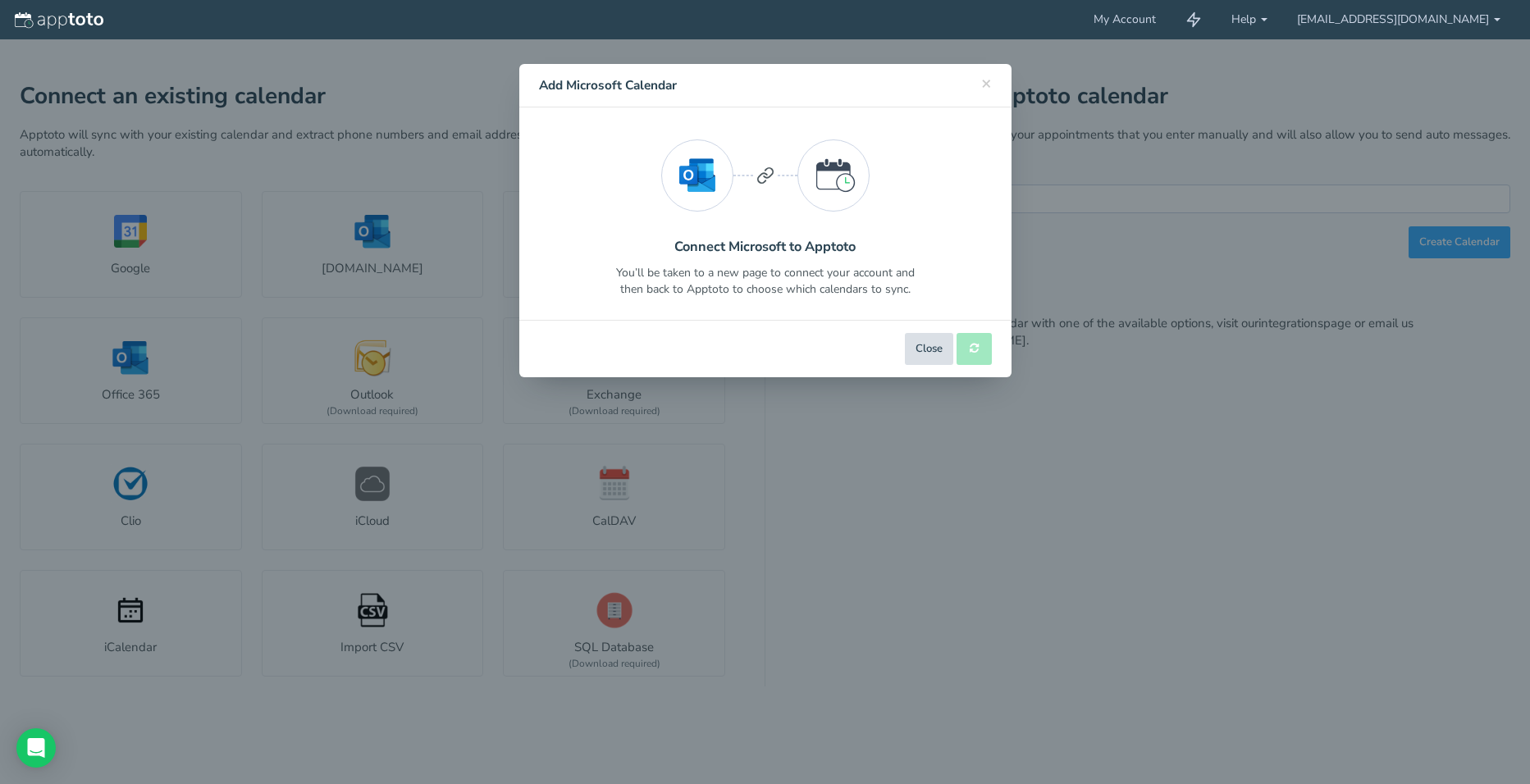 click on "Close" at bounding box center [929, 349] 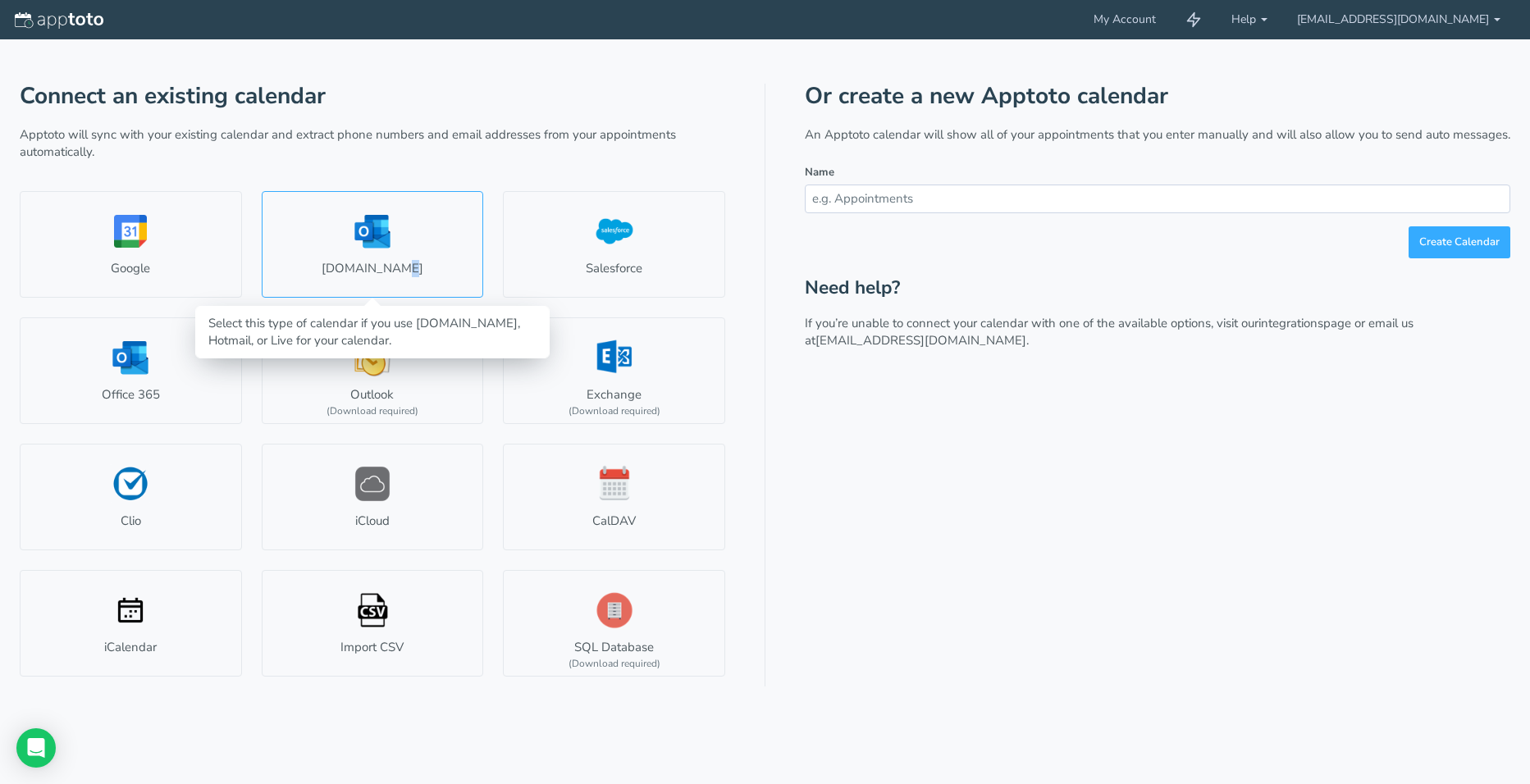 click on "[DOMAIN_NAME]" at bounding box center [372, 244] 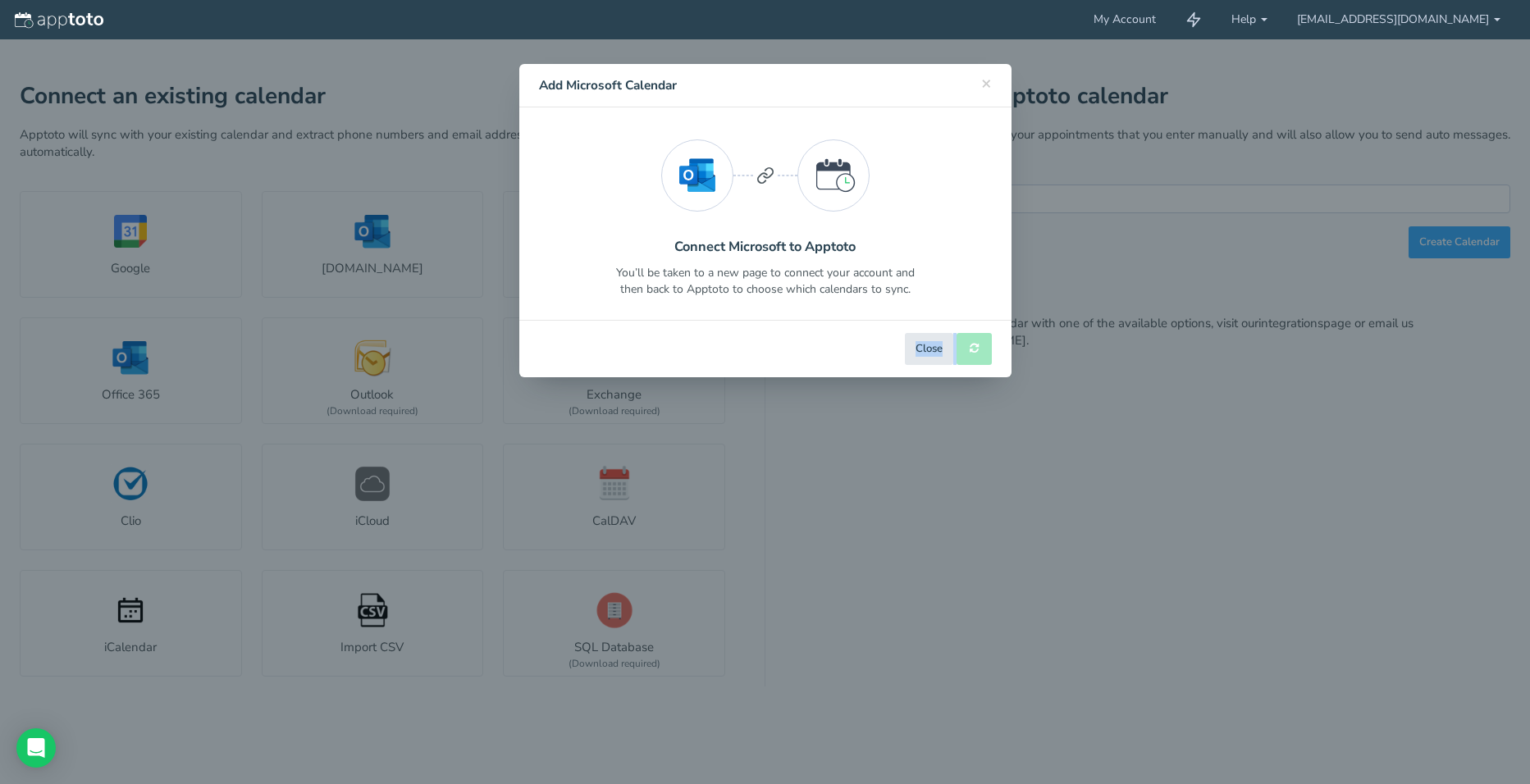 click on "Close
Back
Next
Back
Connect
Connect Calendar" at bounding box center (765, 349) 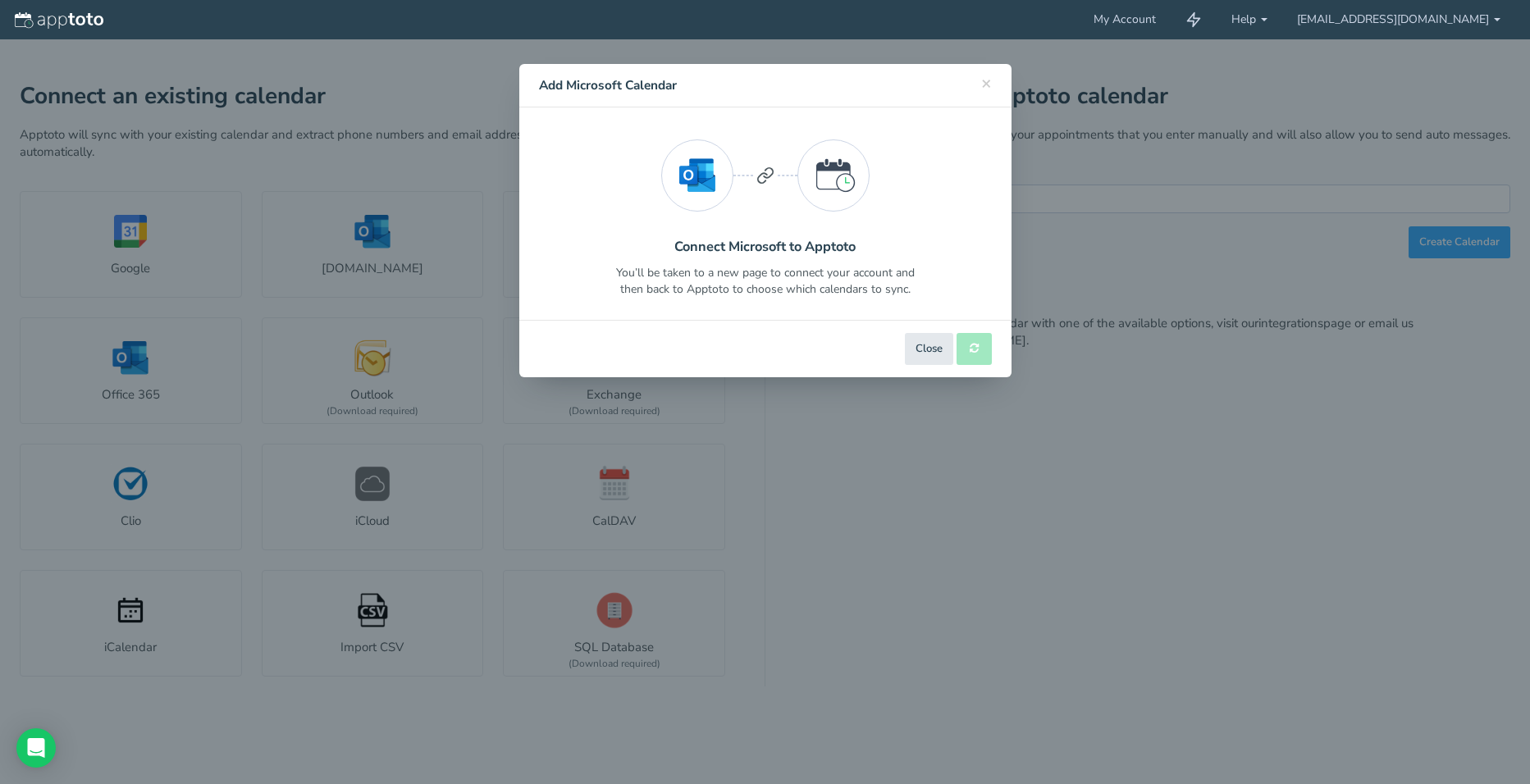 click on "Select Microsoft Account
Select Account
Connect a new account
Send invite
Connect Microsoft to Apptoto
You’ll be taken to a new page to connect your account and   then back to Apptoto to choose which calendars to sync.
Invite someone to connect their Microsoft account to your Apptoto account.
Send them the following url:" at bounding box center (765, 213) 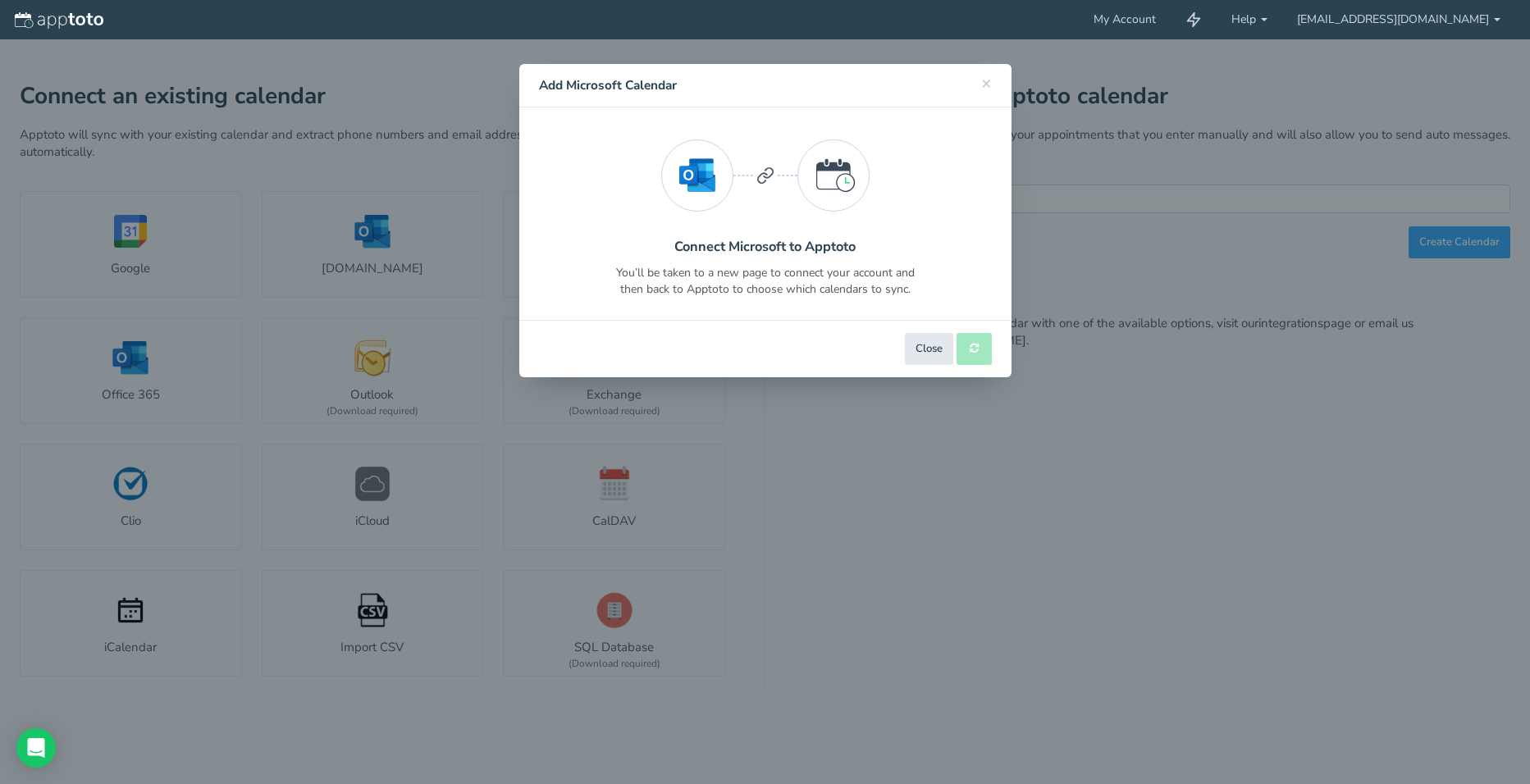 click on "Connect Microsoft to Apptoto
You’ll be taken to a new page to connect your account and   then back to Apptoto to choose which calendars to sync." at bounding box center [765, 213] 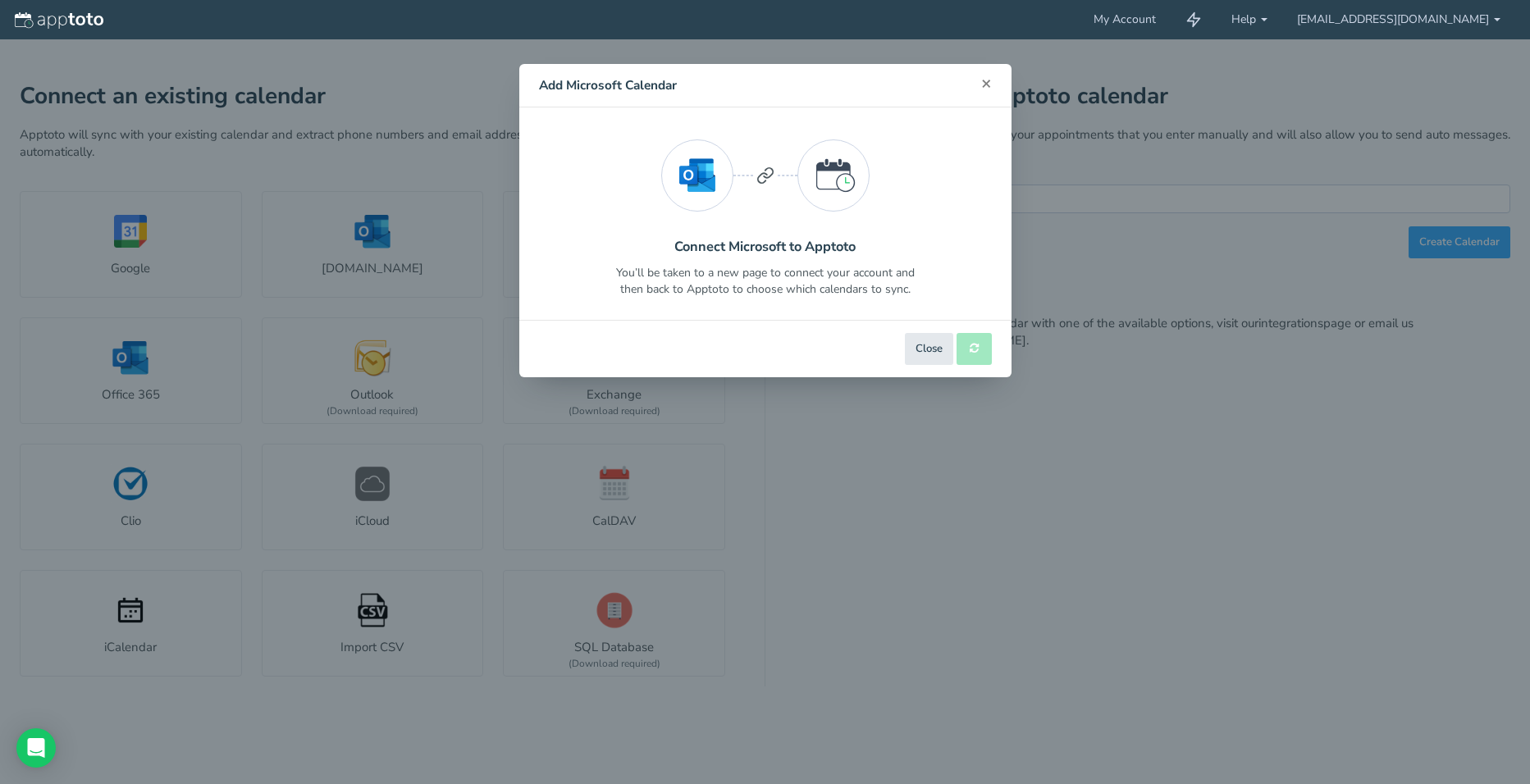 click on "× Close
Add Microsoft Calendar" at bounding box center (765, 85) 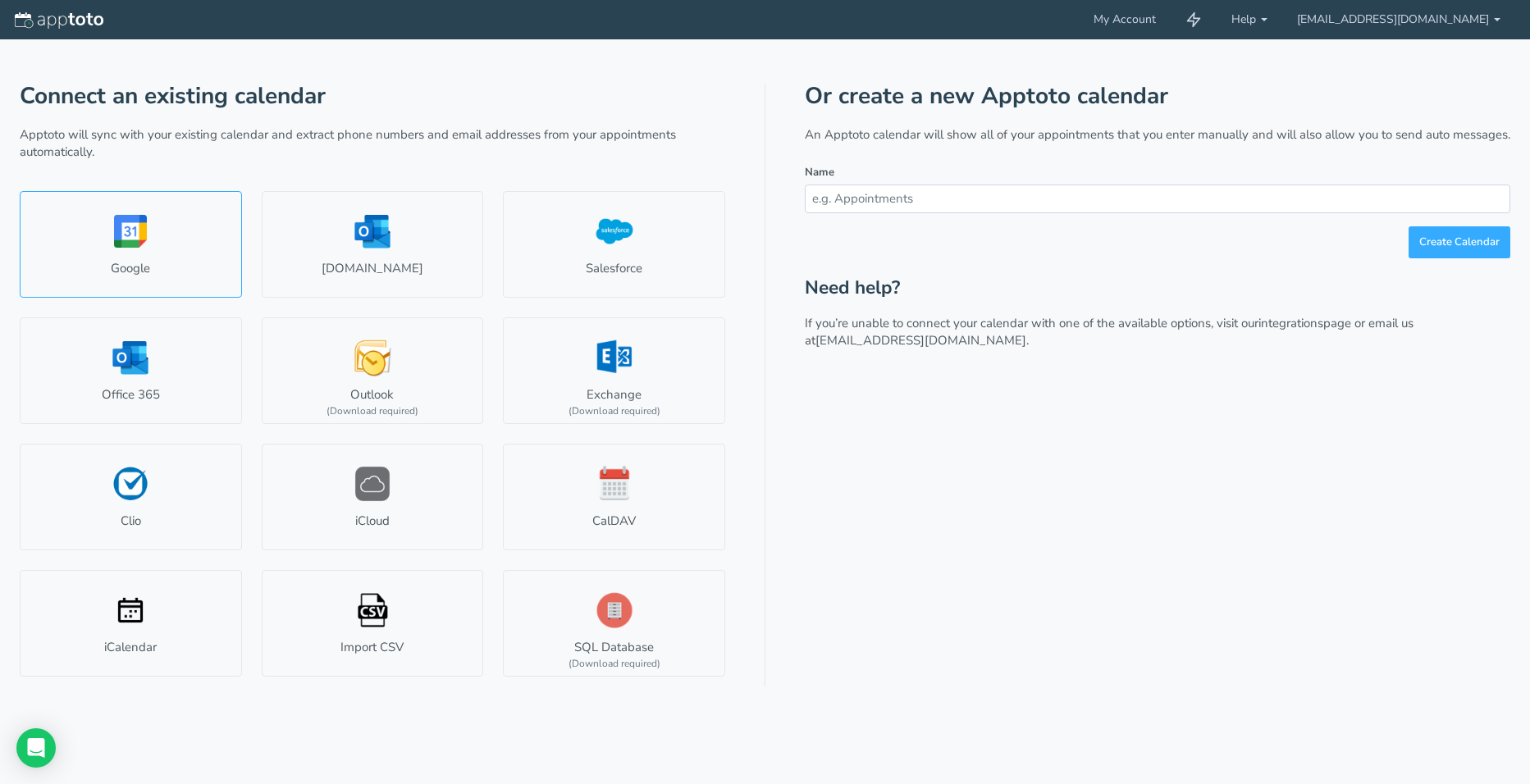 click on "Google" at bounding box center [130, 244] 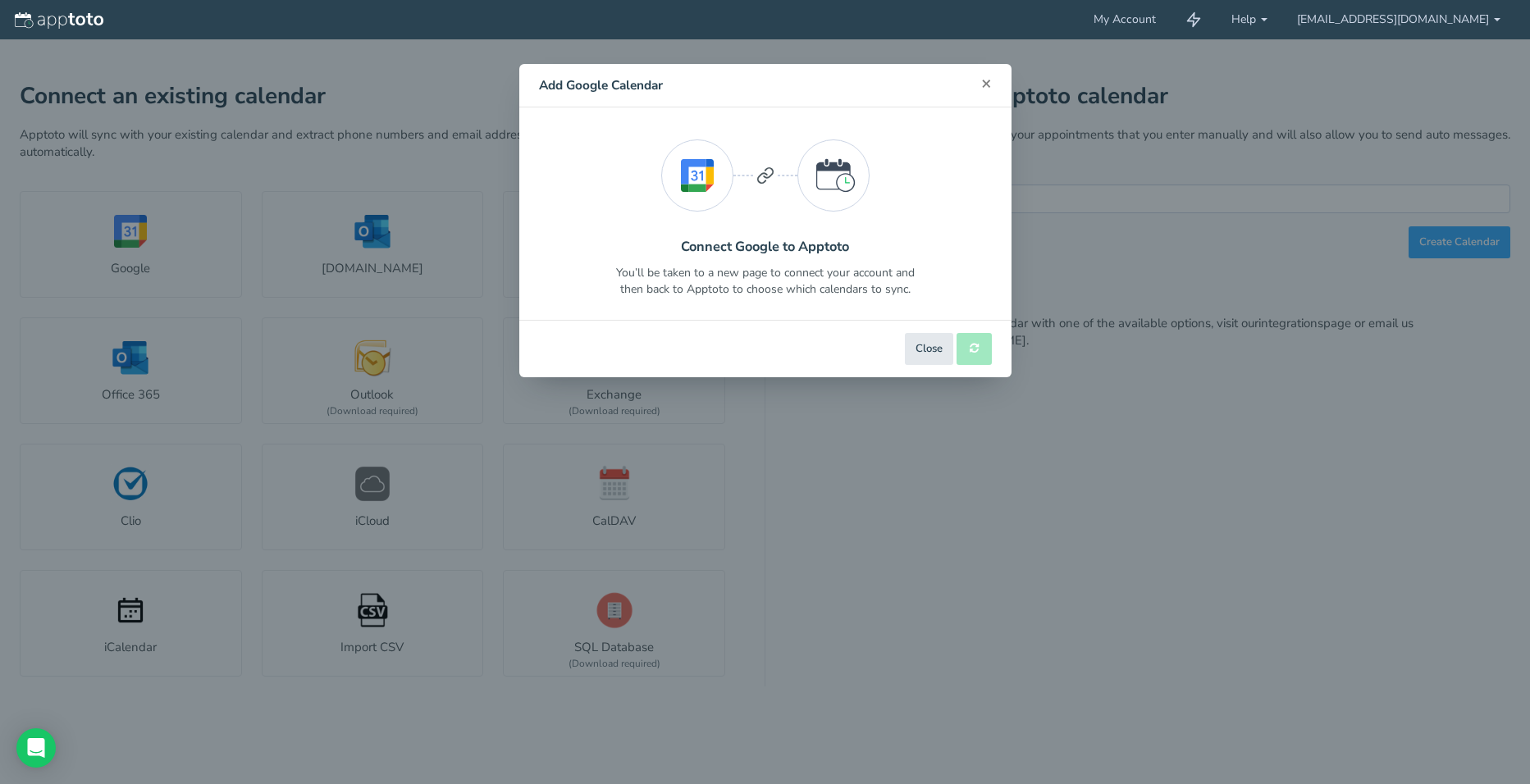 click on "×" at bounding box center (986, 83) 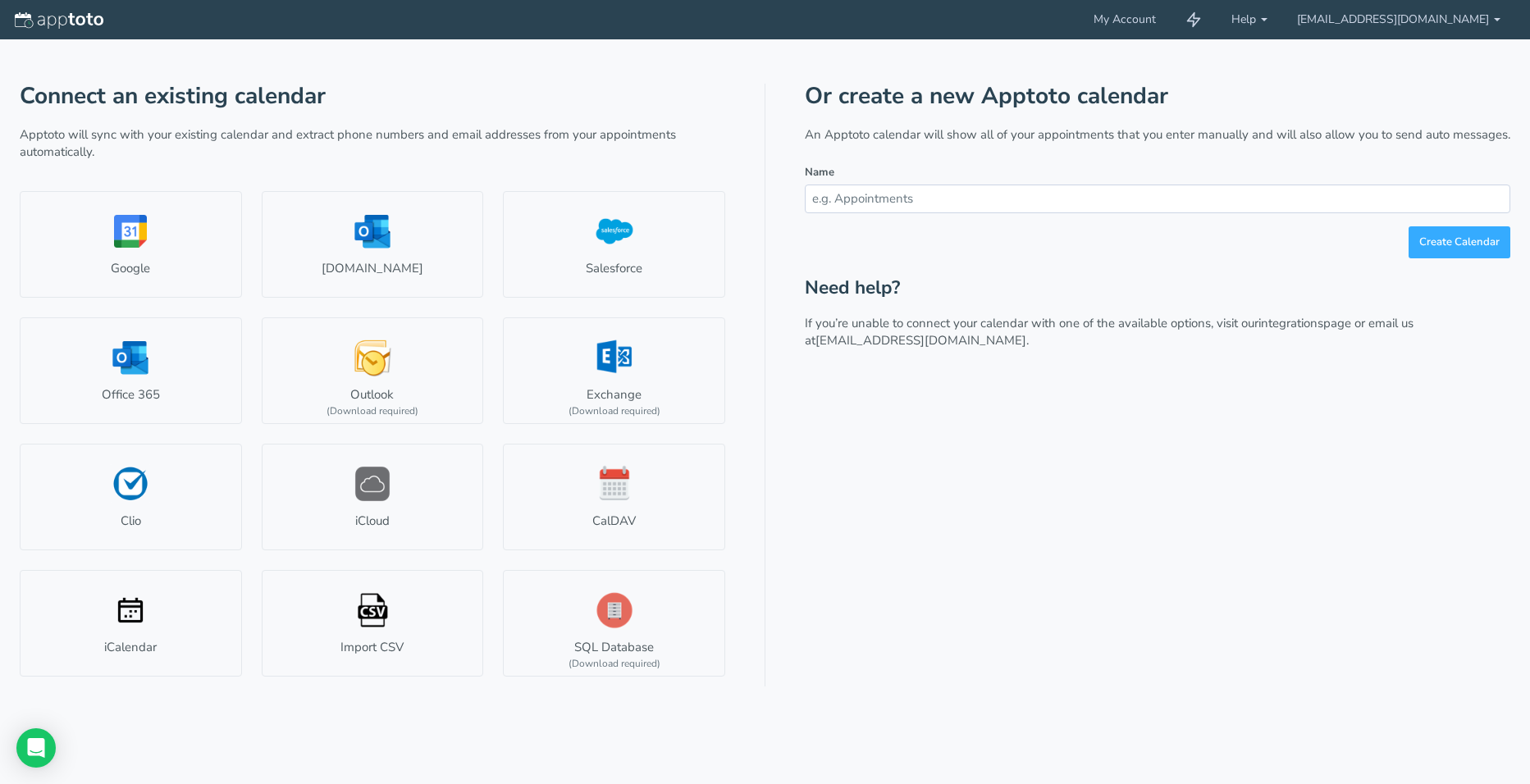 scroll, scrollTop: 0, scrollLeft: 0, axis: both 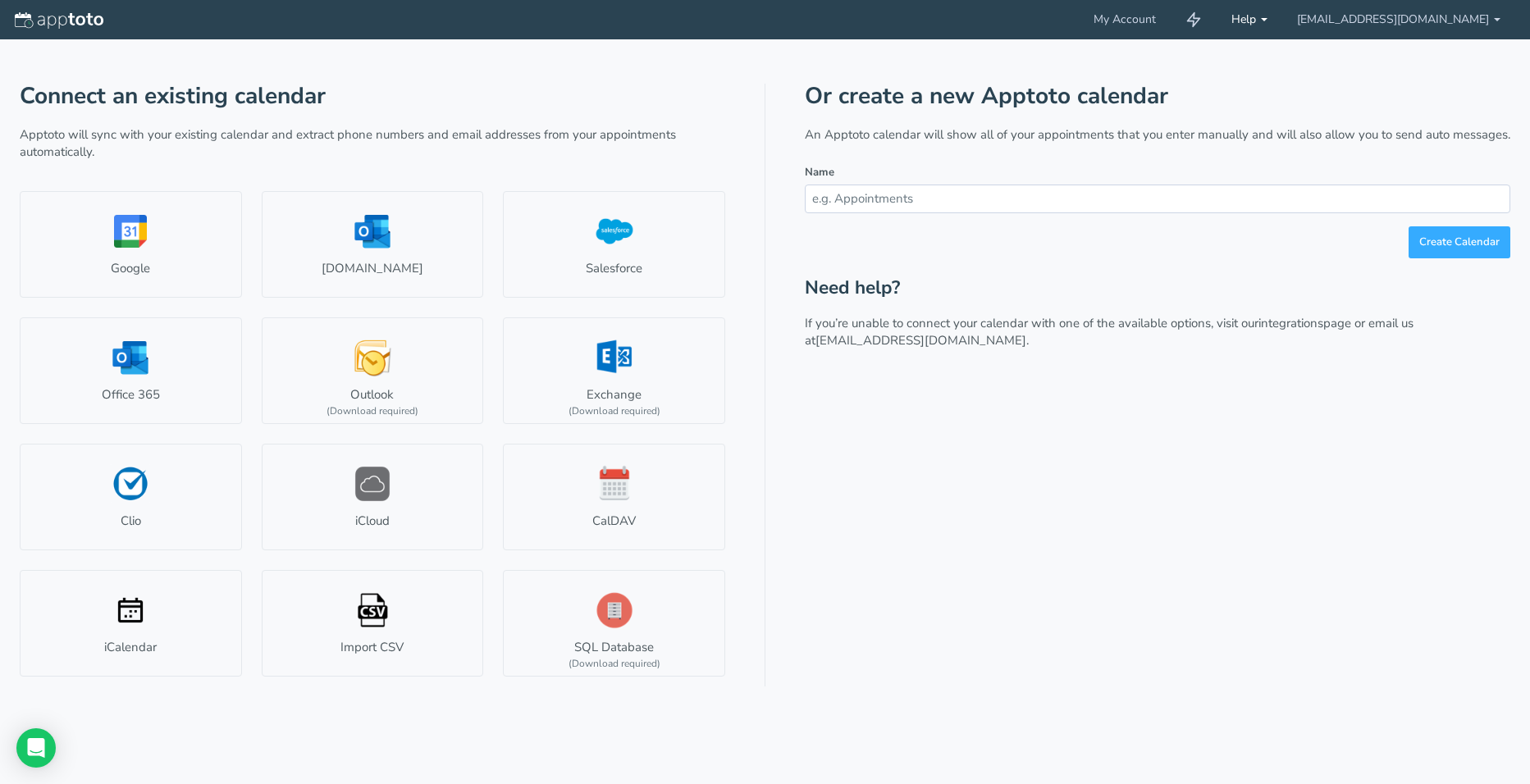 click on "Help" at bounding box center [1249, 20] 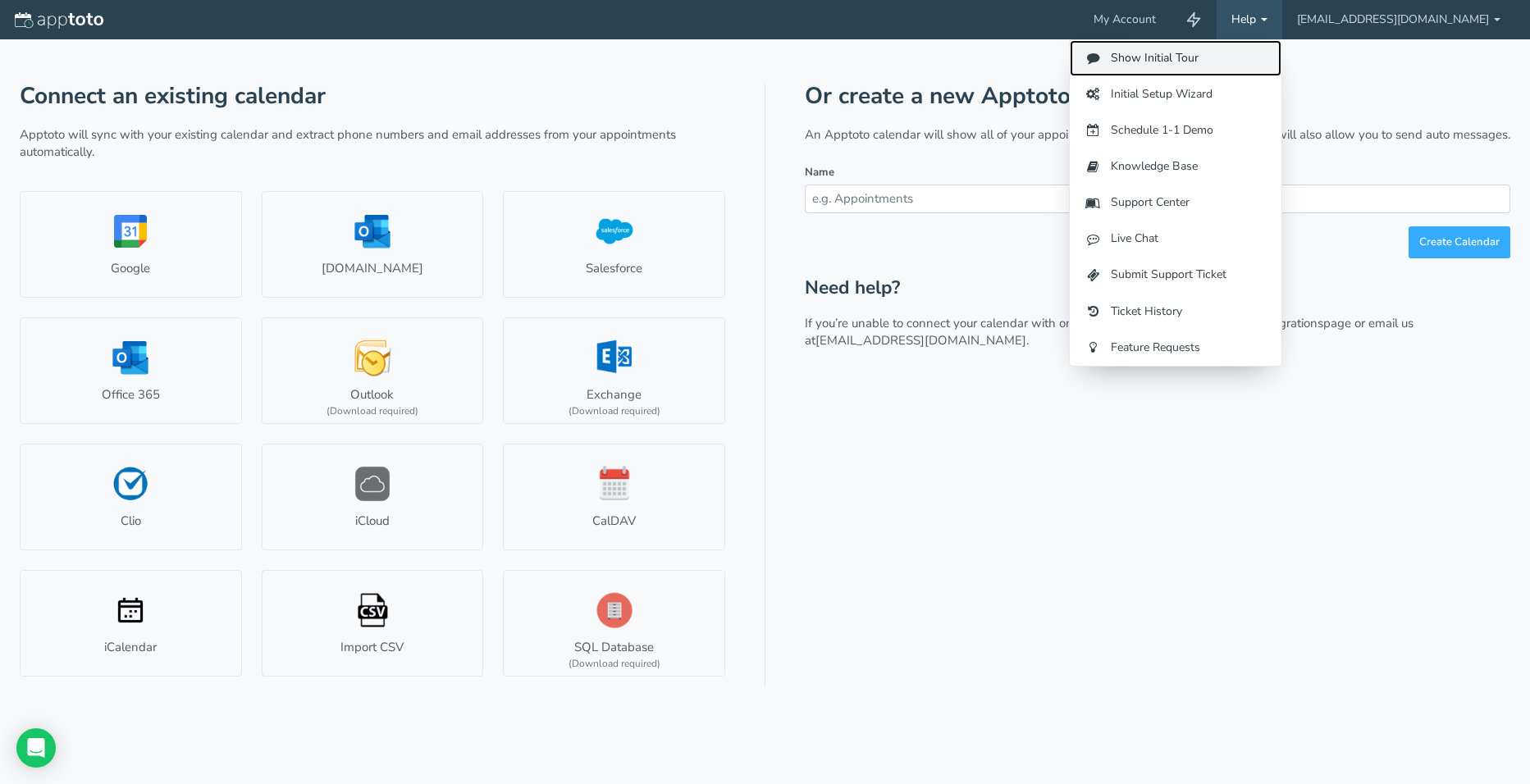 click on "Show Initial Tour" at bounding box center [1176, 58] 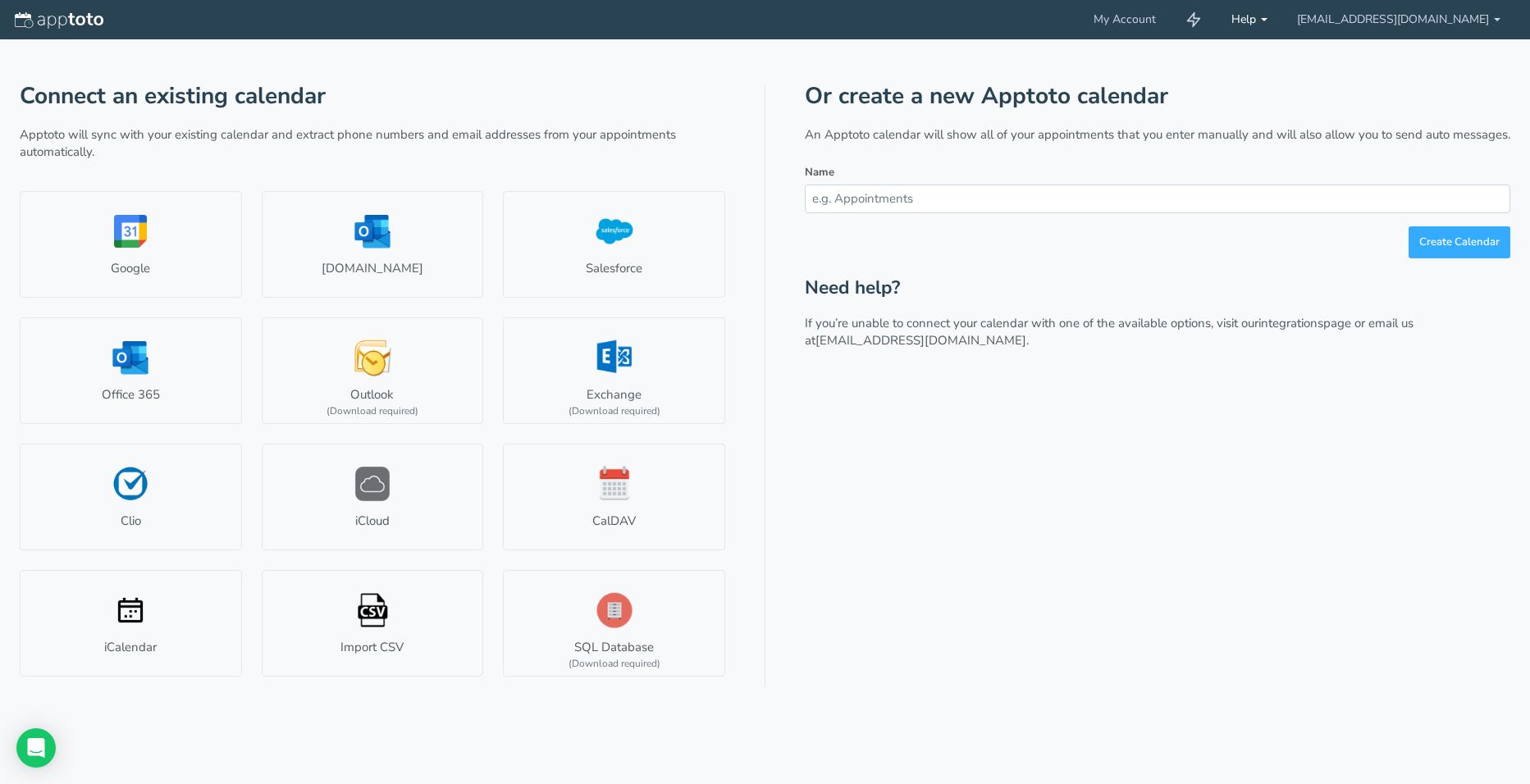 click on "Help" at bounding box center [1249, 20] 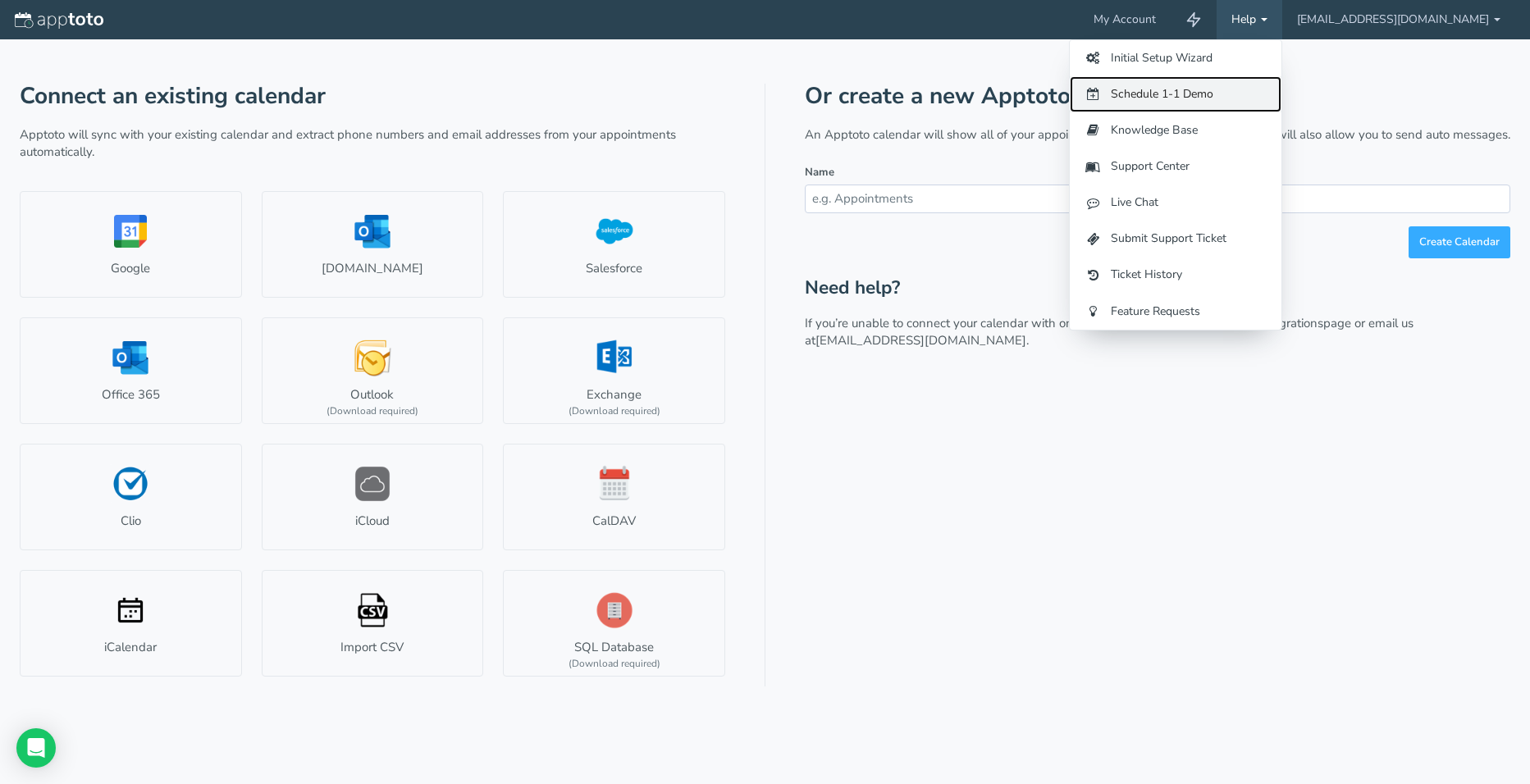 click on "Schedule 1-1 Demo" at bounding box center (1176, 94) 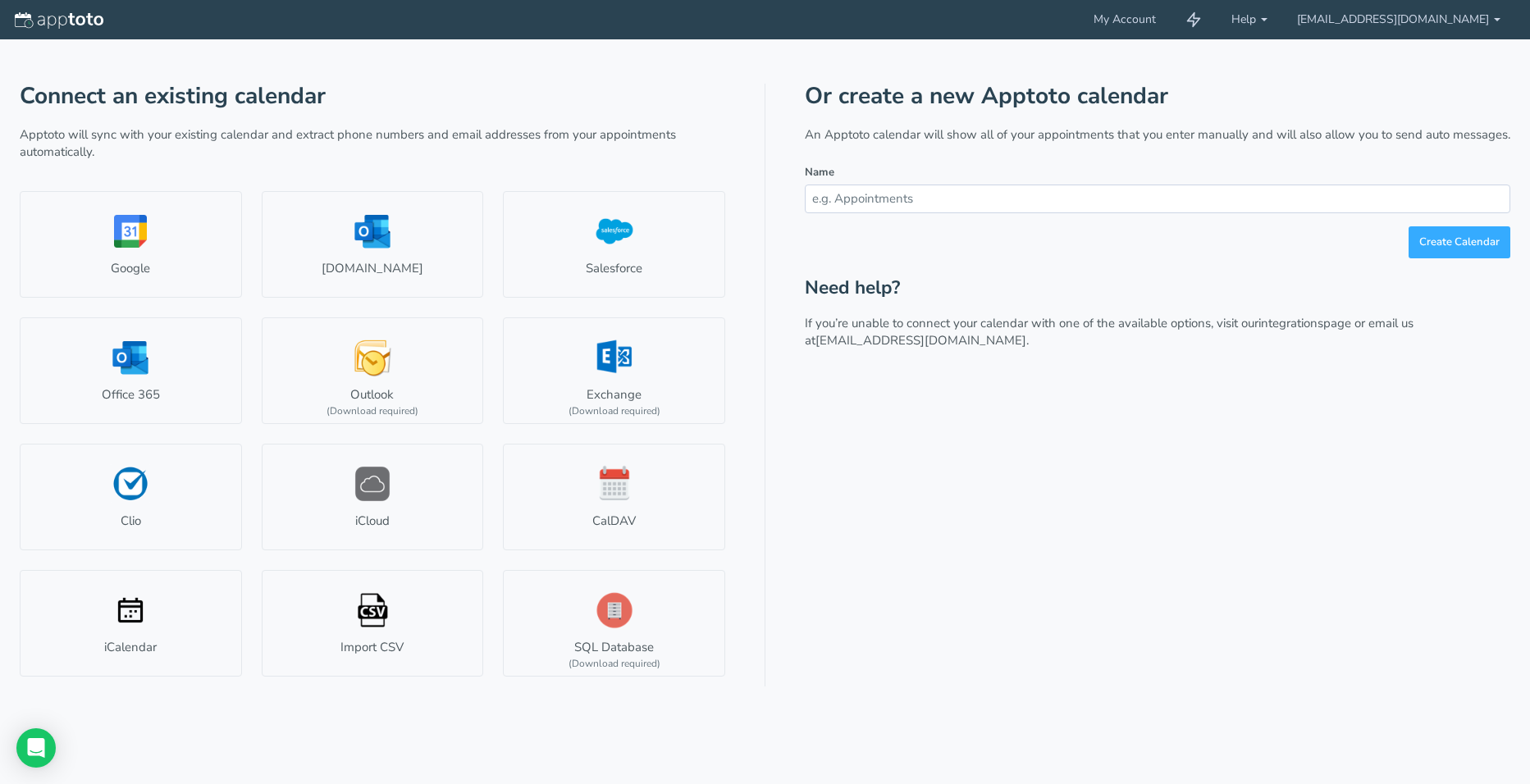 scroll, scrollTop: 0, scrollLeft: 0, axis: both 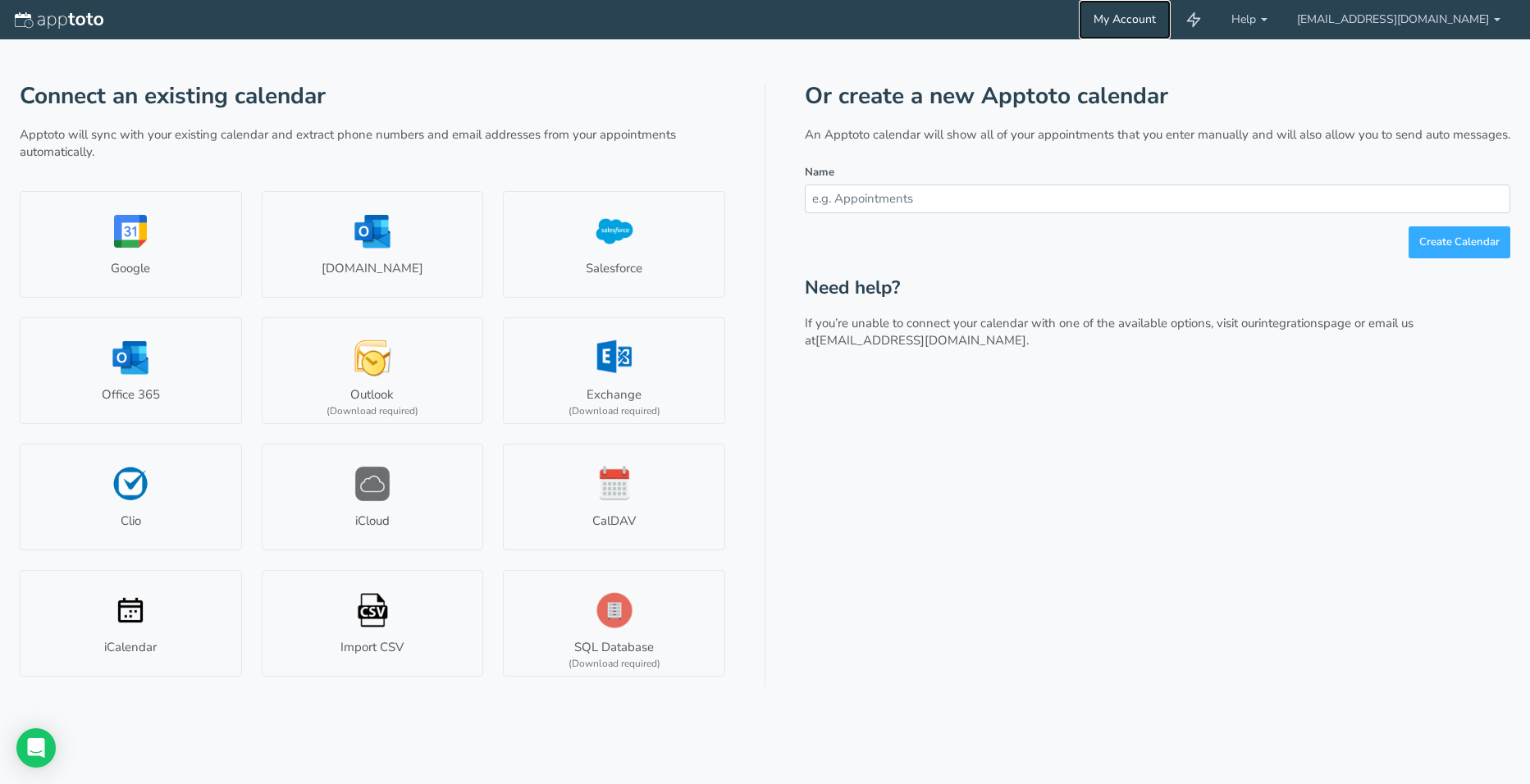 click on "My Account" at bounding box center [1125, 20] 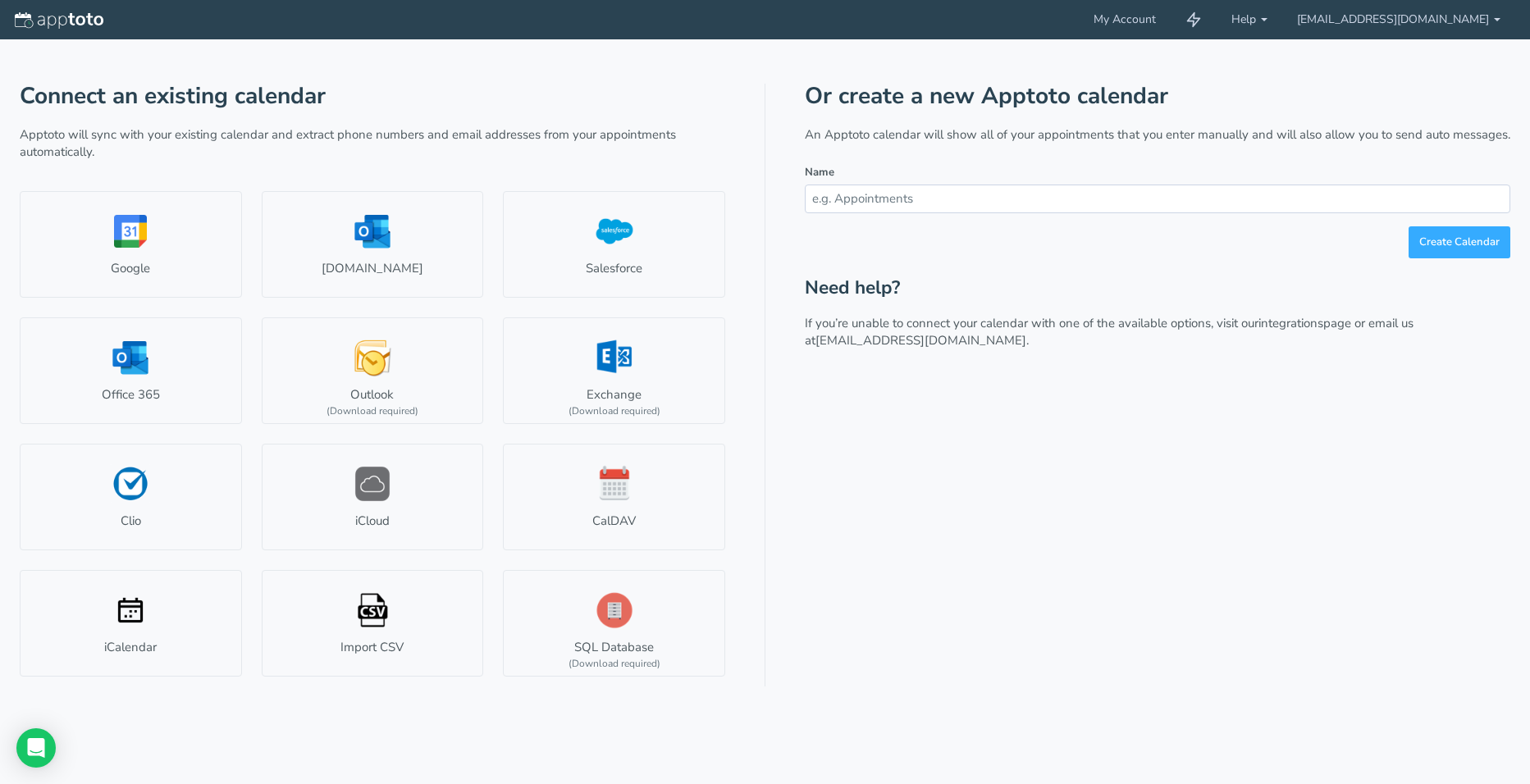 scroll, scrollTop: 0, scrollLeft: 0, axis: both 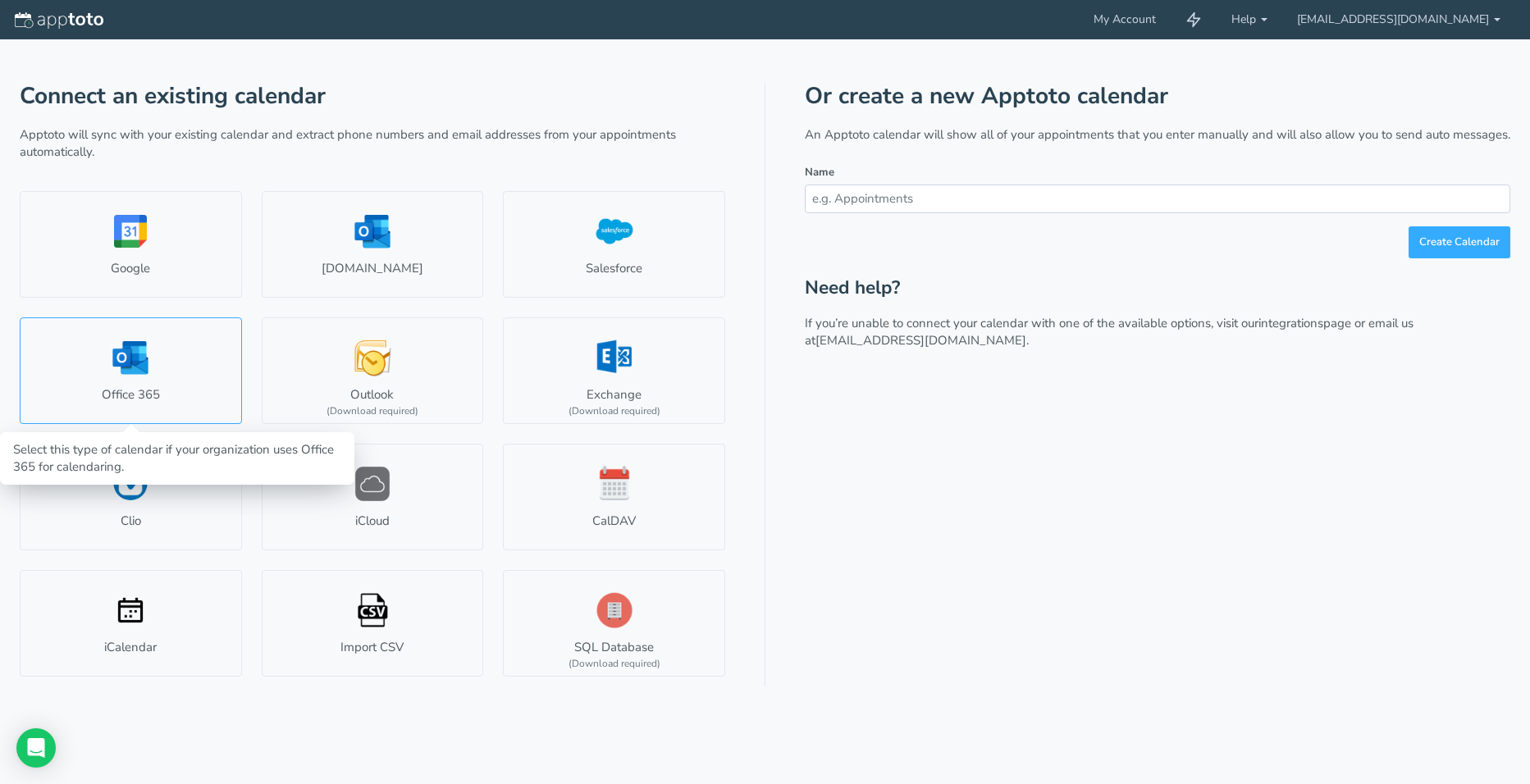 click on "Office 365" at bounding box center (130, 371) 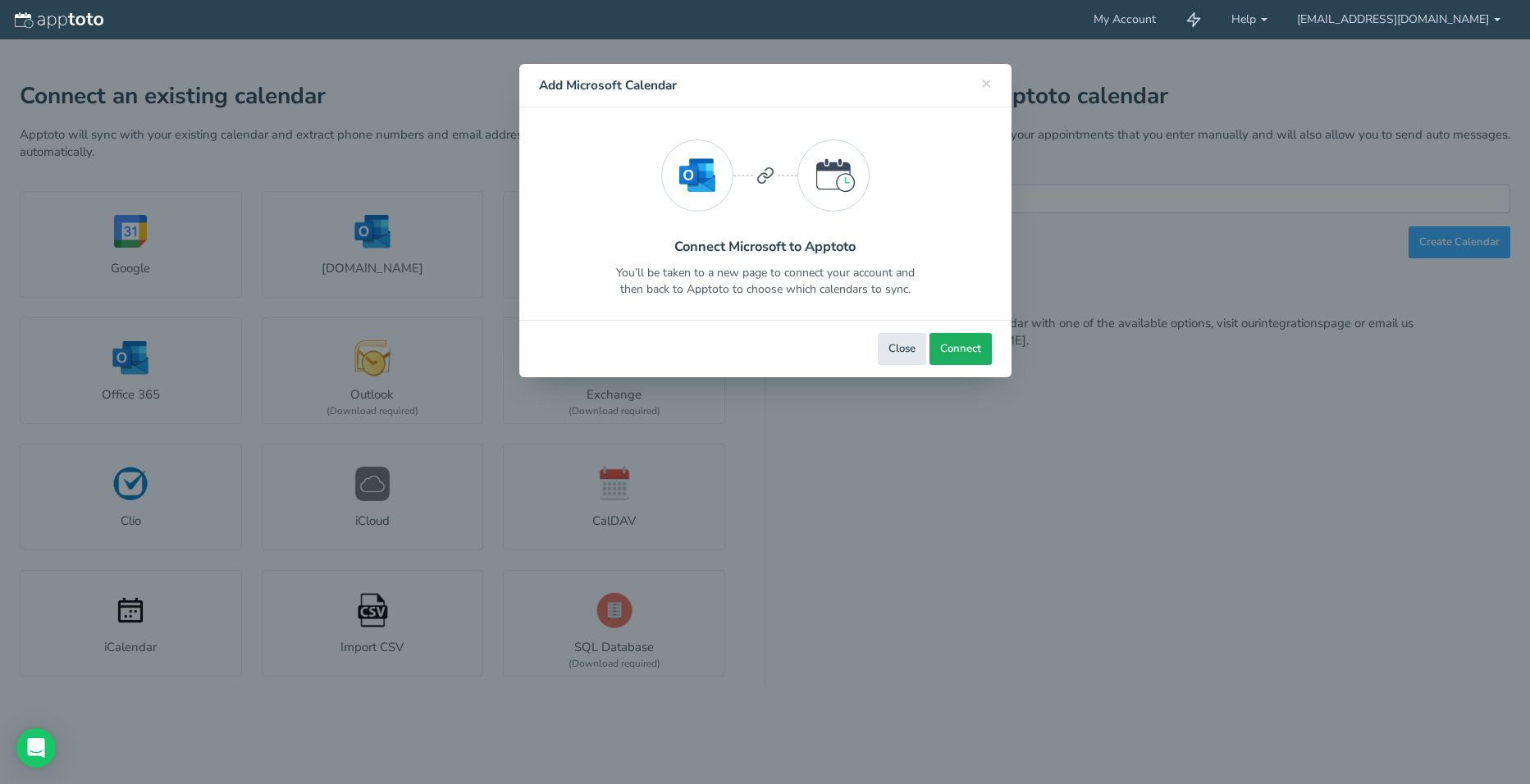 click on "Connect" at bounding box center (961, 349) 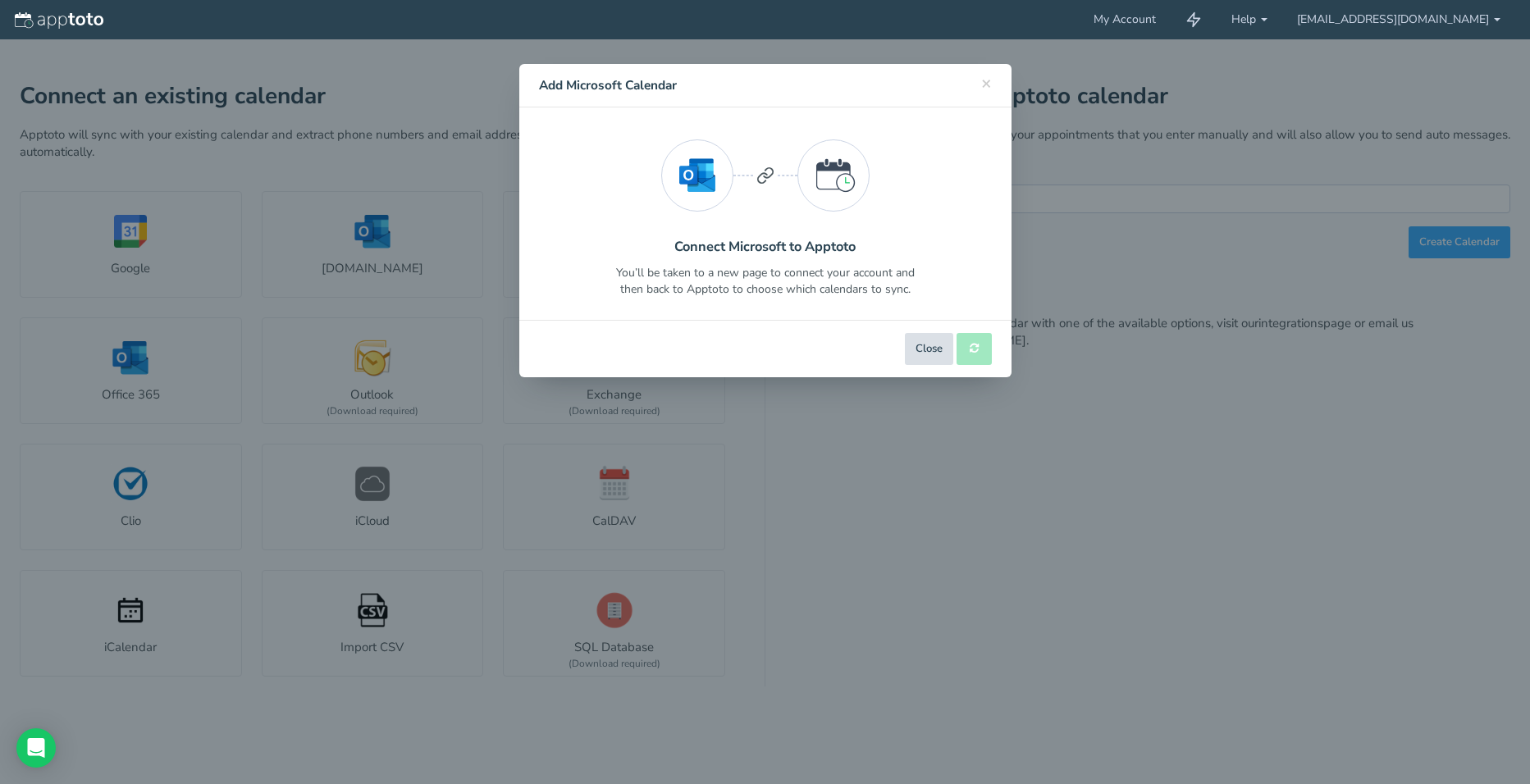 click on "Close" at bounding box center (929, 349) 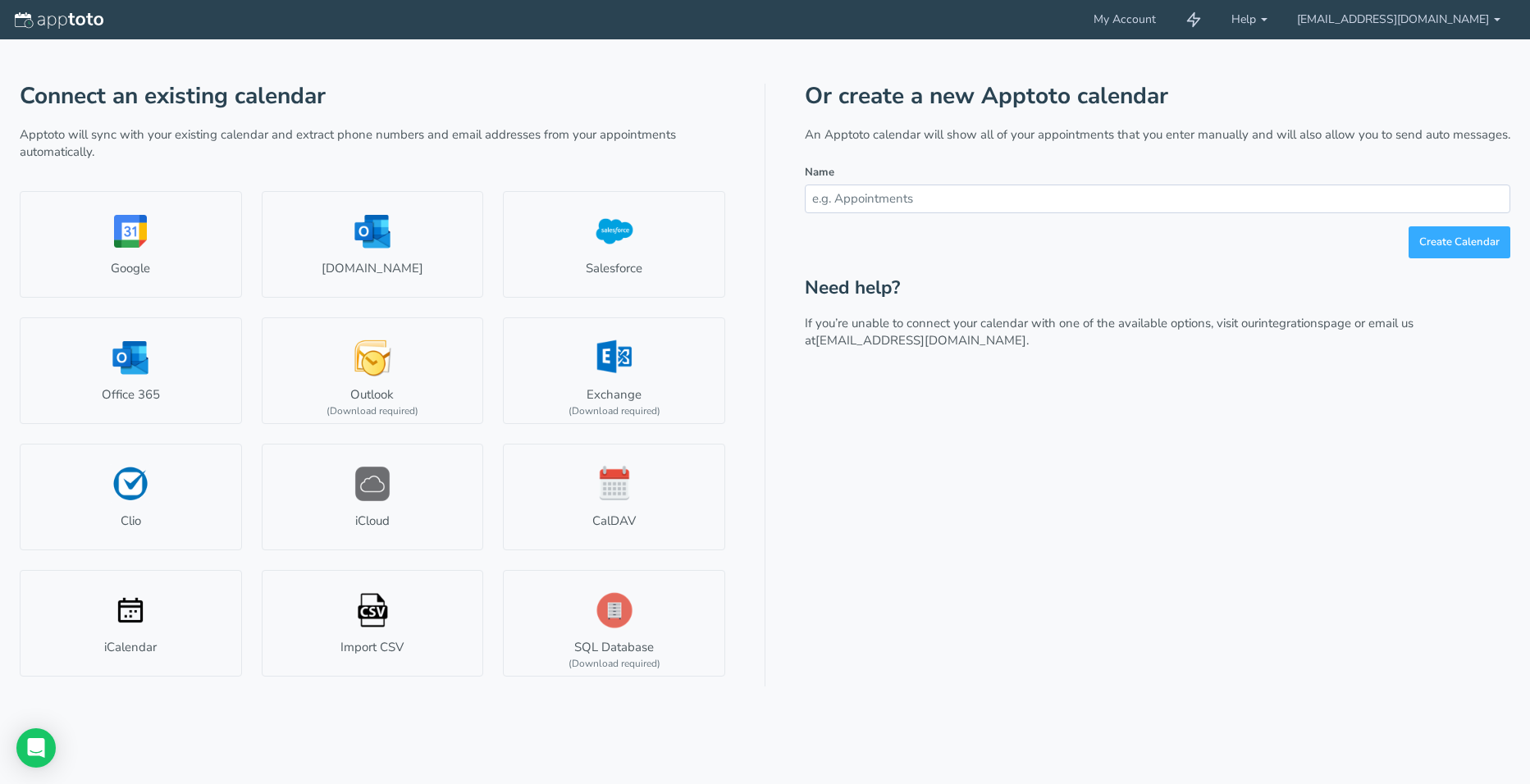 click on "Or create a new Apptoto calendar
An Apptoto calendar will show all of your appointments that you enter manually and will also allow you to send auto messages.
Name
Create Calendar
Need help?
If you’re unable to connect your calendar with one of the available options, visit our
integrations
page or email us at
support@apptoto.com." at bounding box center (1158, 385) 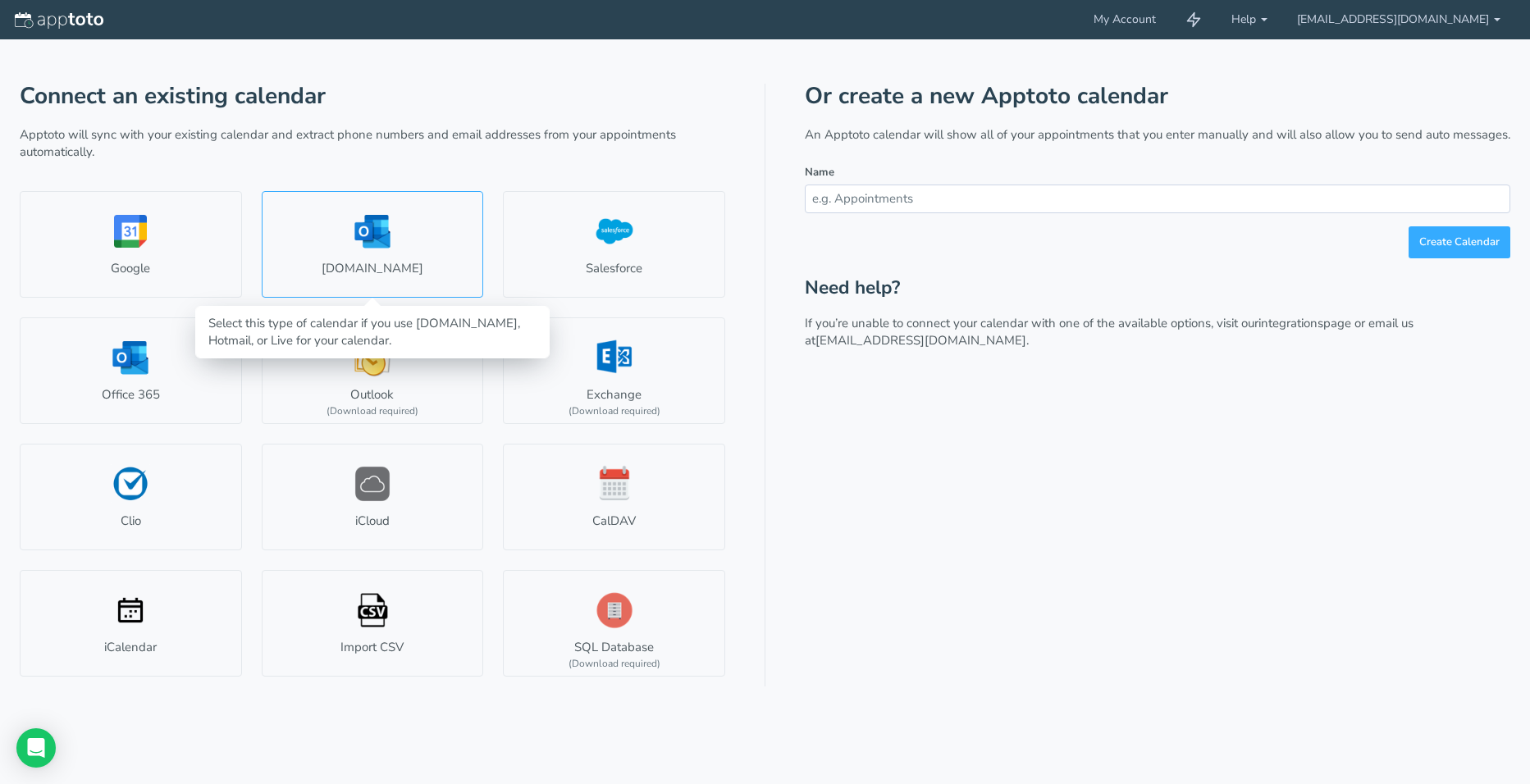 click on "[DOMAIN_NAME]" at bounding box center (372, 244) 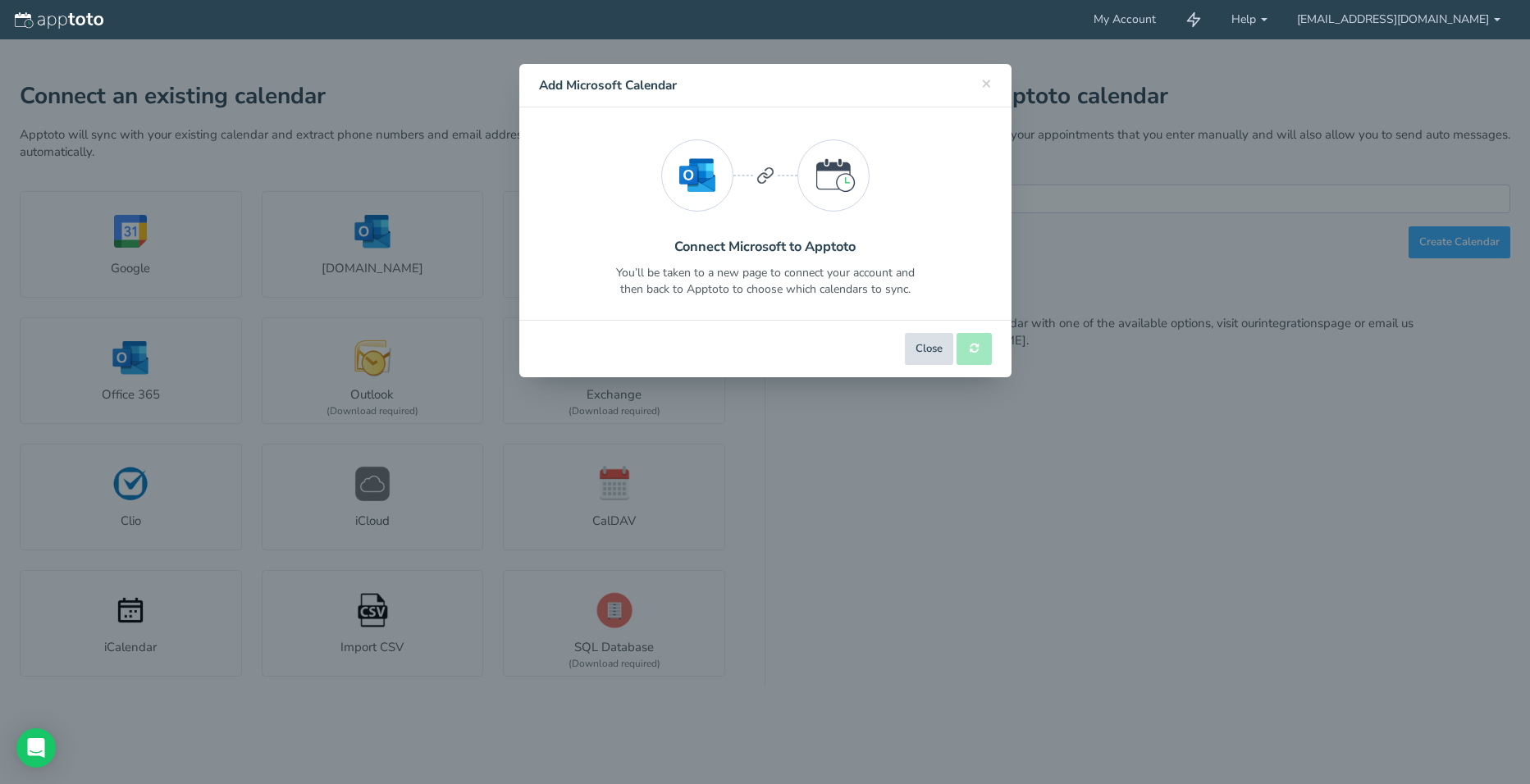 click on "Close" at bounding box center (929, 349) 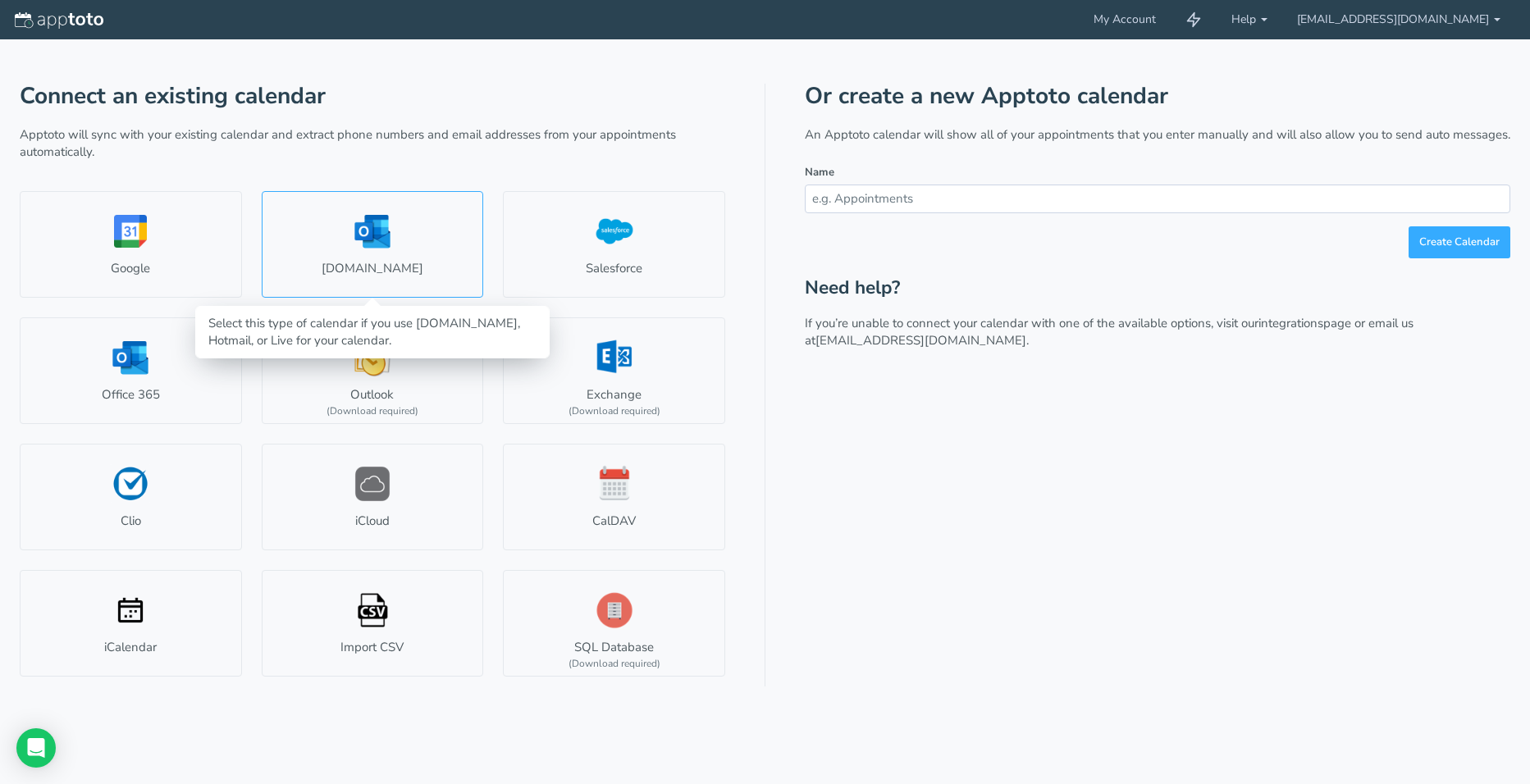 scroll, scrollTop: 0, scrollLeft: 0, axis: both 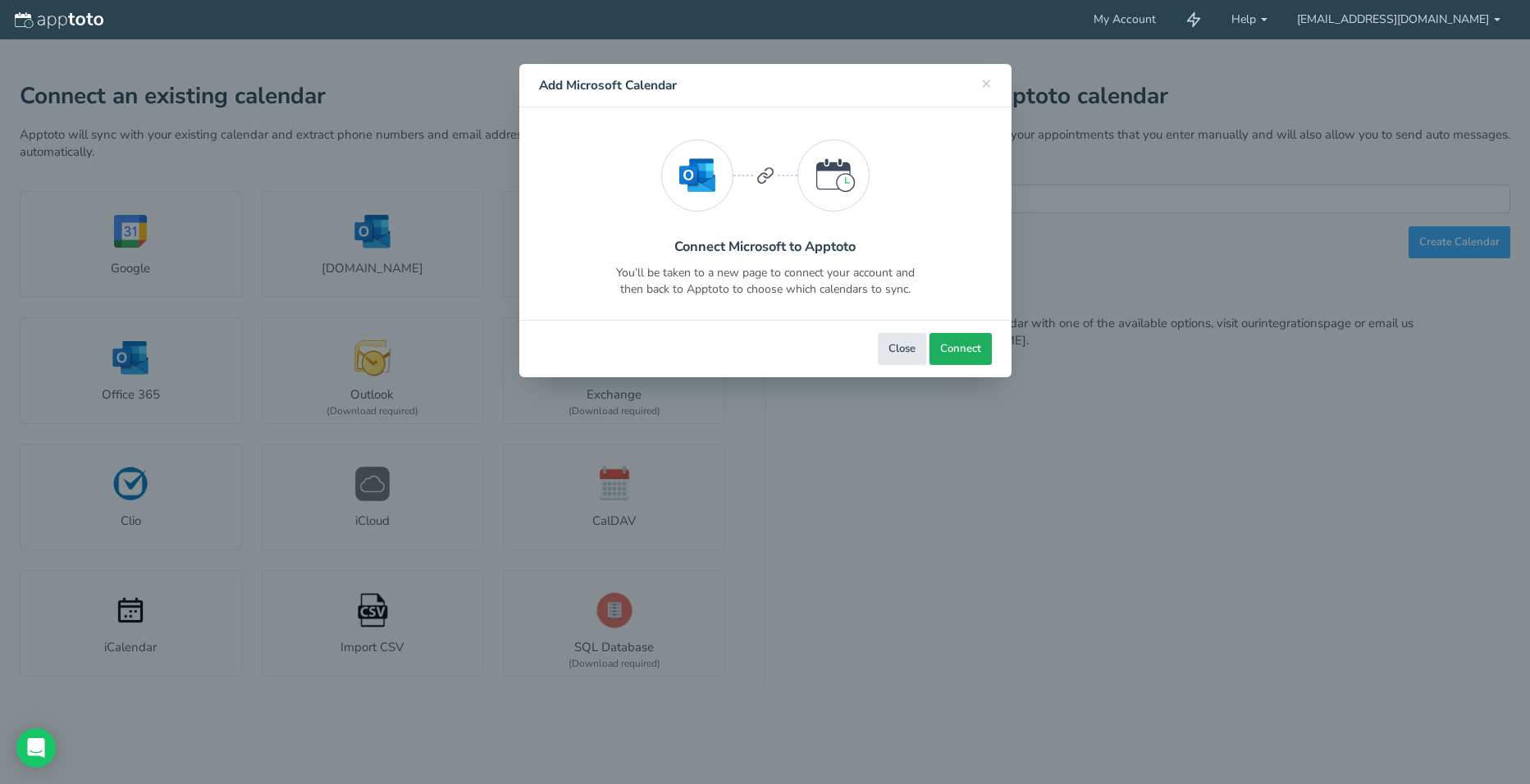 click on "Connect" at bounding box center (961, 349) 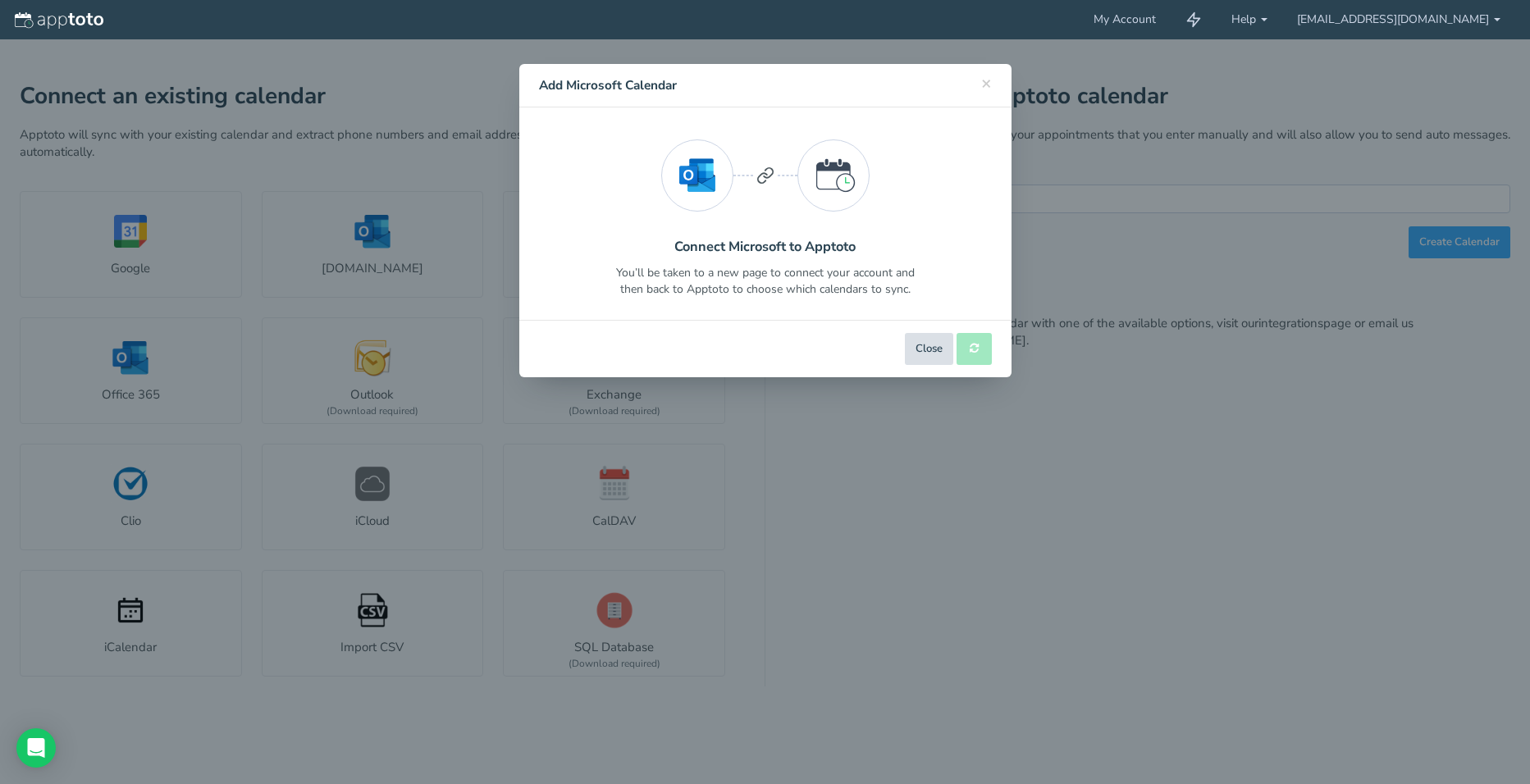 click on "Close" at bounding box center [929, 349] 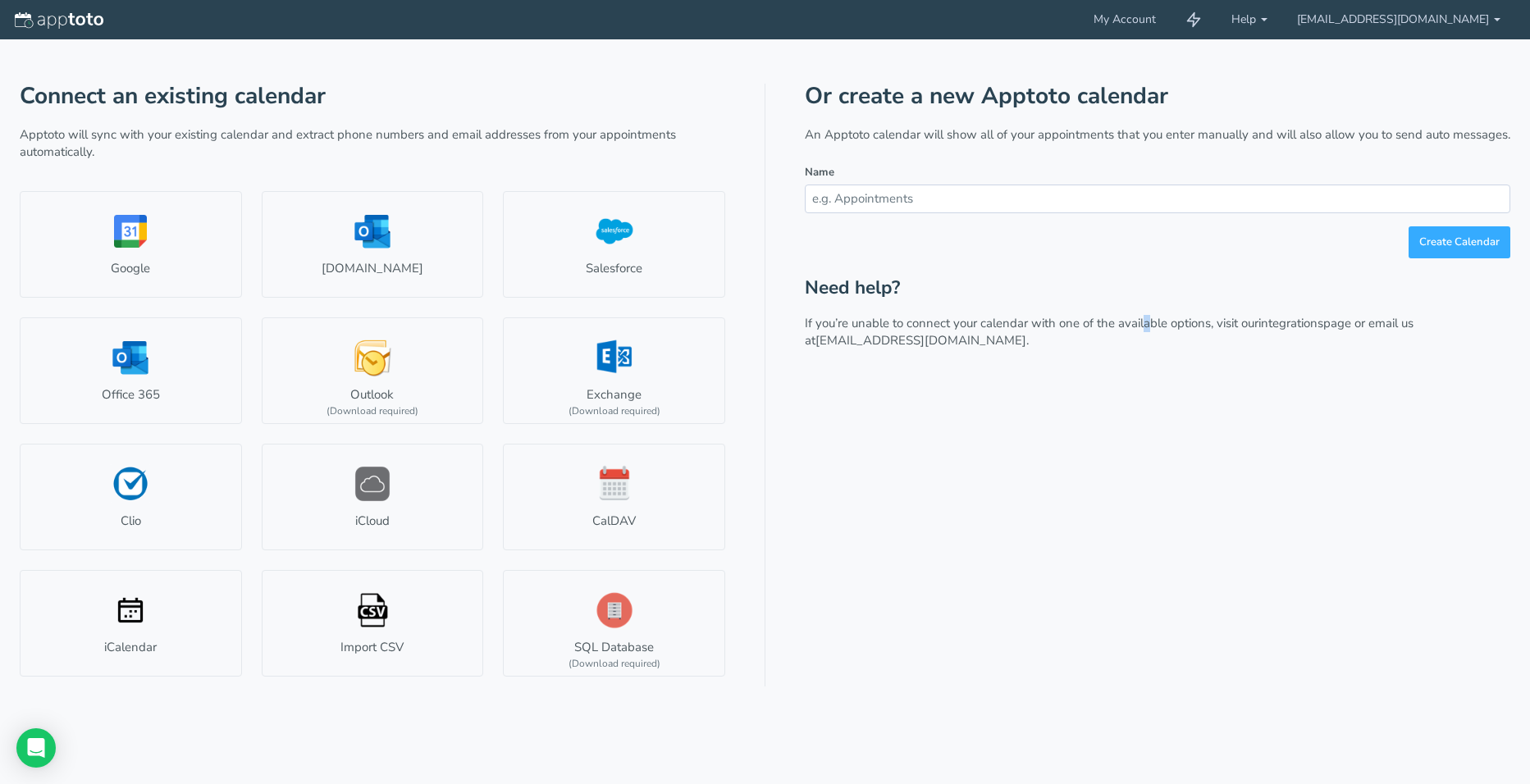 click on "If you’re unable to connect your calendar with one of the available options, visit our
integrations
page or email us at
[EMAIL_ADDRESS][DOMAIN_NAME]." at bounding box center (1158, 332) 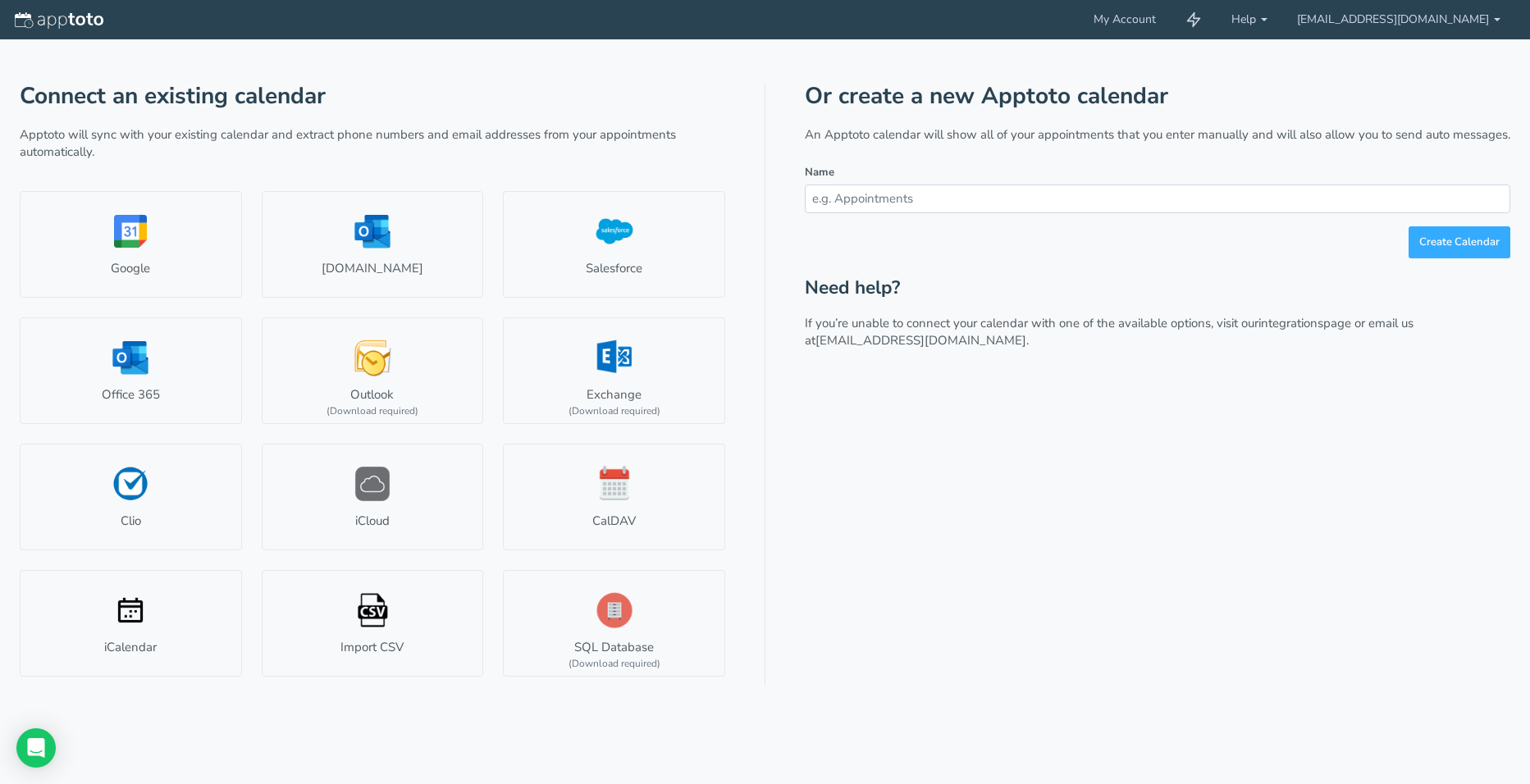 drag, startPoint x: 1142, startPoint y: 347, endPoint x: 1089, endPoint y: 350, distance: 53.08484 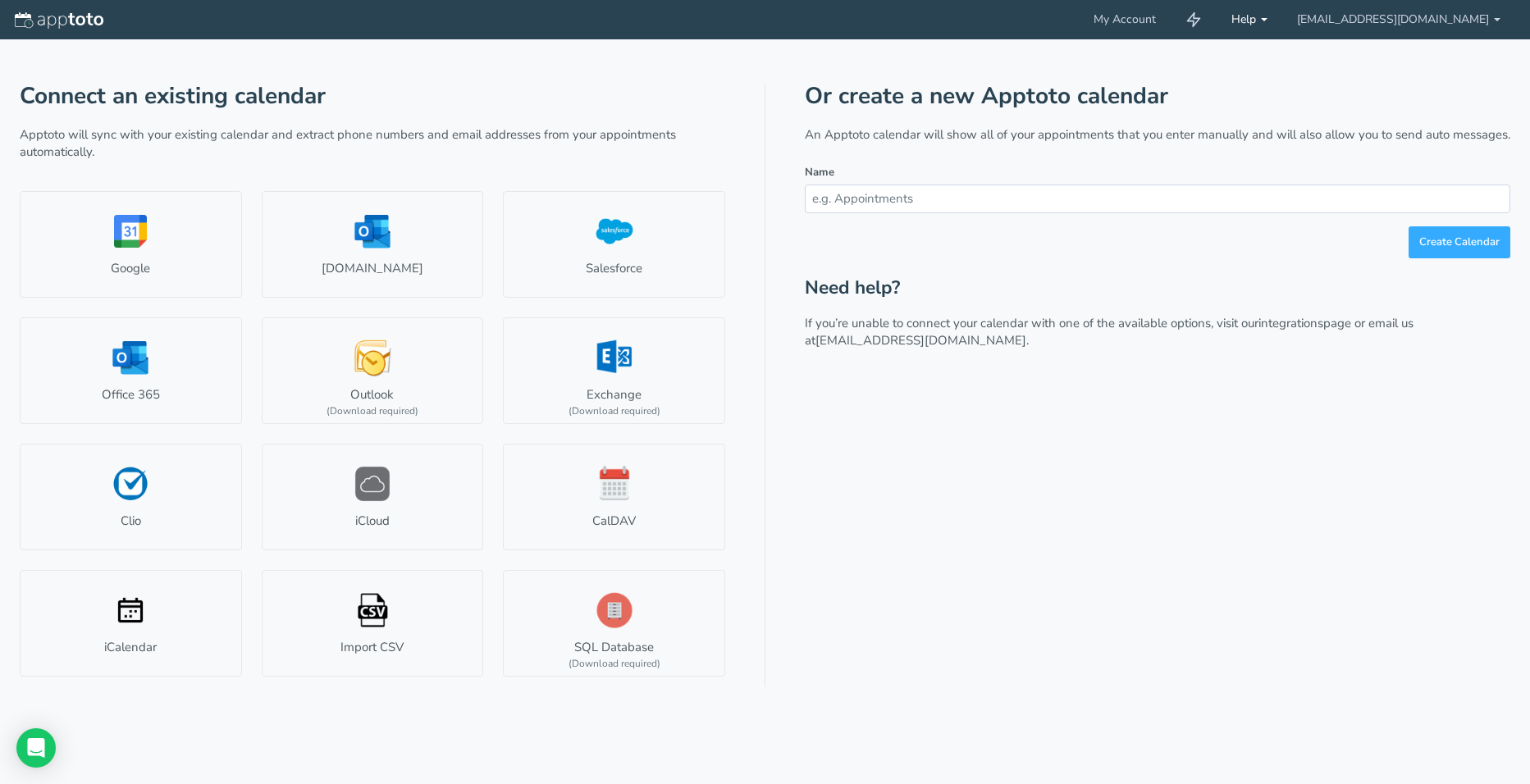 click on "Help" at bounding box center [1249, 20] 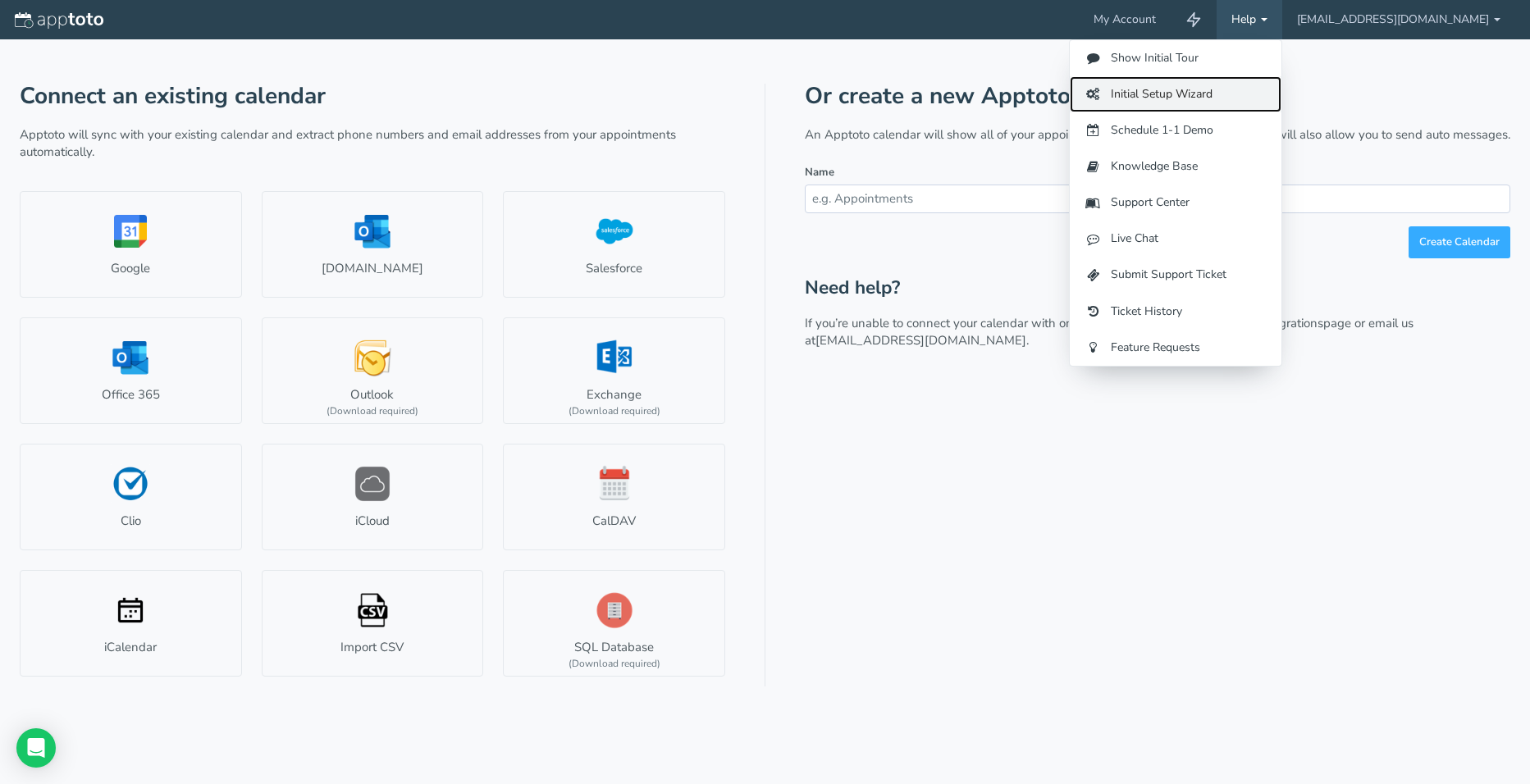 click on "Initial Setup Wizard" at bounding box center [1176, 94] 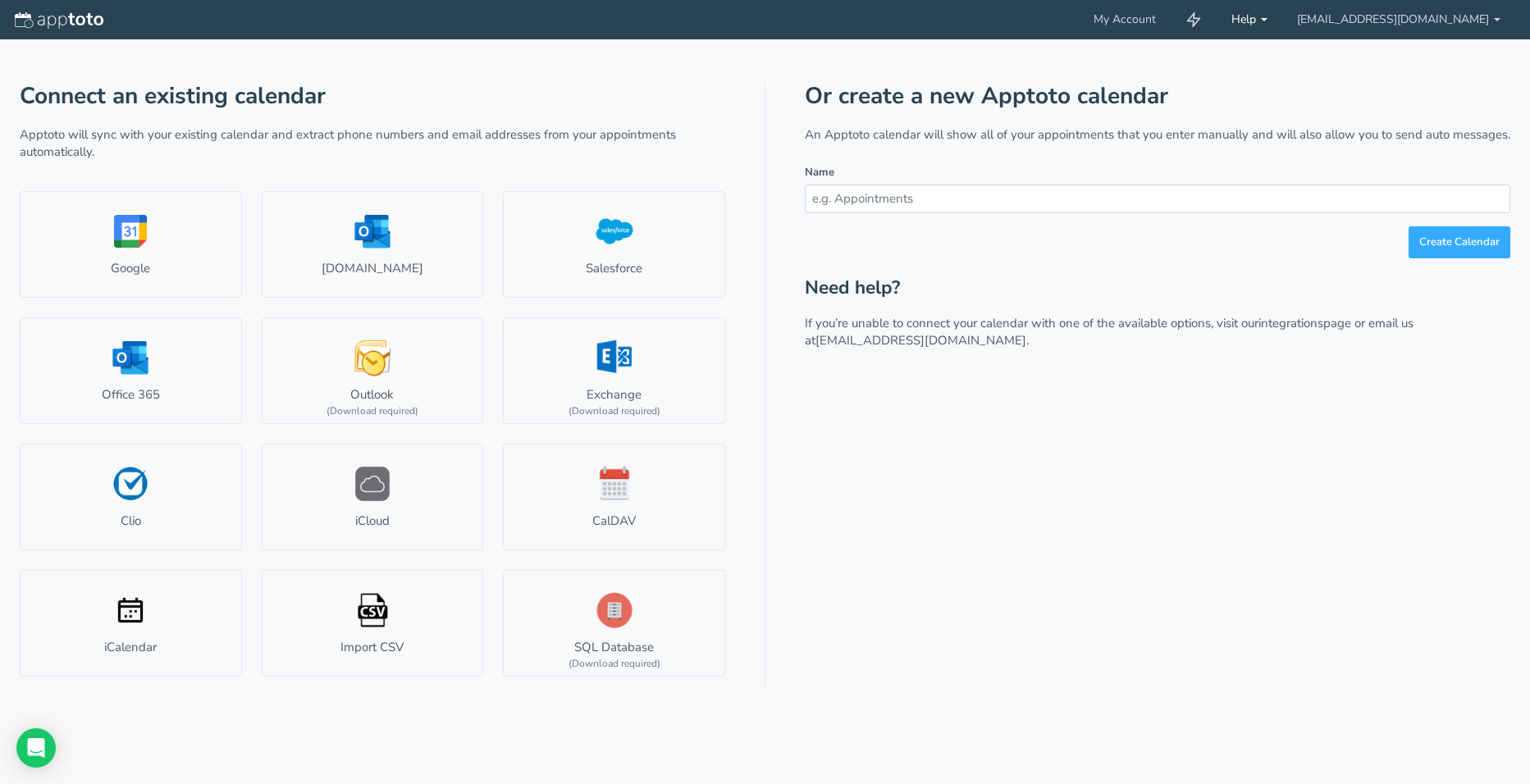 click on "Help" at bounding box center [1249, 20] 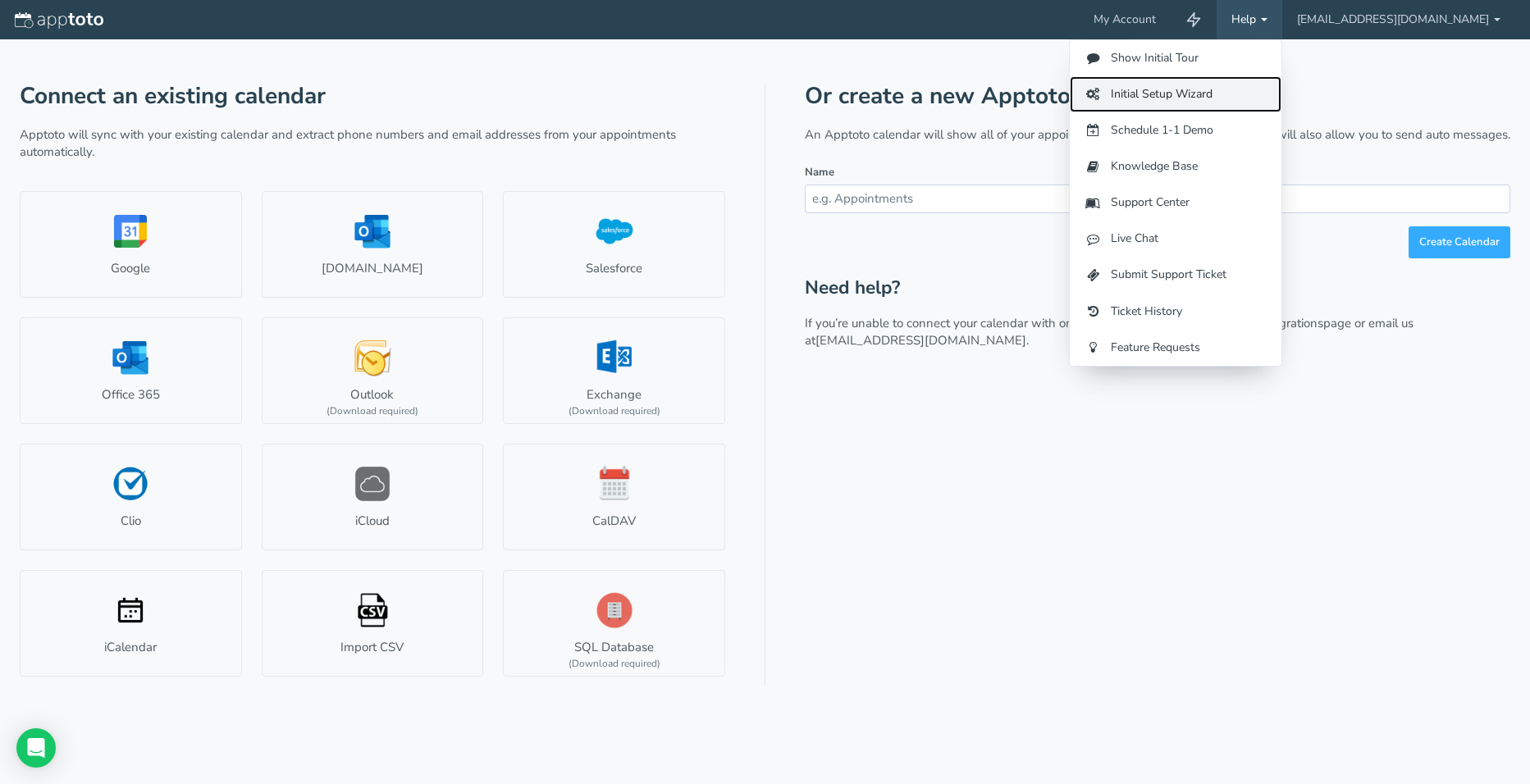 click on "Initial Setup Wizard" at bounding box center (1176, 94) 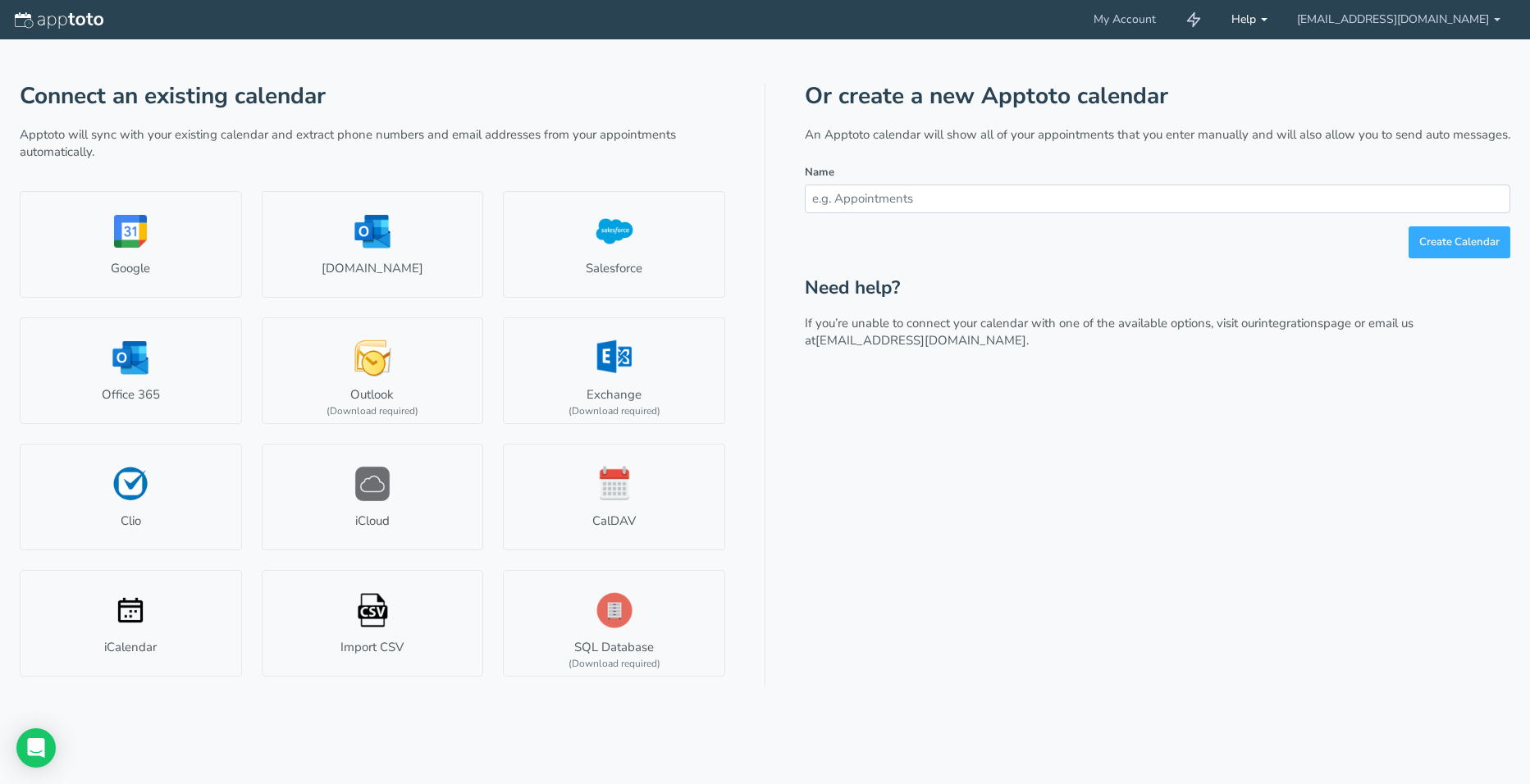 click on "Help" at bounding box center [1249, 20] 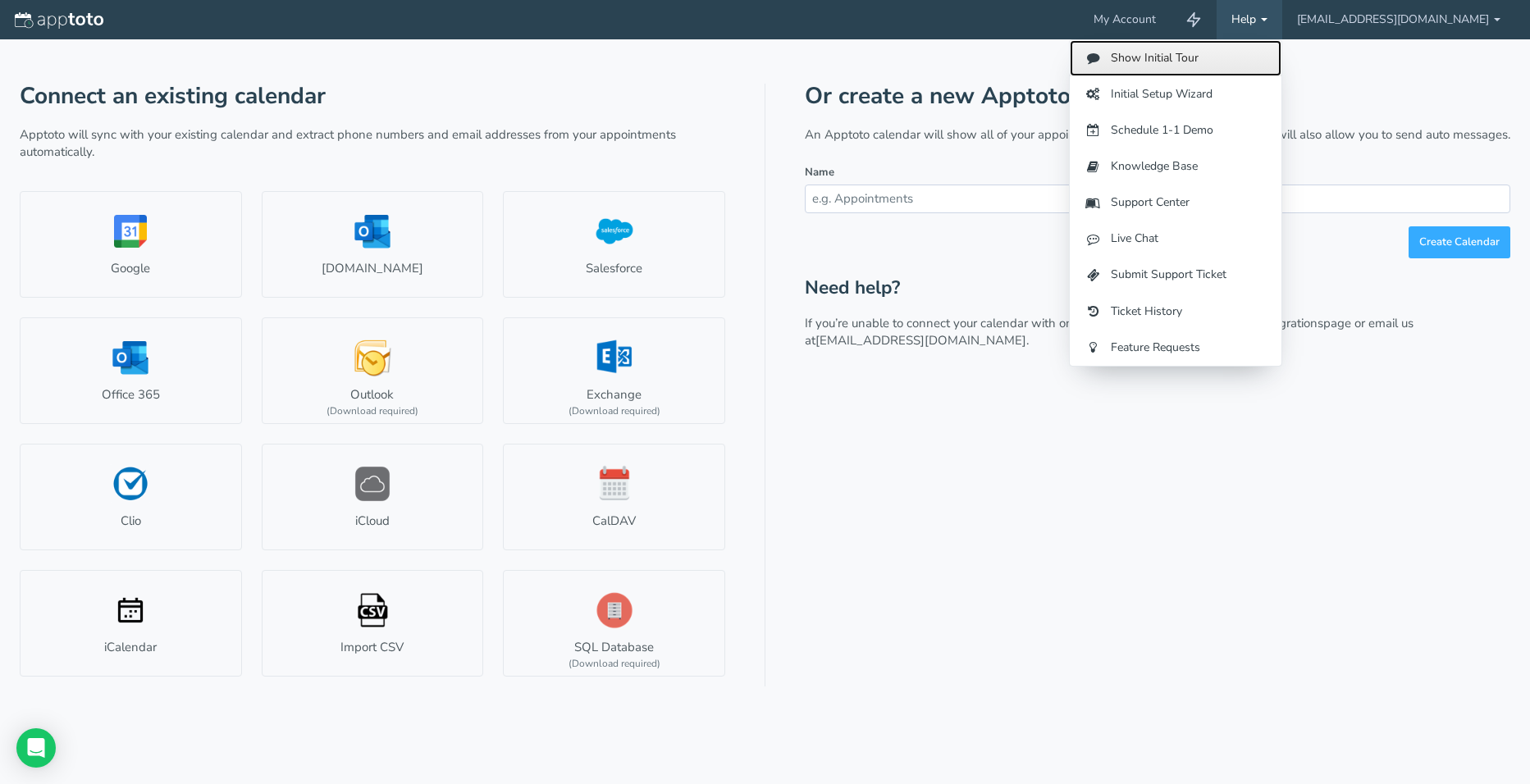 click on "Show Initial Tour" at bounding box center [1176, 58] 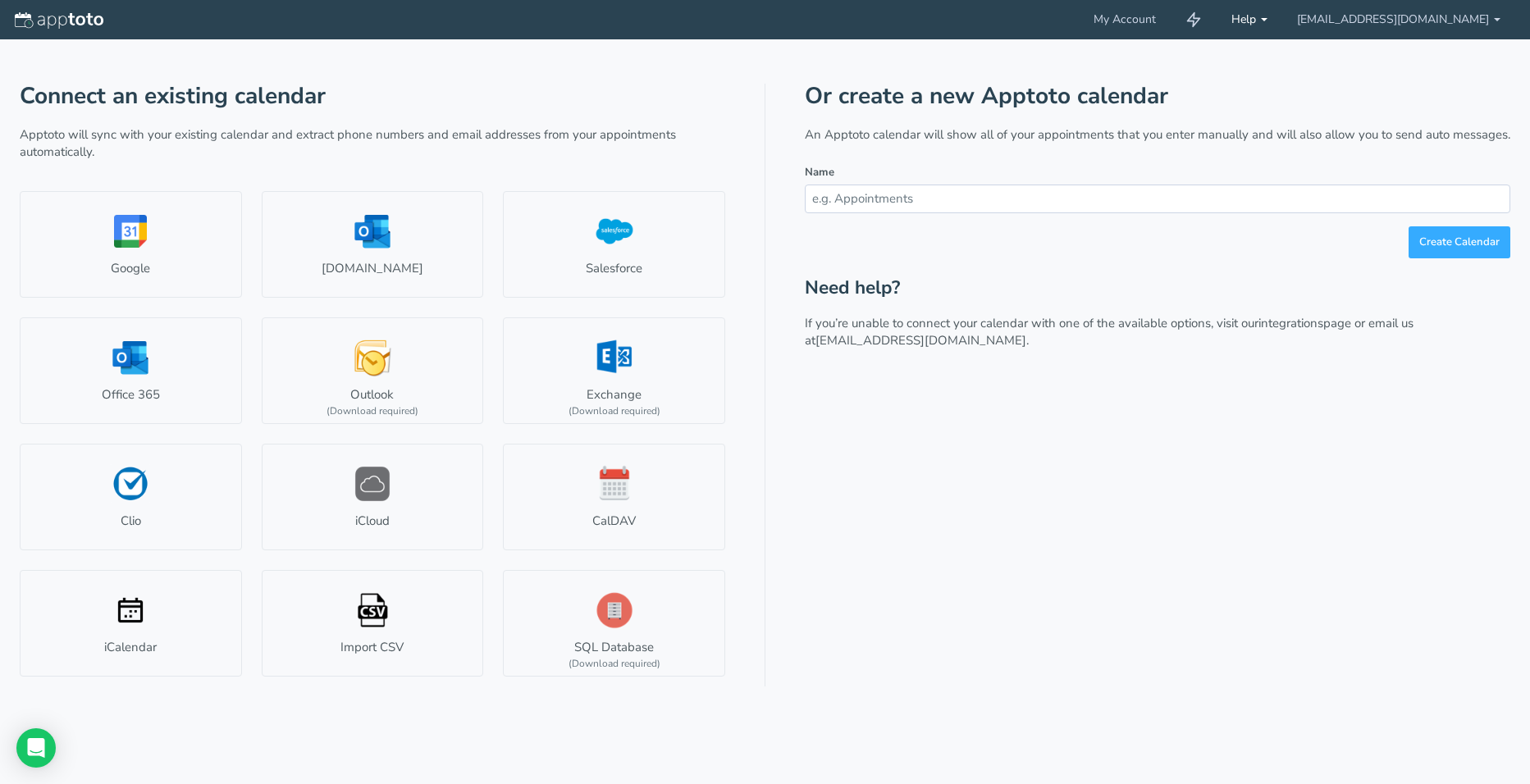 click on "Help" at bounding box center (1249, 20) 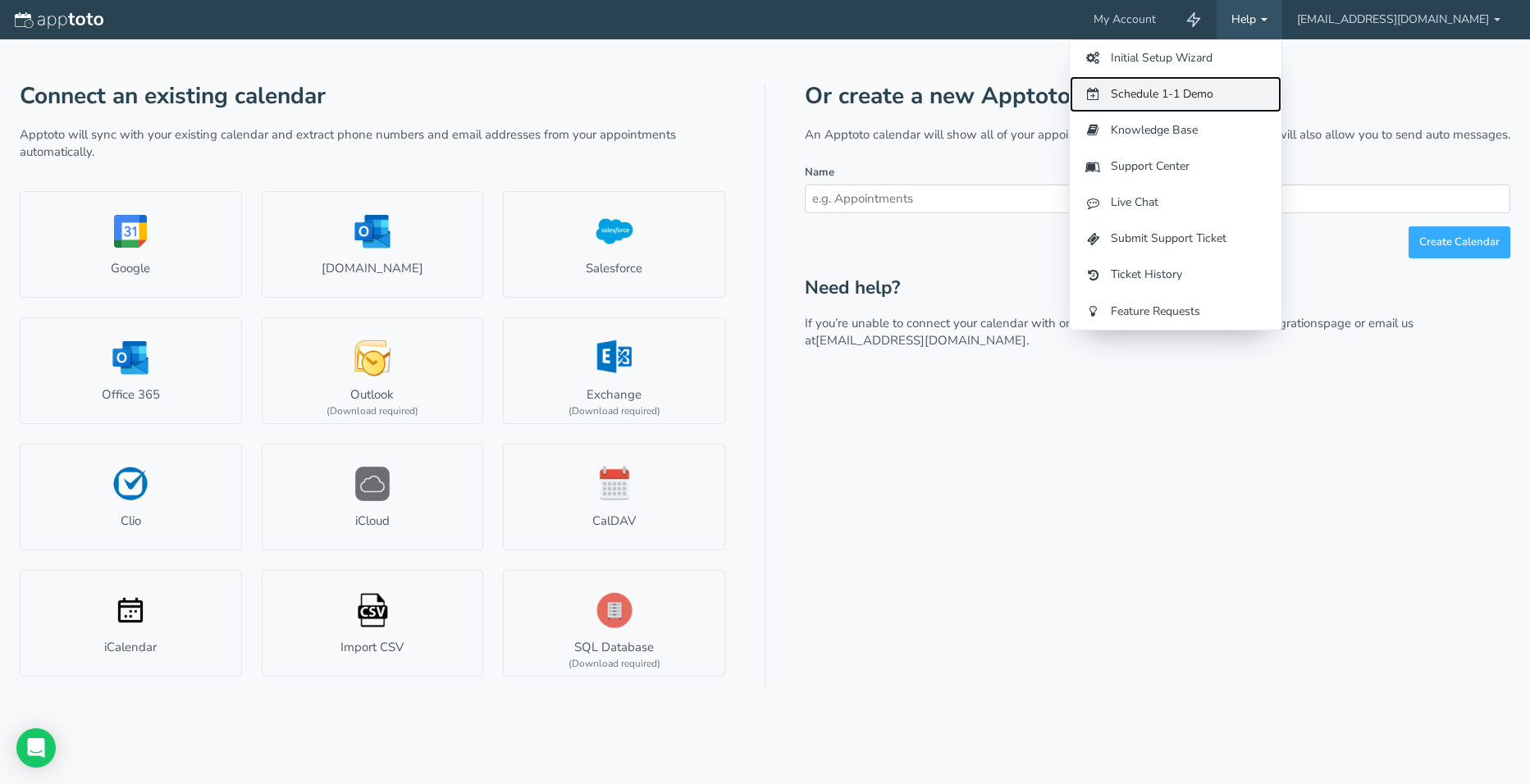 click on "Schedule 1-1 Demo" at bounding box center (1176, 94) 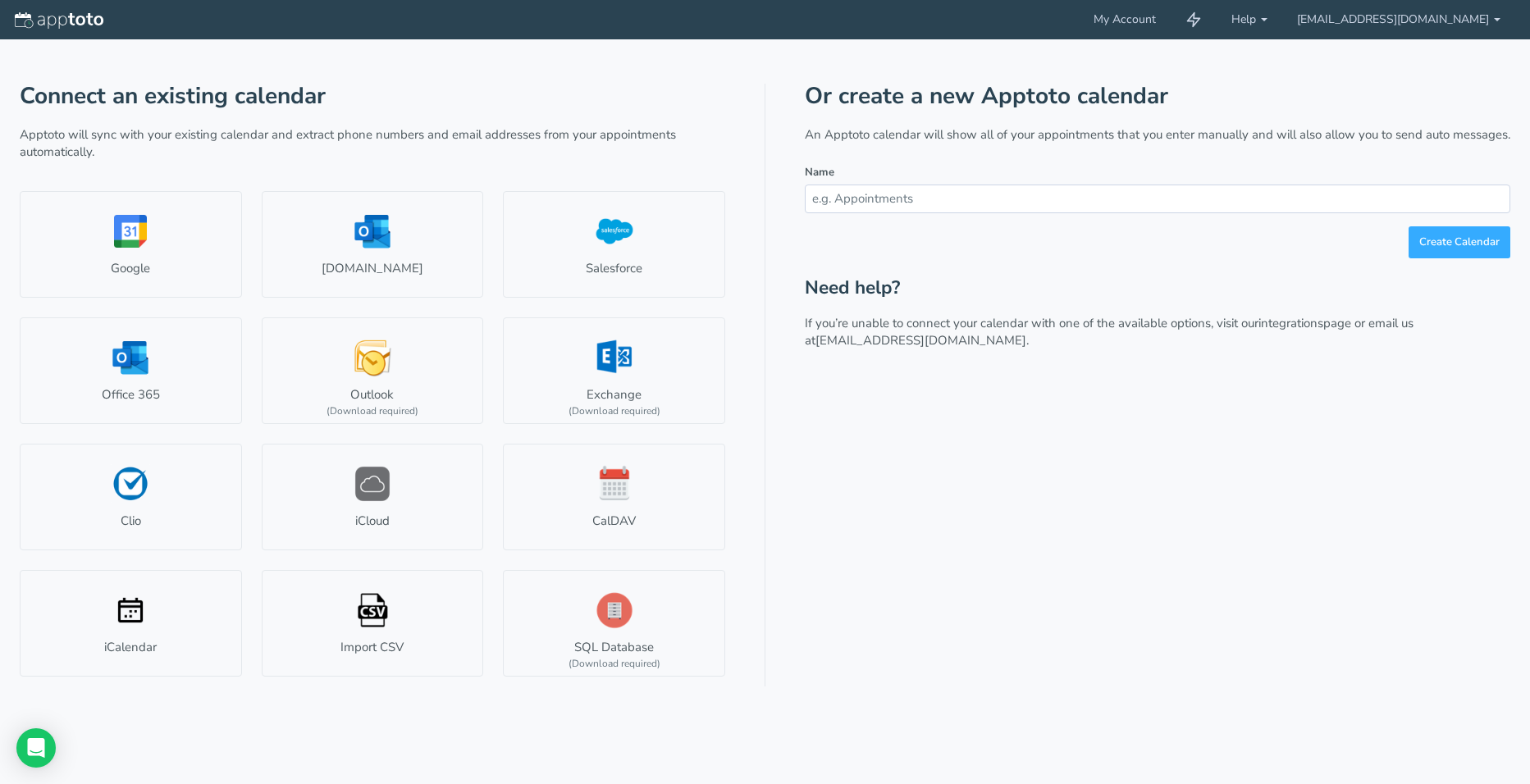 scroll, scrollTop: 0, scrollLeft: 0, axis: both 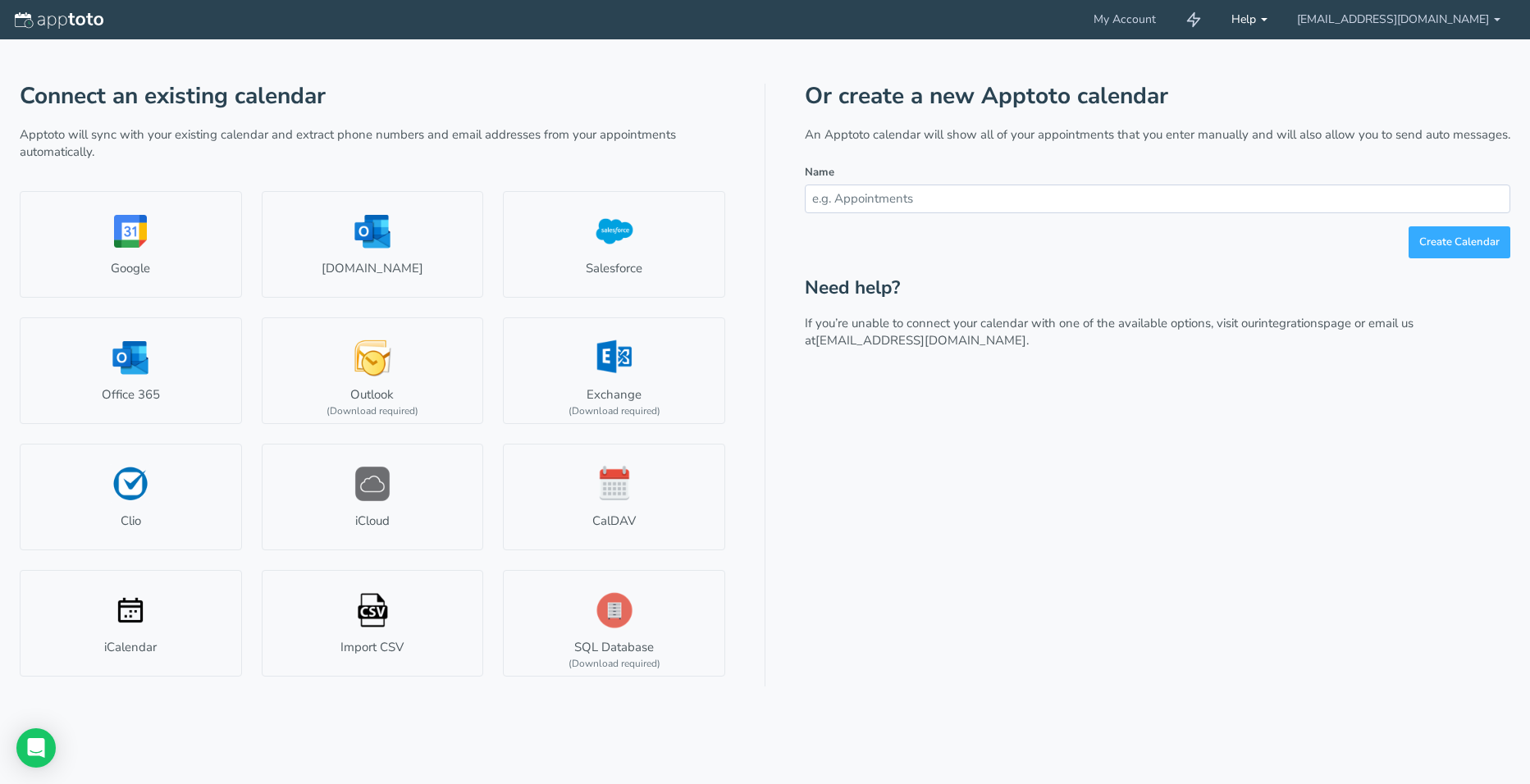 click on "Help" at bounding box center [1249, 20] 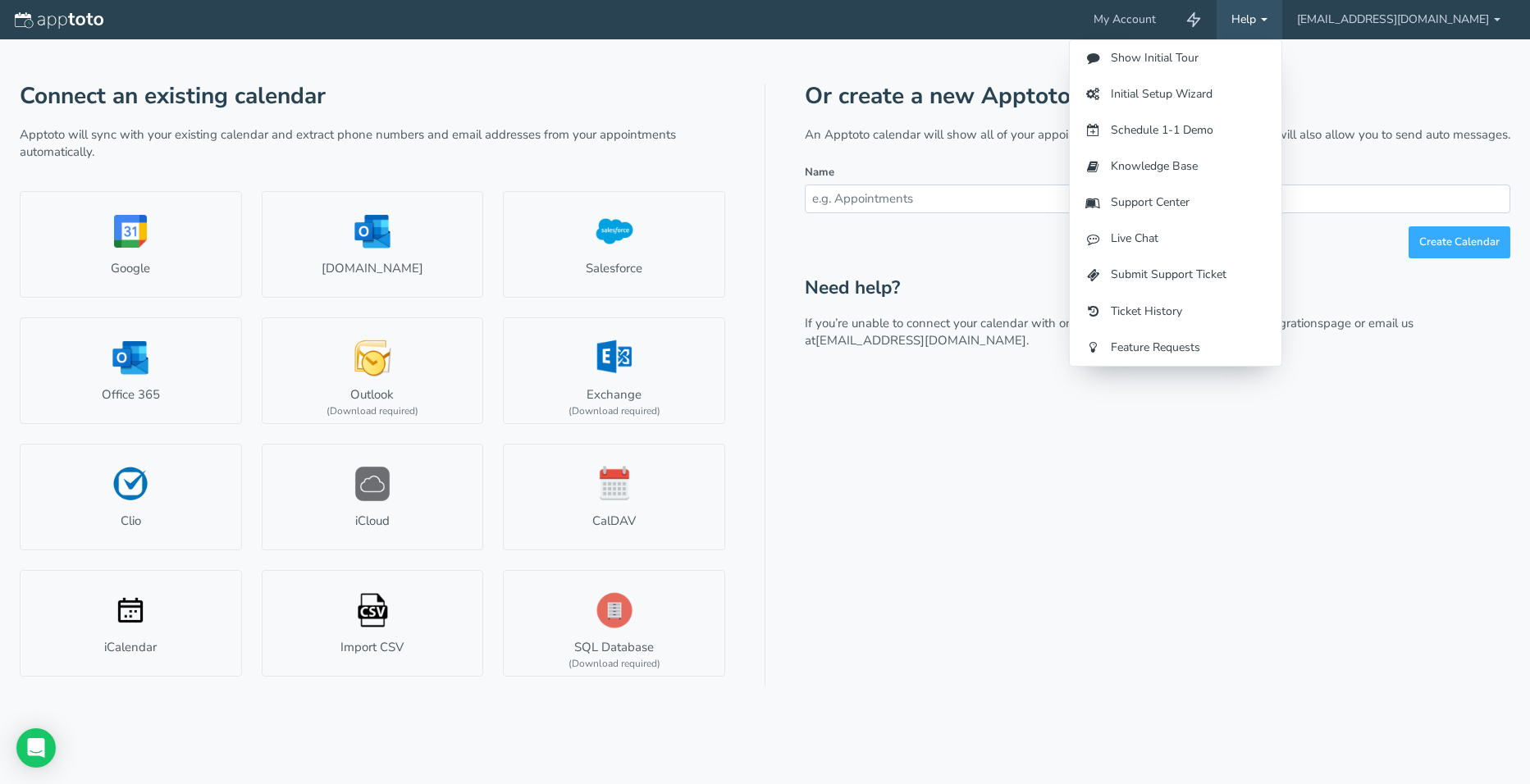 click on "Or create a new Apptoto calendar
An Apptoto calendar will show all of your appointments that you enter manually and will also allow you to send auto messages.
Name
Create Calendar
Need help?
If you’re unable to connect your calendar with one of the available options, visit our
integrations
page or email us at
[EMAIL_ADDRESS][DOMAIN_NAME]." at bounding box center [1158, 385] 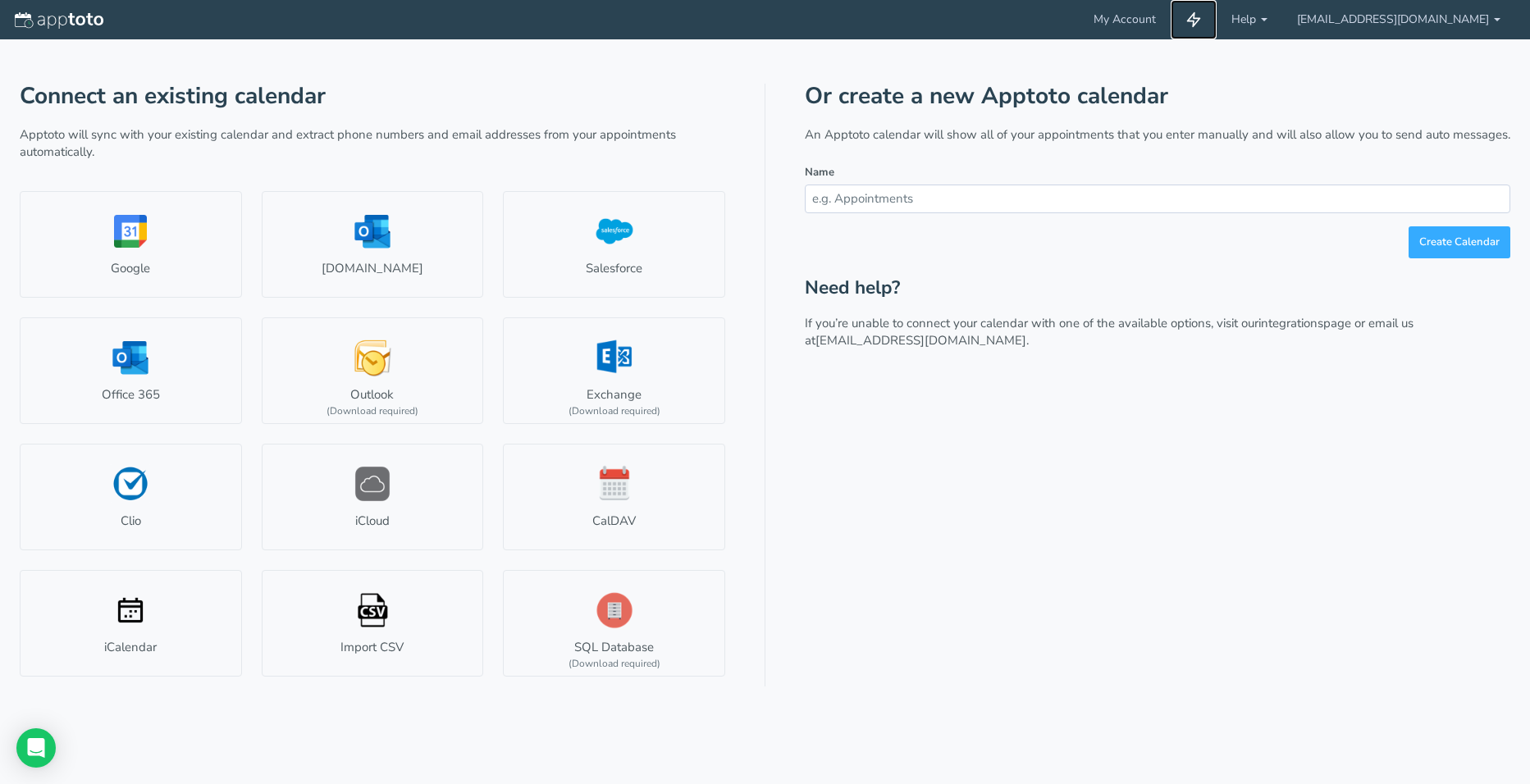click 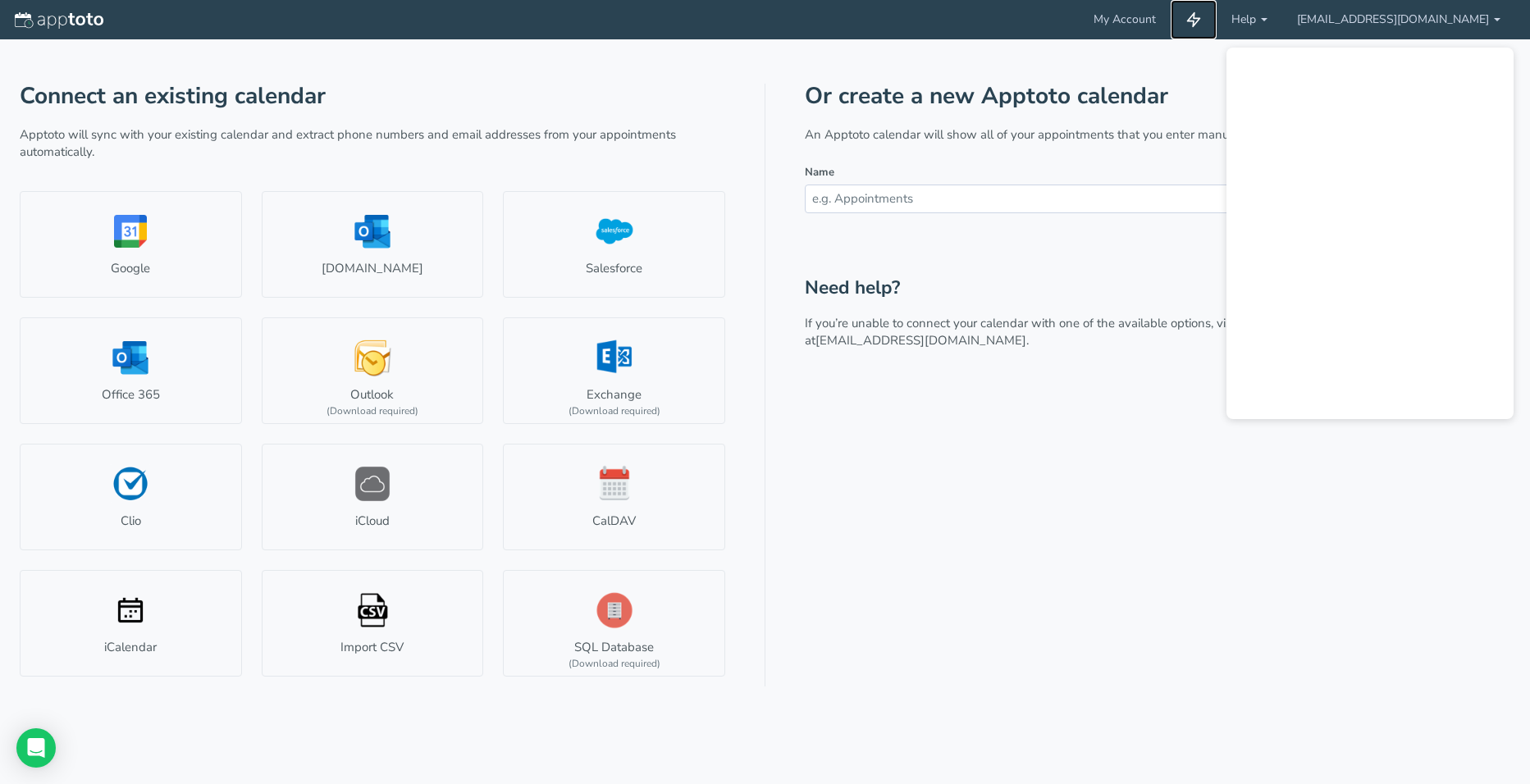 click 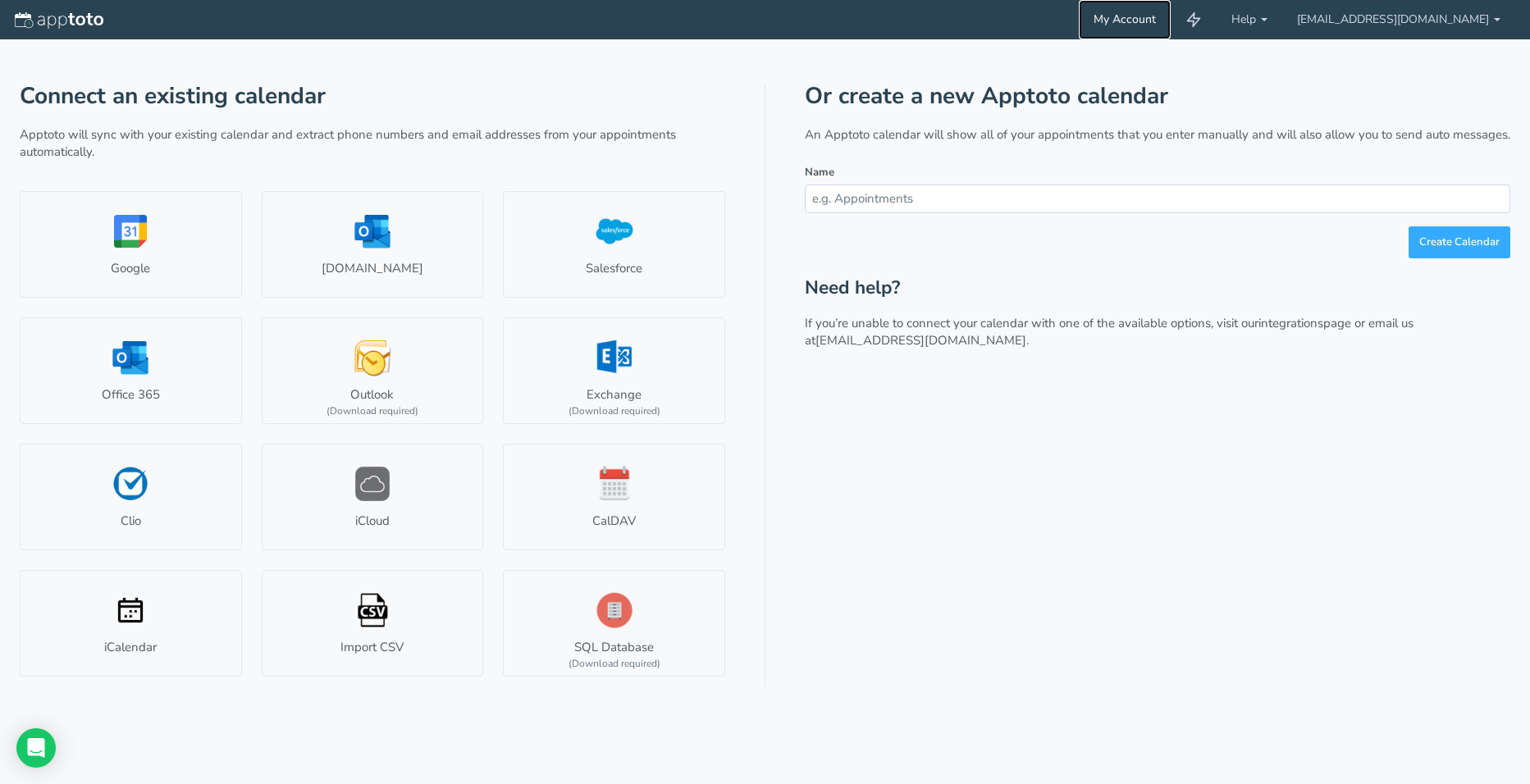 click on "My Account" at bounding box center (1125, 20) 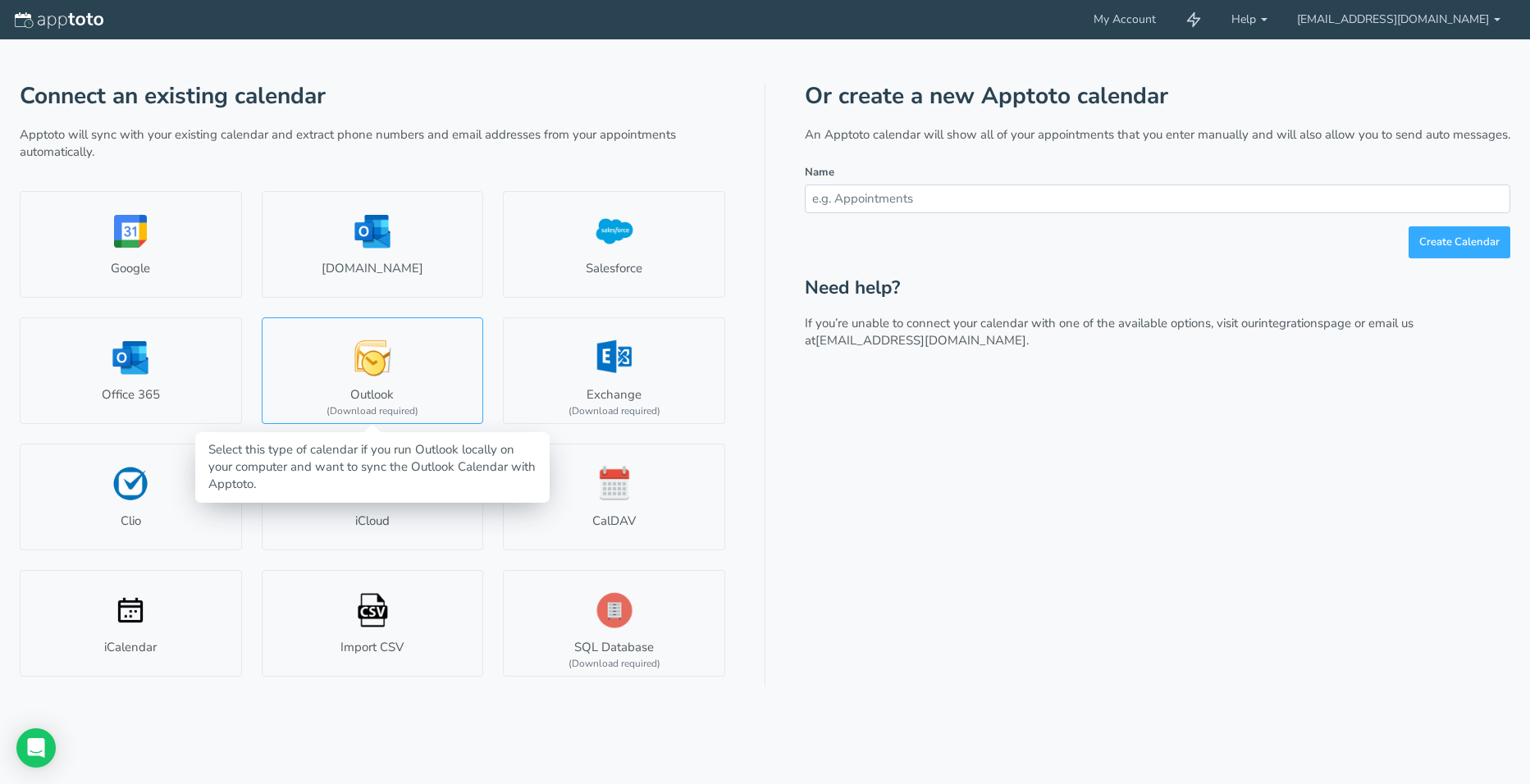 scroll, scrollTop: 0, scrollLeft: 0, axis: both 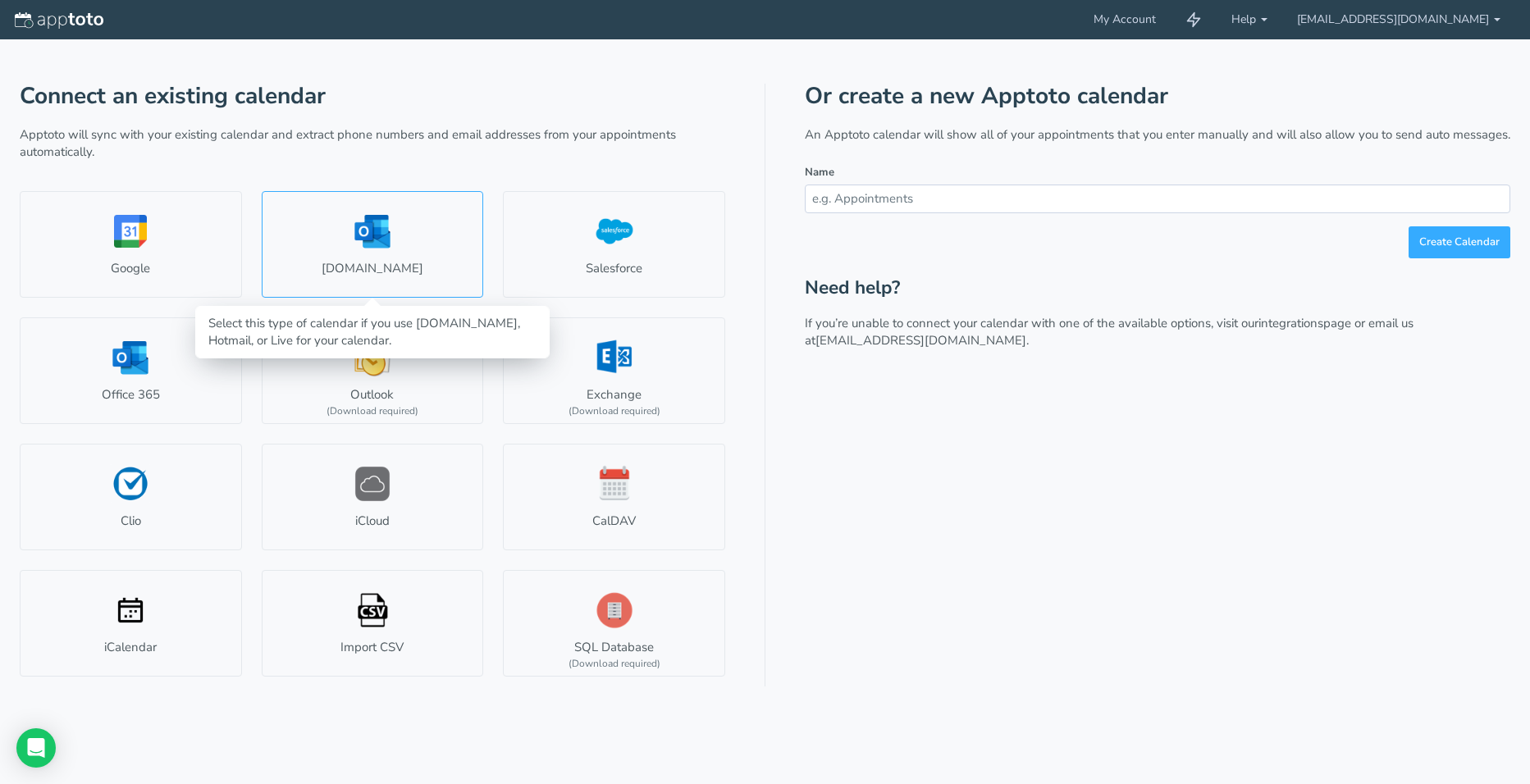 click on "[DOMAIN_NAME]" at bounding box center (372, 244) 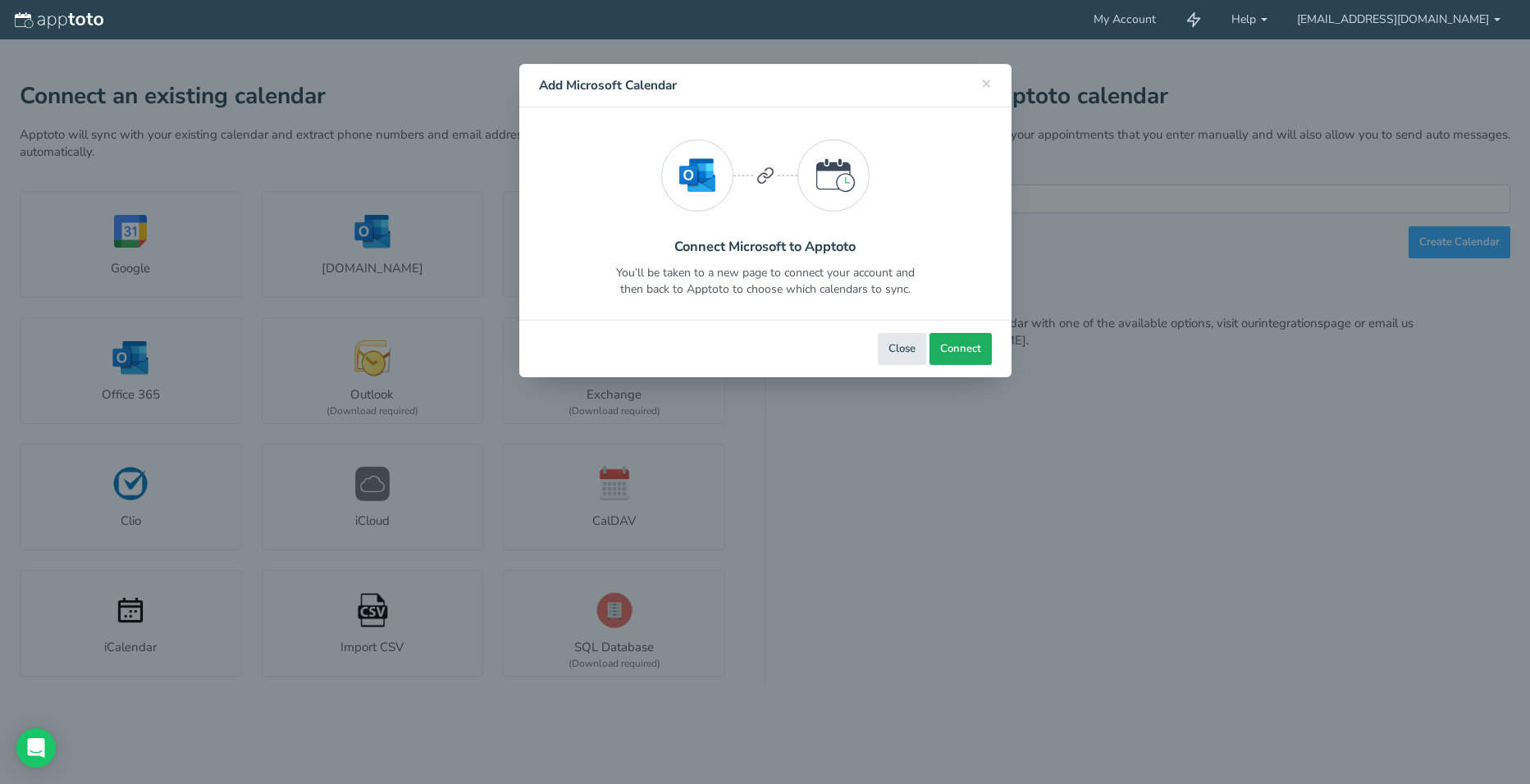 click on "Connect" at bounding box center (961, 349) 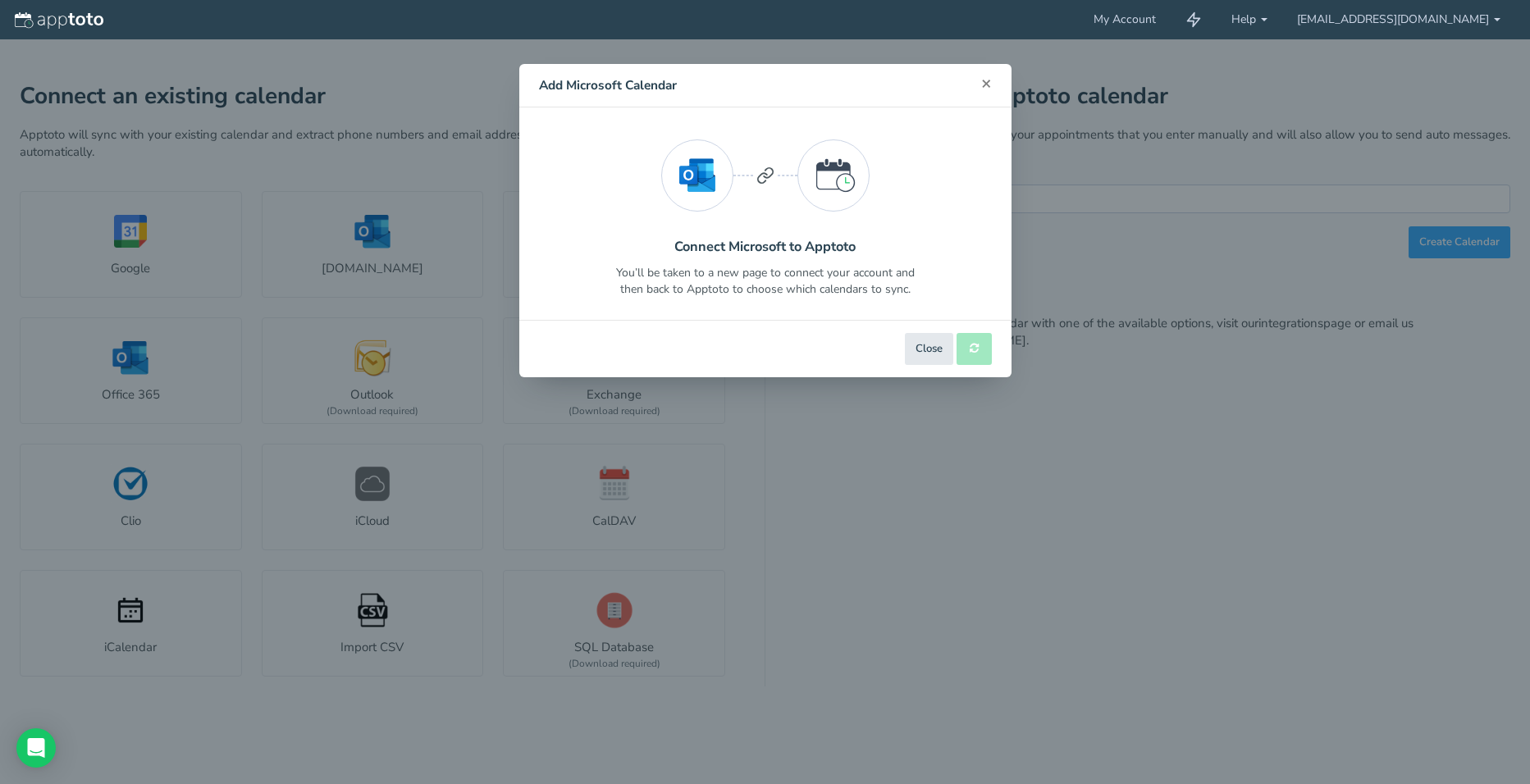 click on "×" at bounding box center [986, 83] 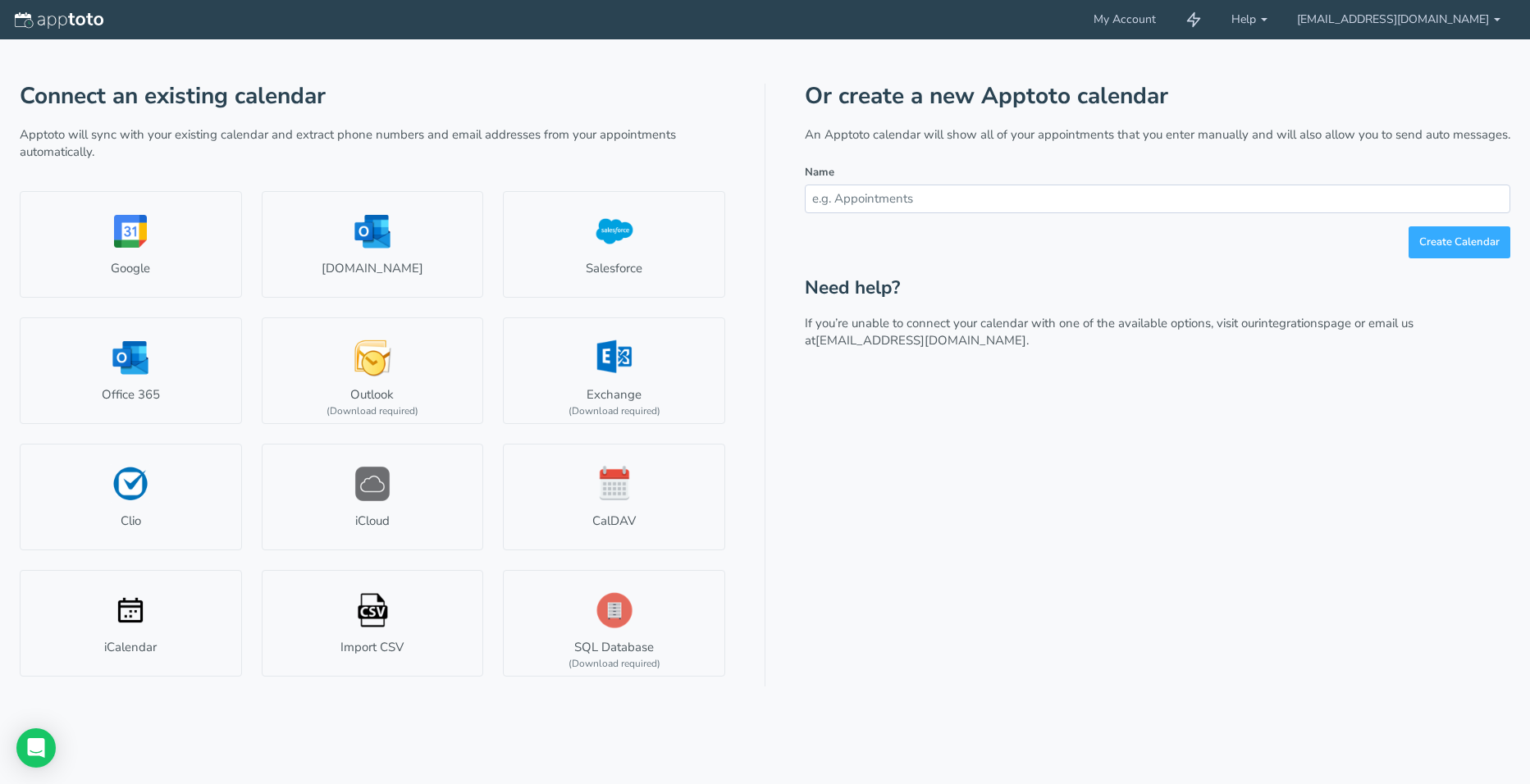 click on "An Apptoto calendar will show all of your appointments that you enter manually and will also allow you to send auto messages." at bounding box center (1158, 134) 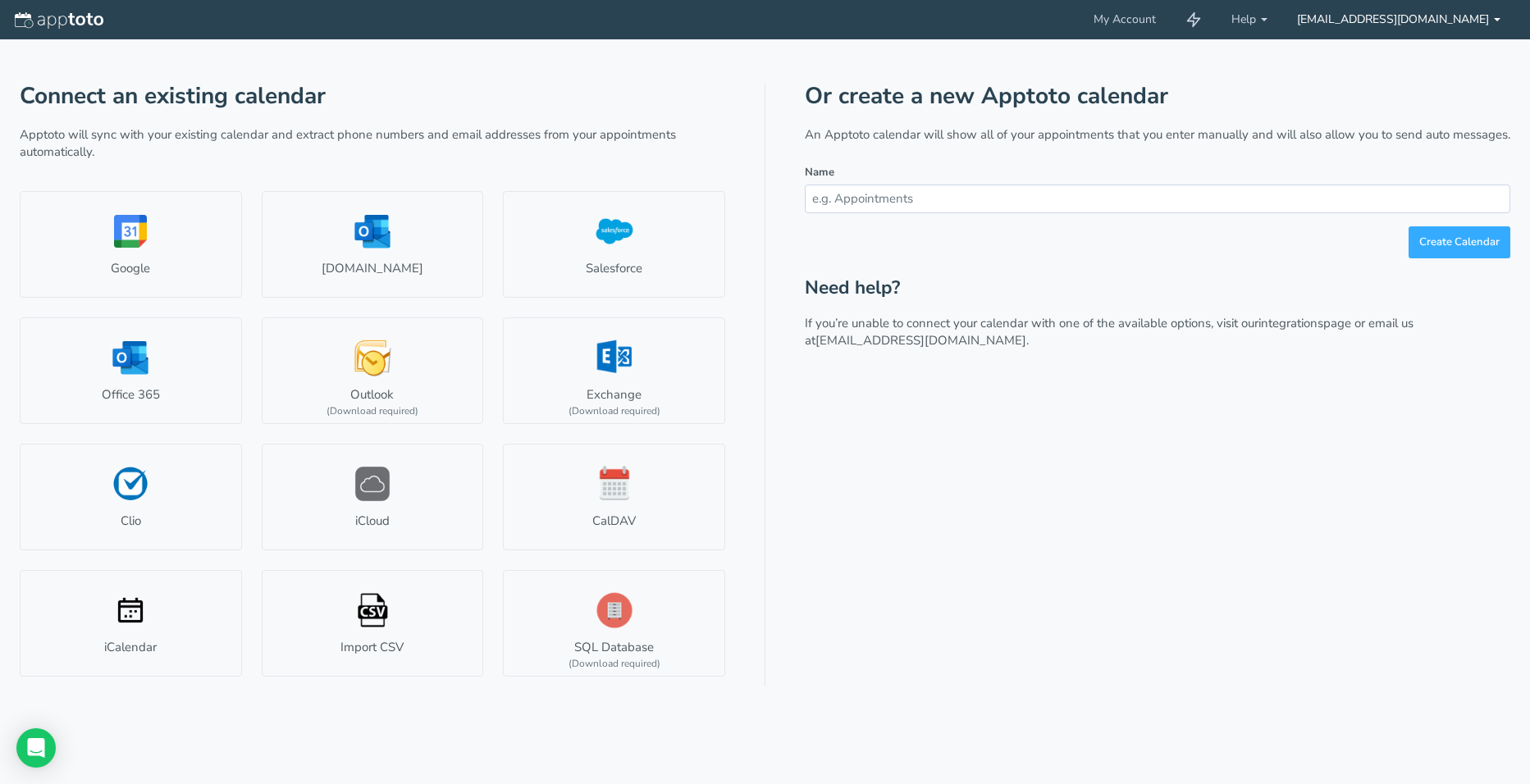 click on "[EMAIL_ADDRESS][DOMAIN_NAME]" at bounding box center [1399, 20] 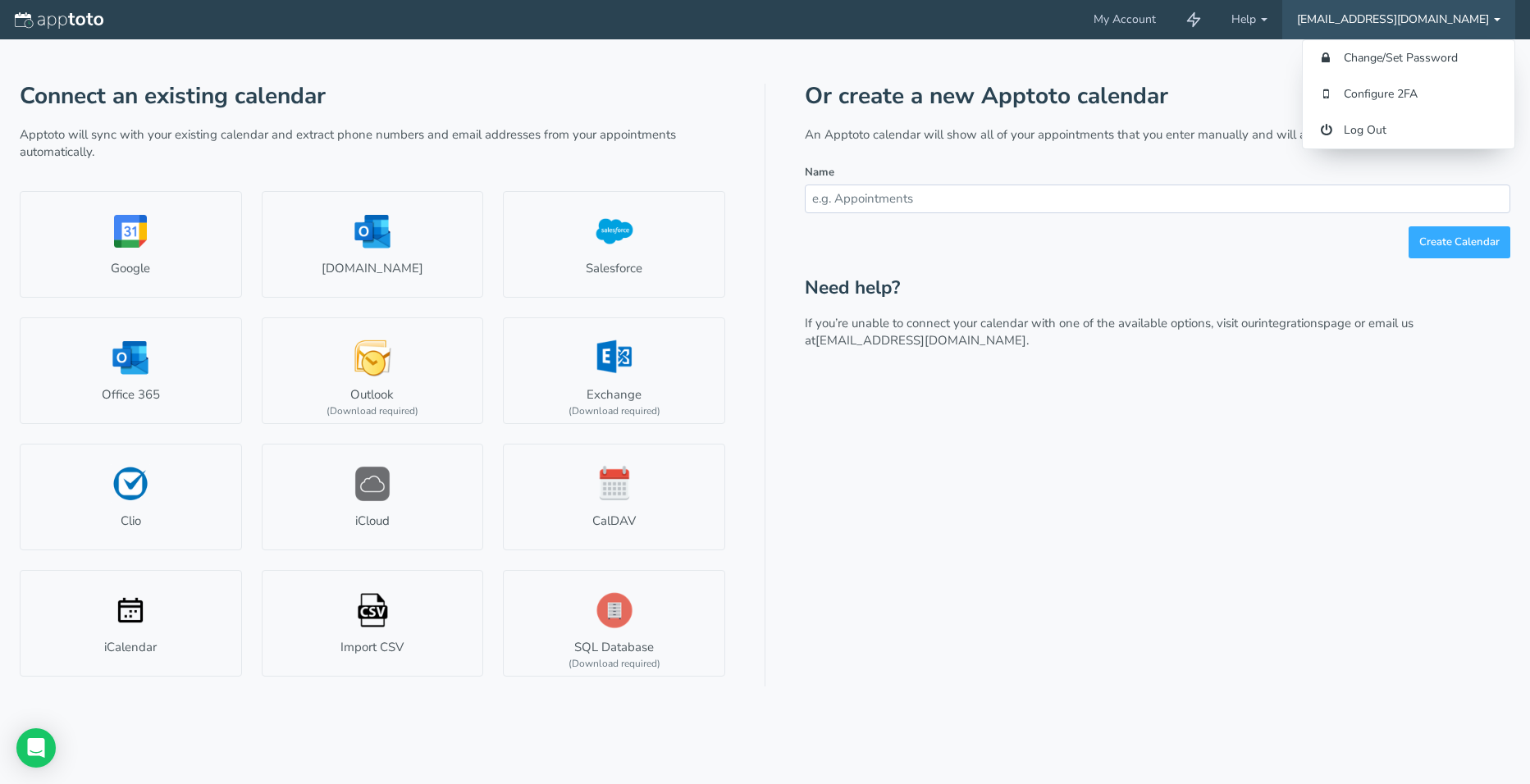 click on "Connect an existing calendar
Apptoto will sync with your existing calendar and extract phone numbers and email addresses from your appointments automatically.
Google
Outlook.com
Salesforce
Office 365
Outlook (Download required)
Exchange (Download required)
Clio
iCloud
CalDAV
iCalendar
Import CSV
SQL Database (Download required)
Please wait while we connect to Google.
Please wait while we connect to Salesforce.
Please wait...
Please wait while we connect to Office 365.
Please tell us what type of calendar you would like to connect:
Is your calendar not listed above?
Chances are we can
still integrate with it
!
Please tell us what type of calendar you would like us to integrate with and we will
get back to you shortly!
Type of calendar:
Submit
Or create a new Apptoto calendar
Name" at bounding box center [765, 362] 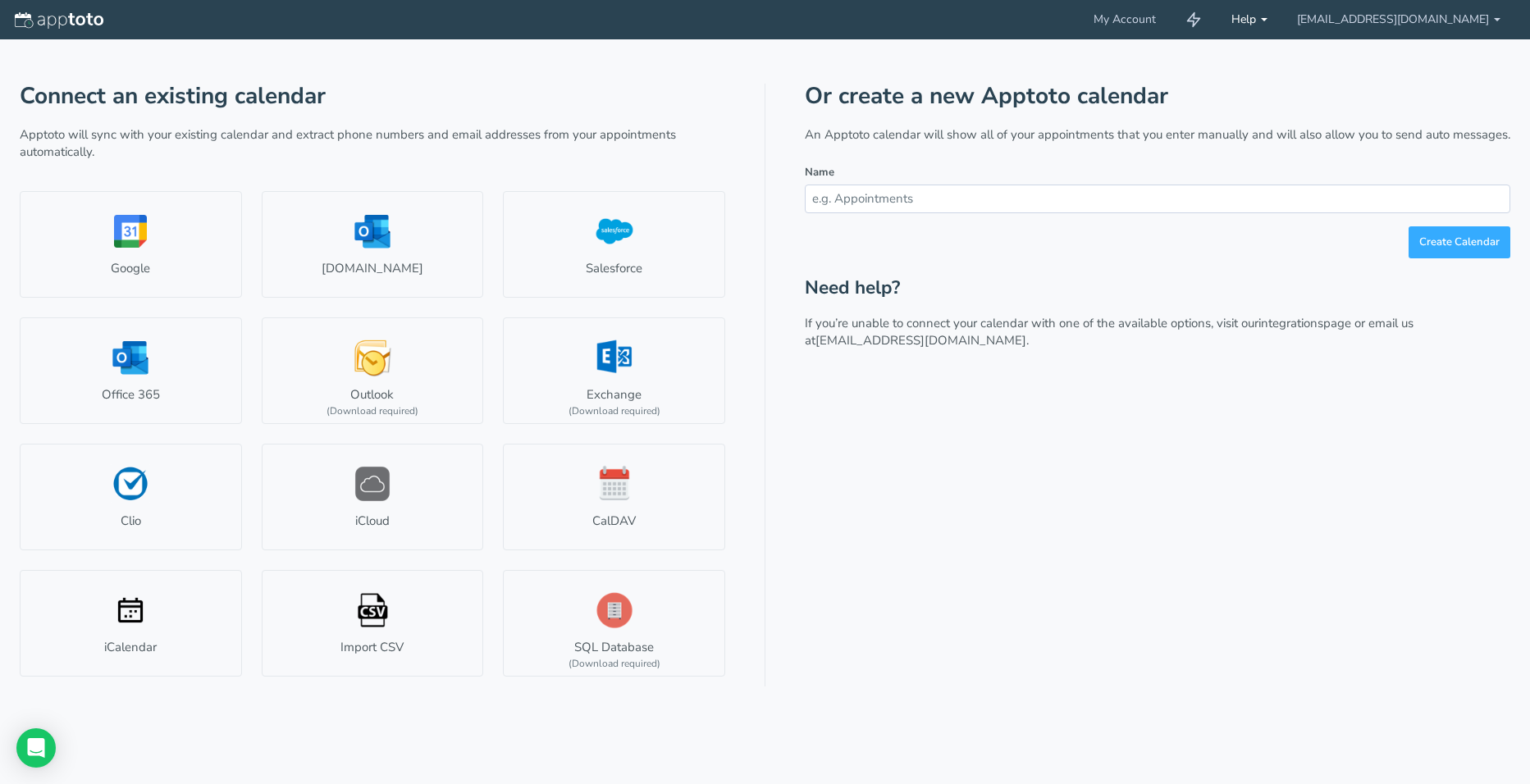 click on "Help" at bounding box center [1249, 20] 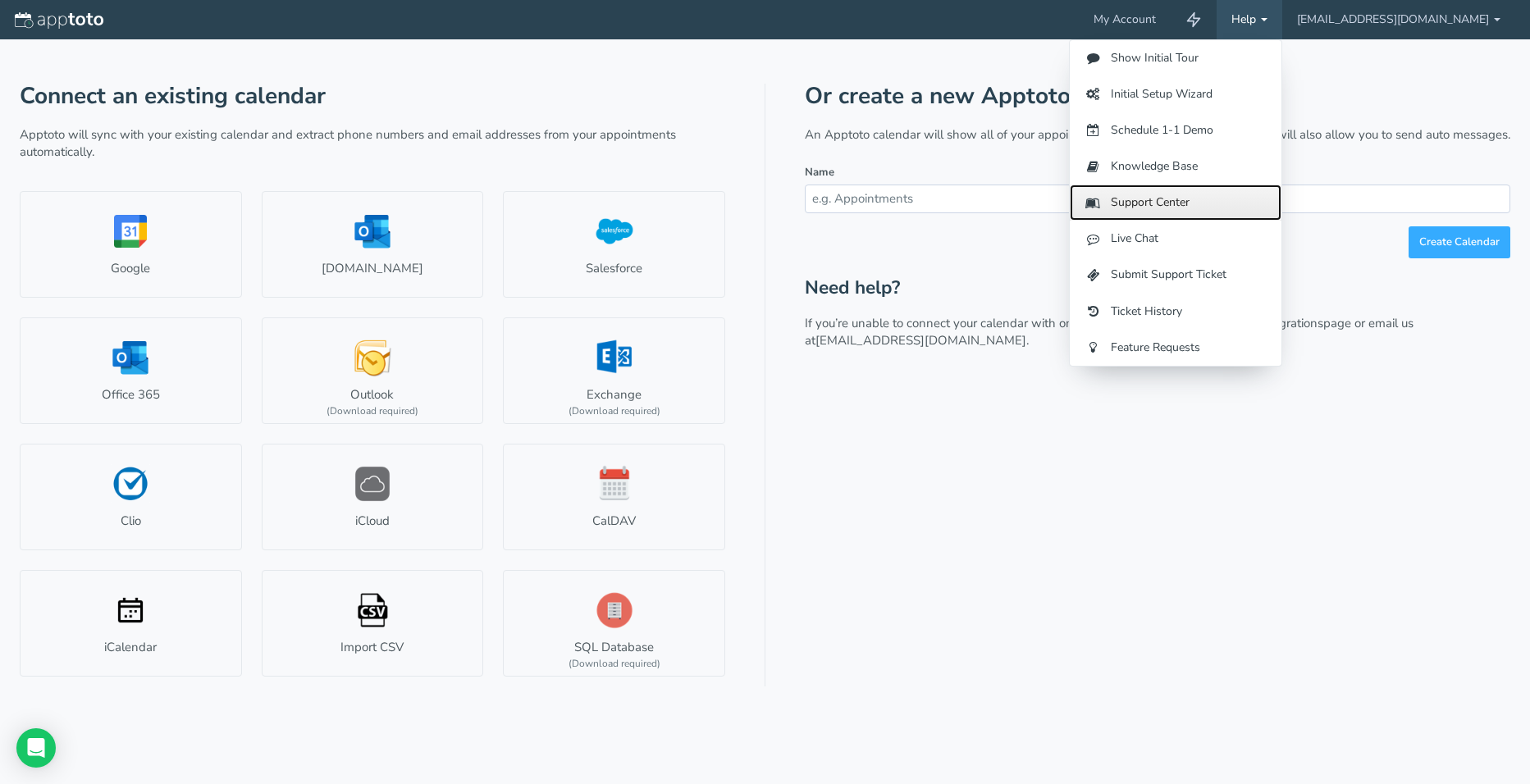 click on "Support Center" at bounding box center (1176, 203) 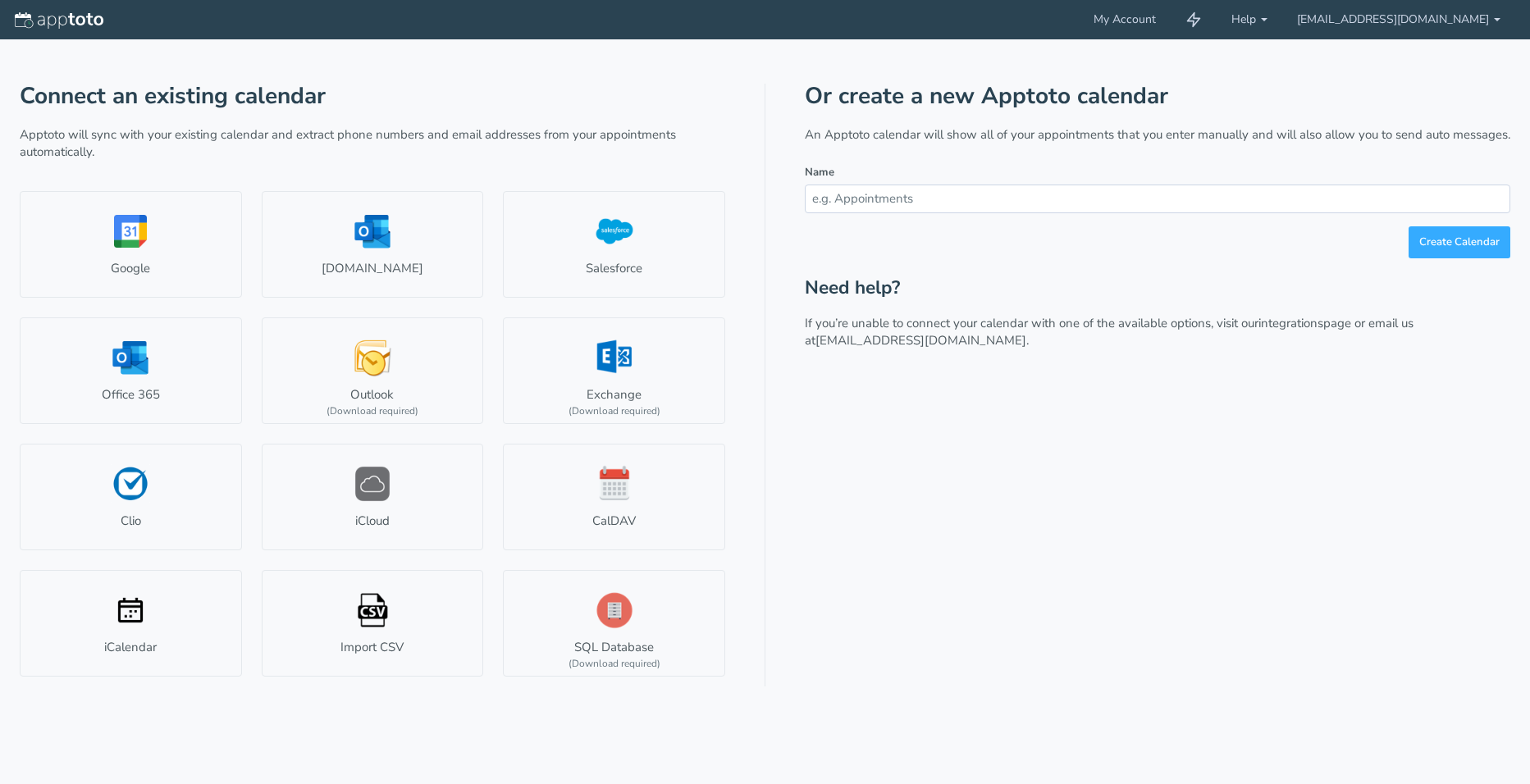 scroll, scrollTop: 0, scrollLeft: 0, axis: both 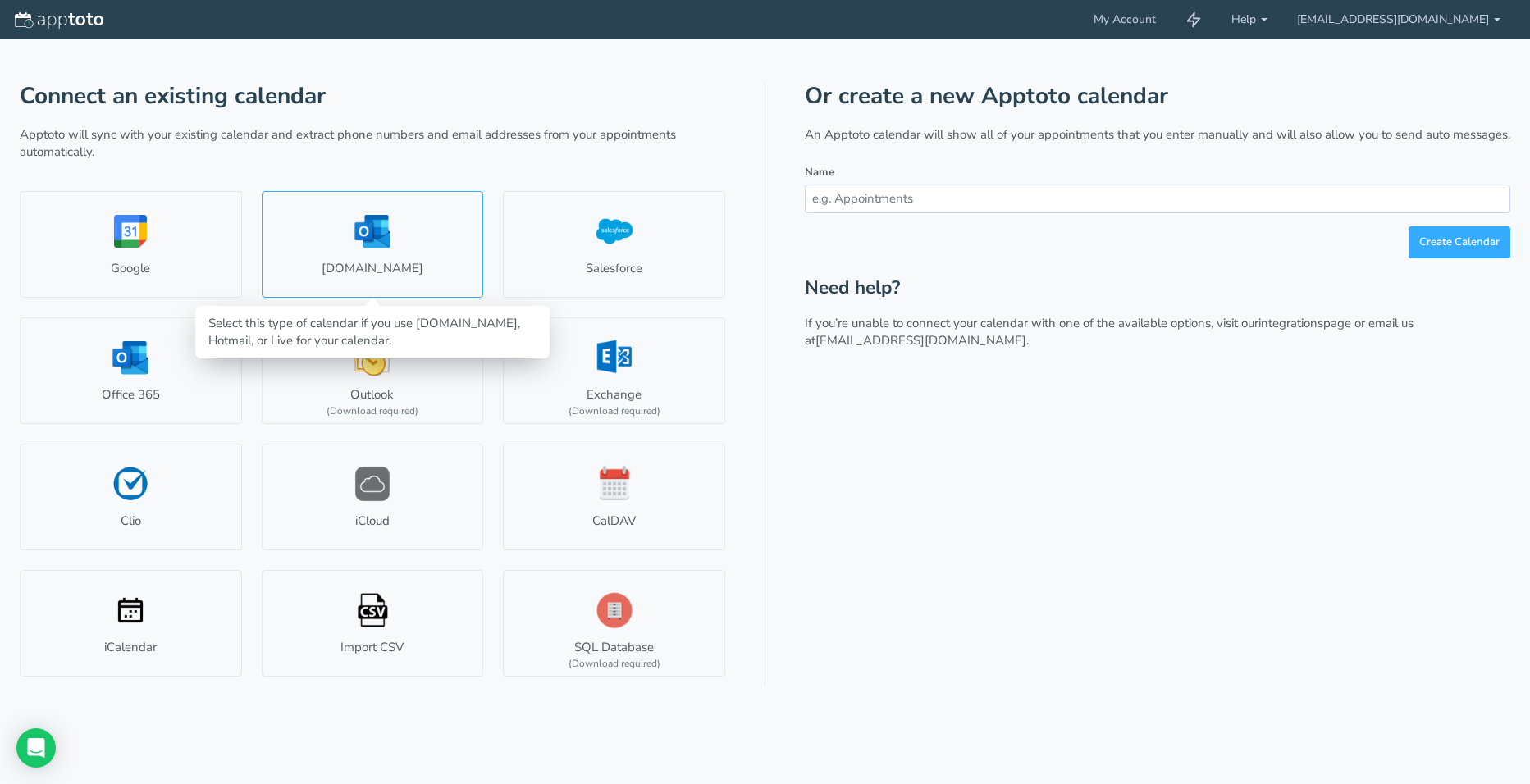 click on "[DOMAIN_NAME]" at bounding box center [372, 244] 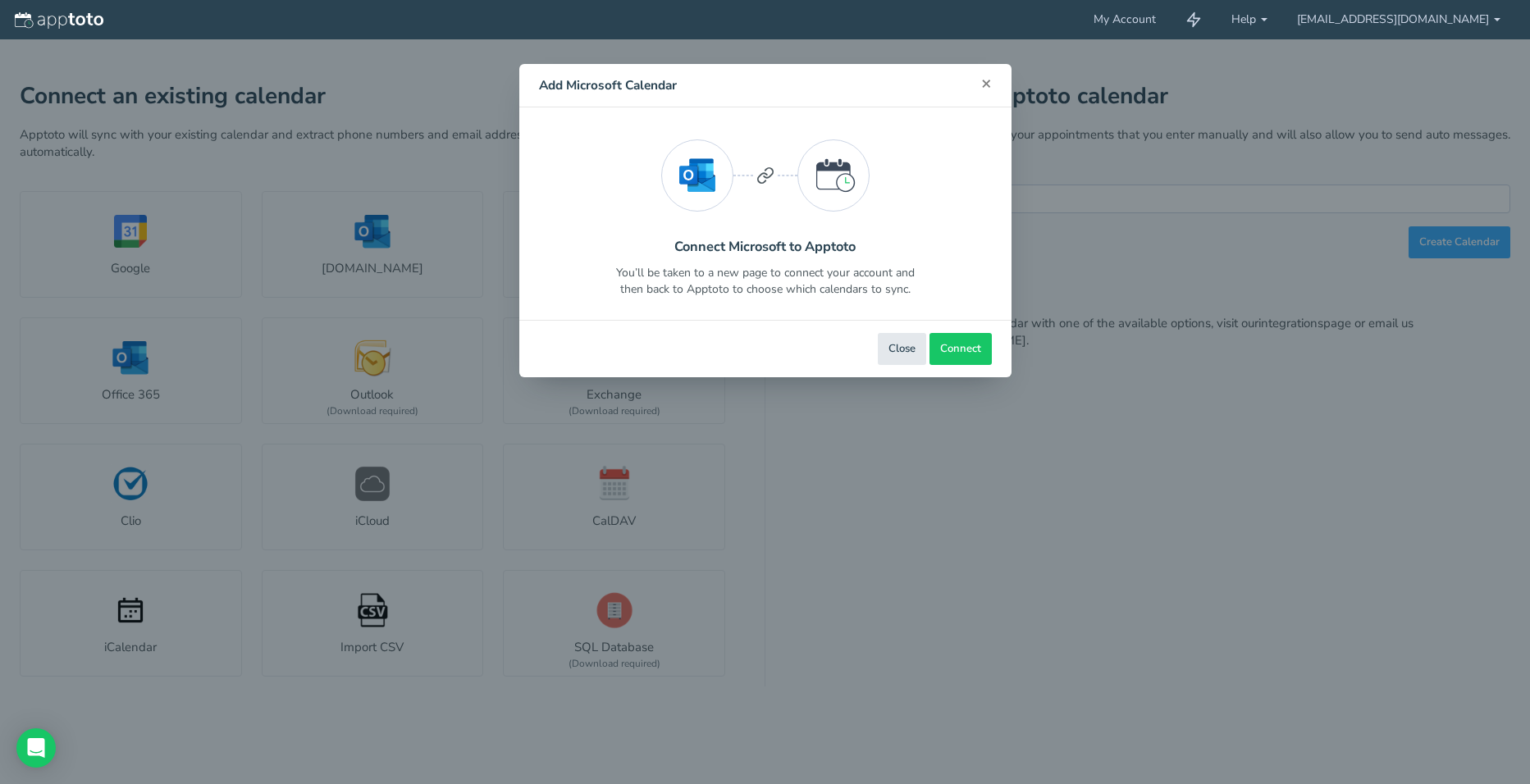 click on "×" at bounding box center [986, 83] 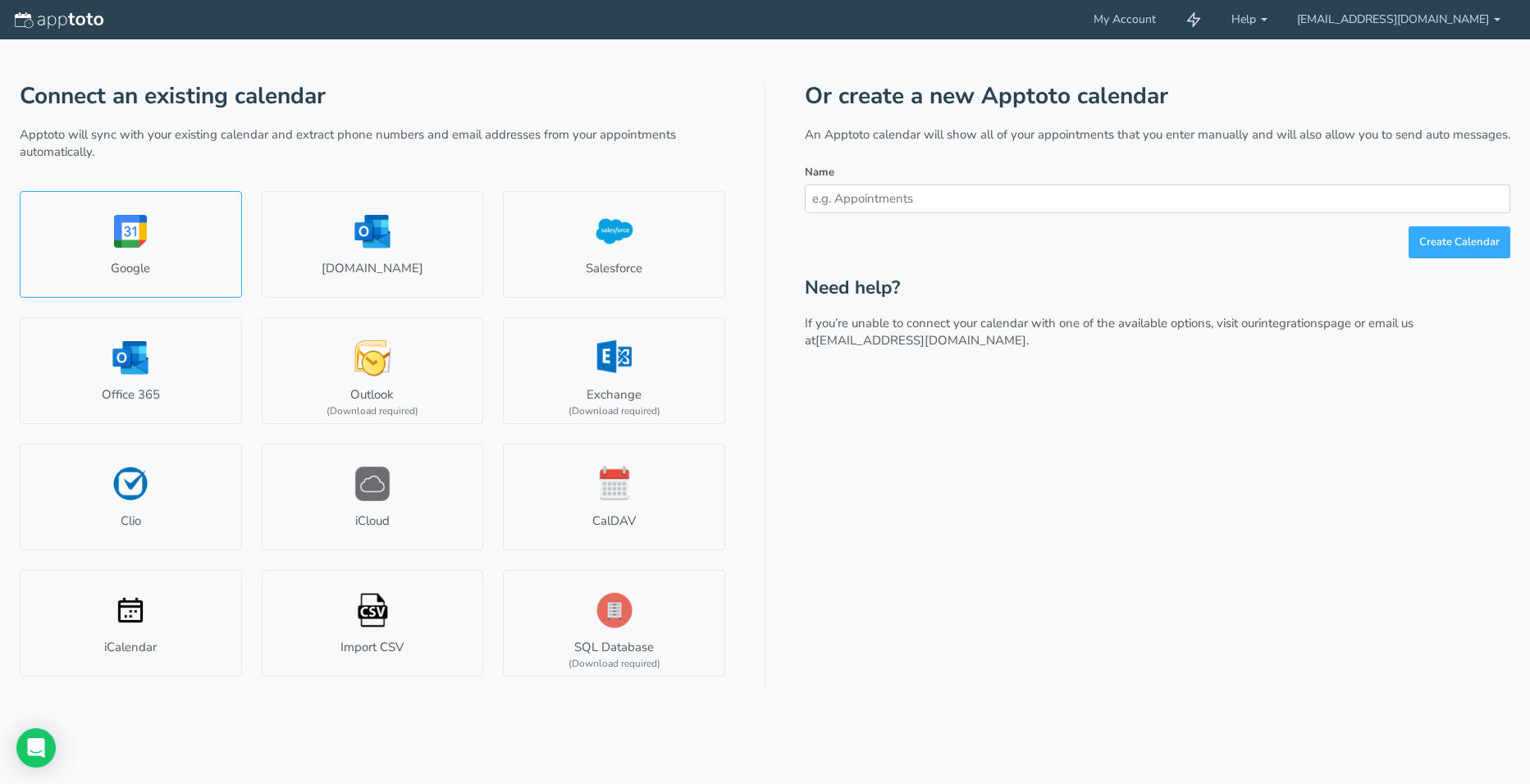 click on "Google" at bounding box center [130, 244] 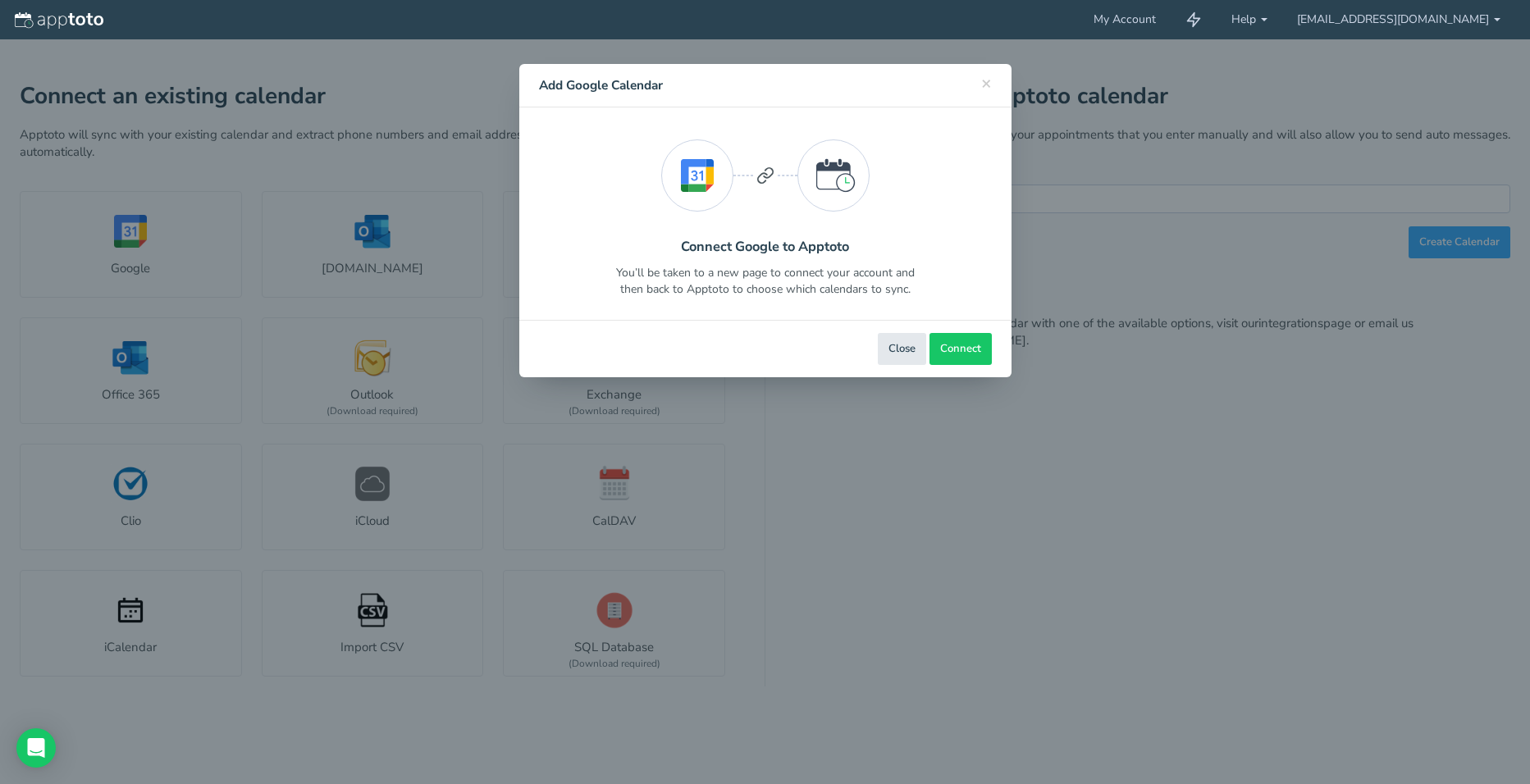 click on "Close
Back
Next
Back
Connect
Connect Calendar" at bounding box center [765, 349] 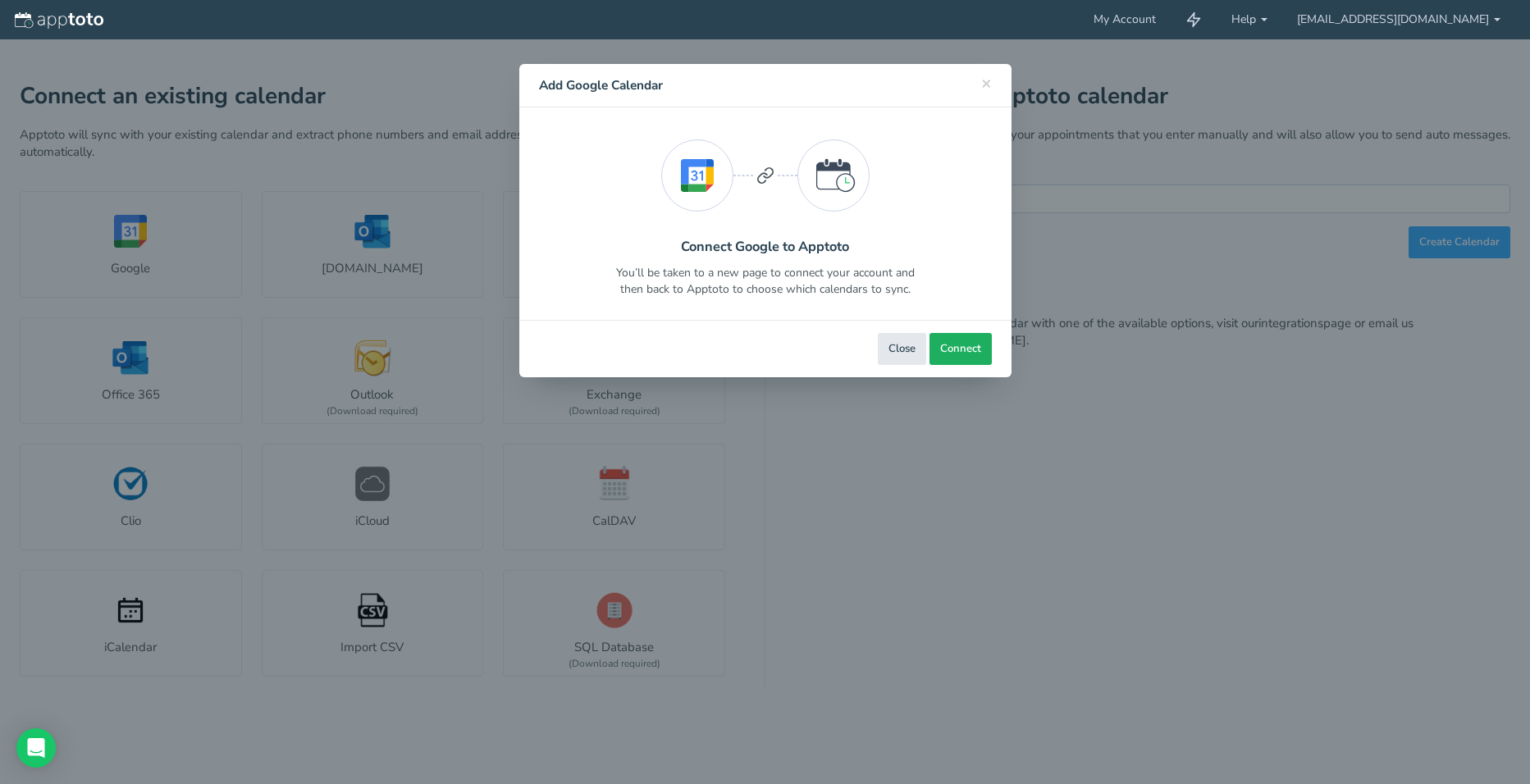 click on "Connect" at bounding box center [961, 349] 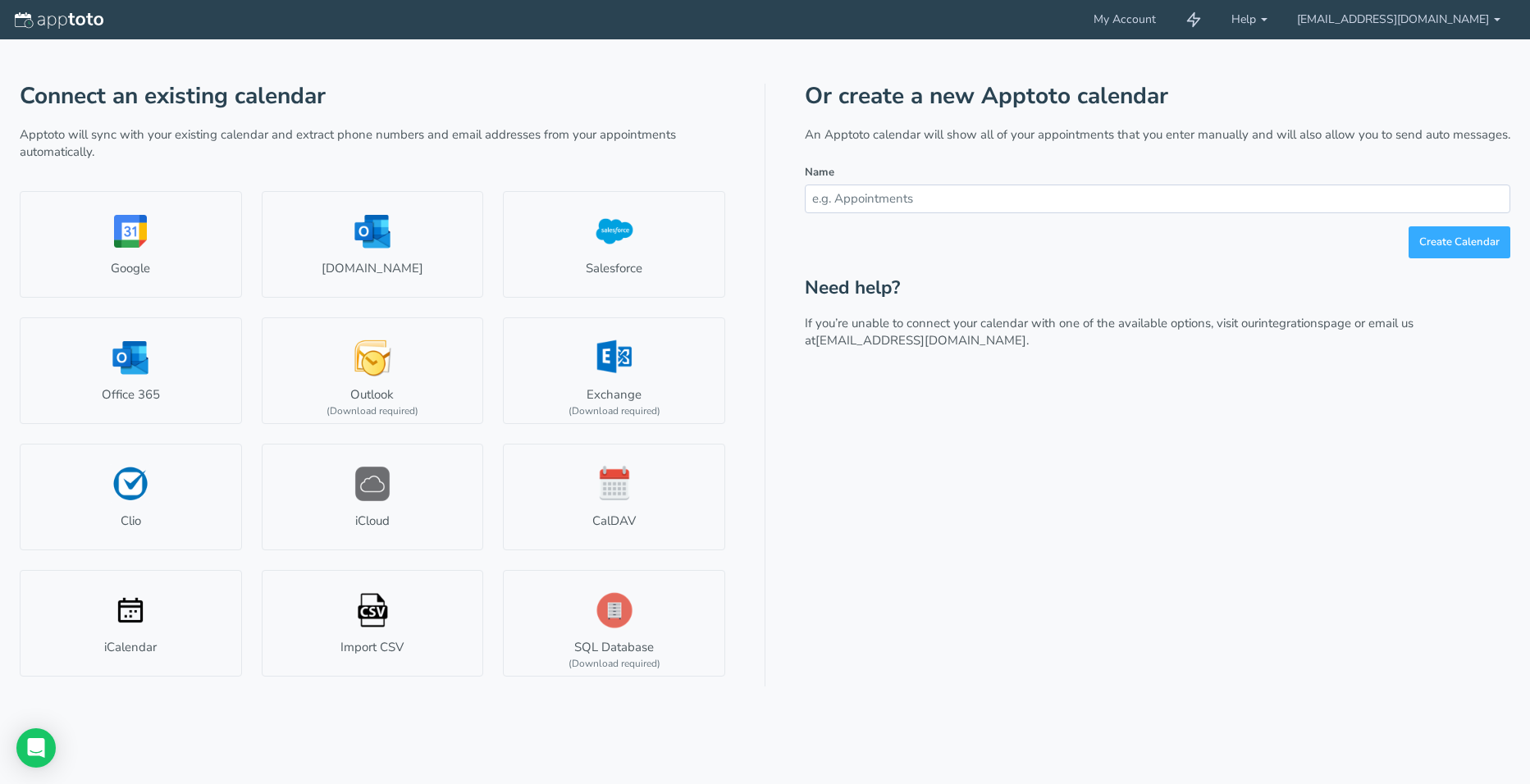 scroll, scrollTop: 0, scrollLeft: 0, axis: both 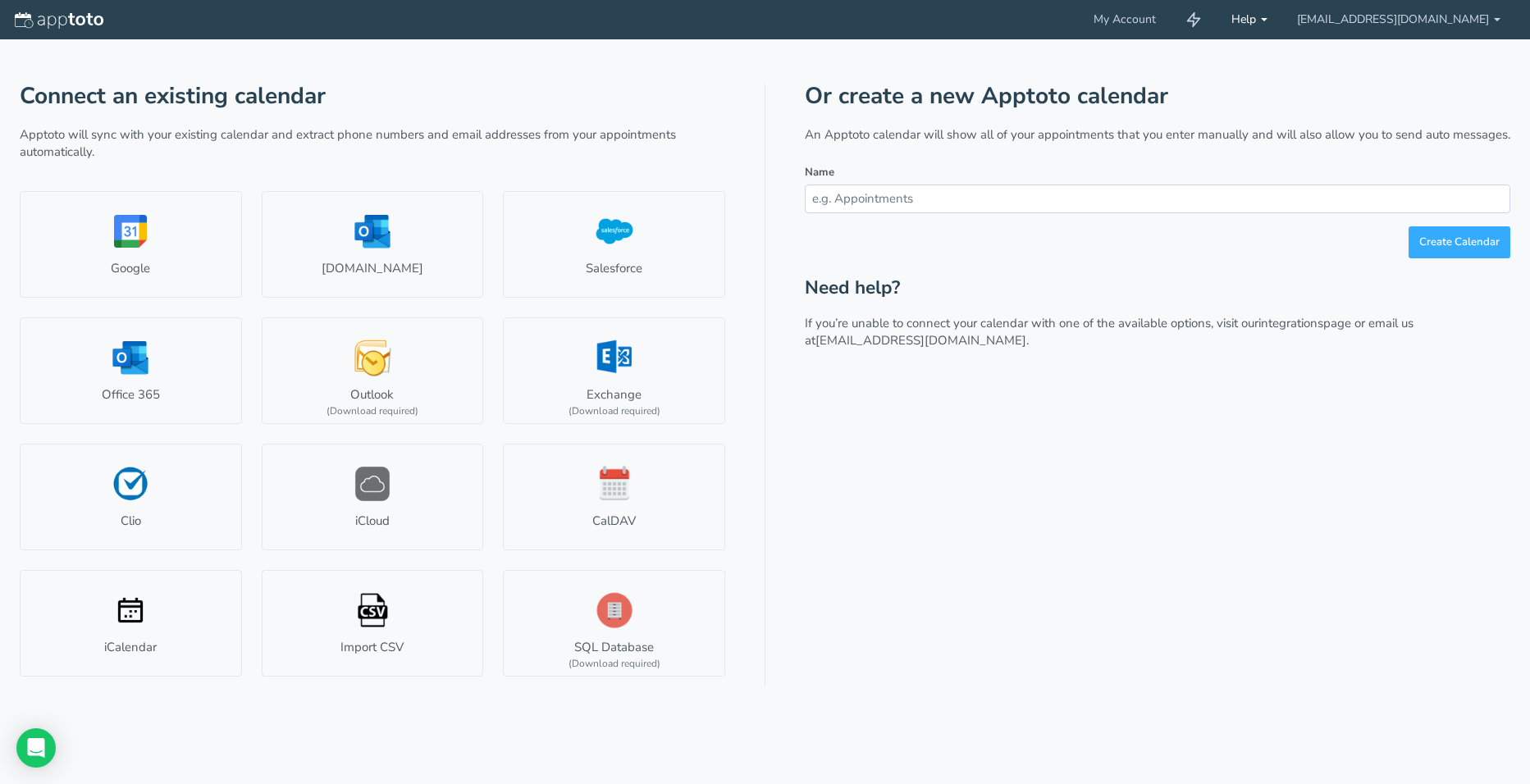 click on "Help" at bounding box center [1249, 20] 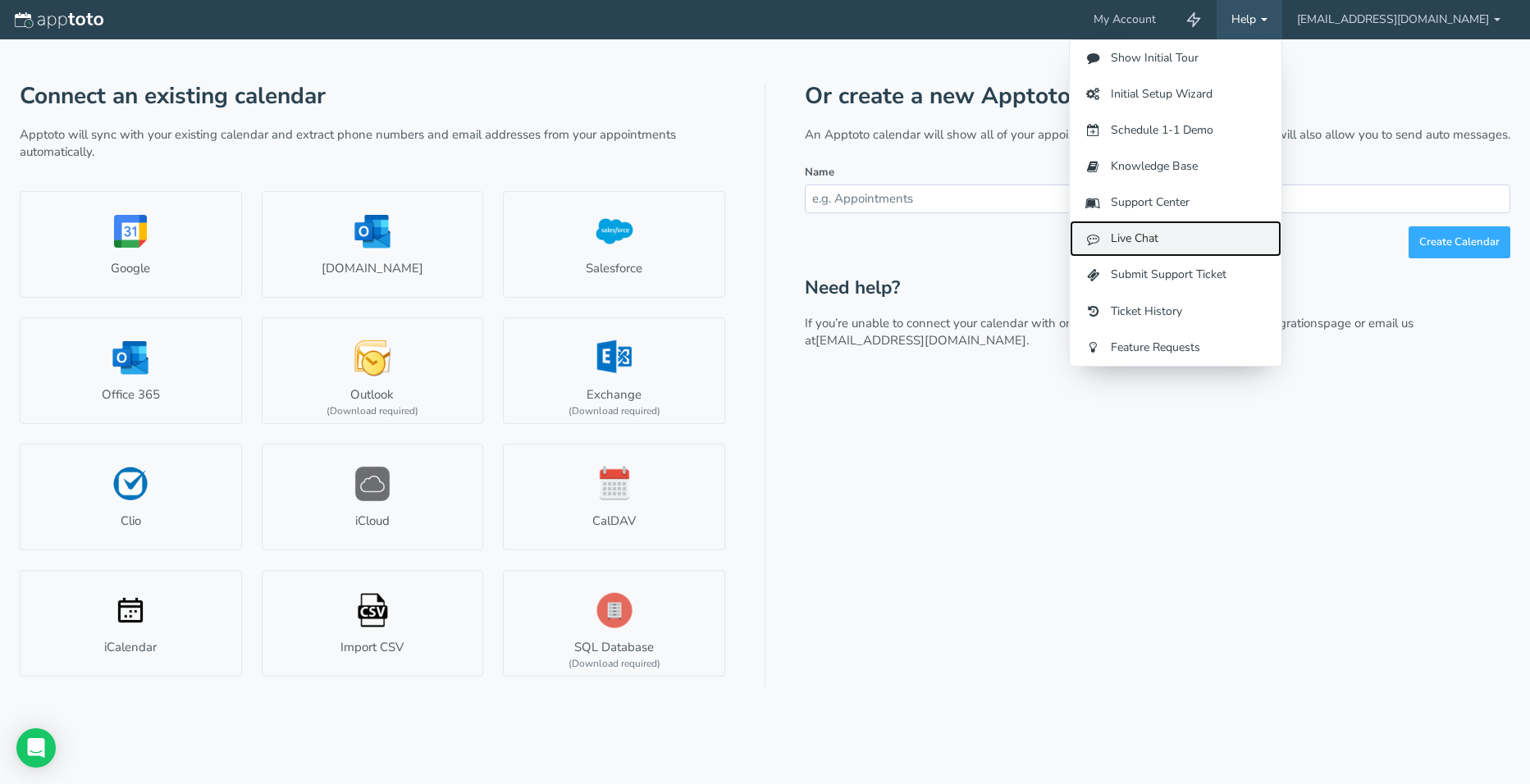 click on "Live Chat" at bounding box center (1176, 239) 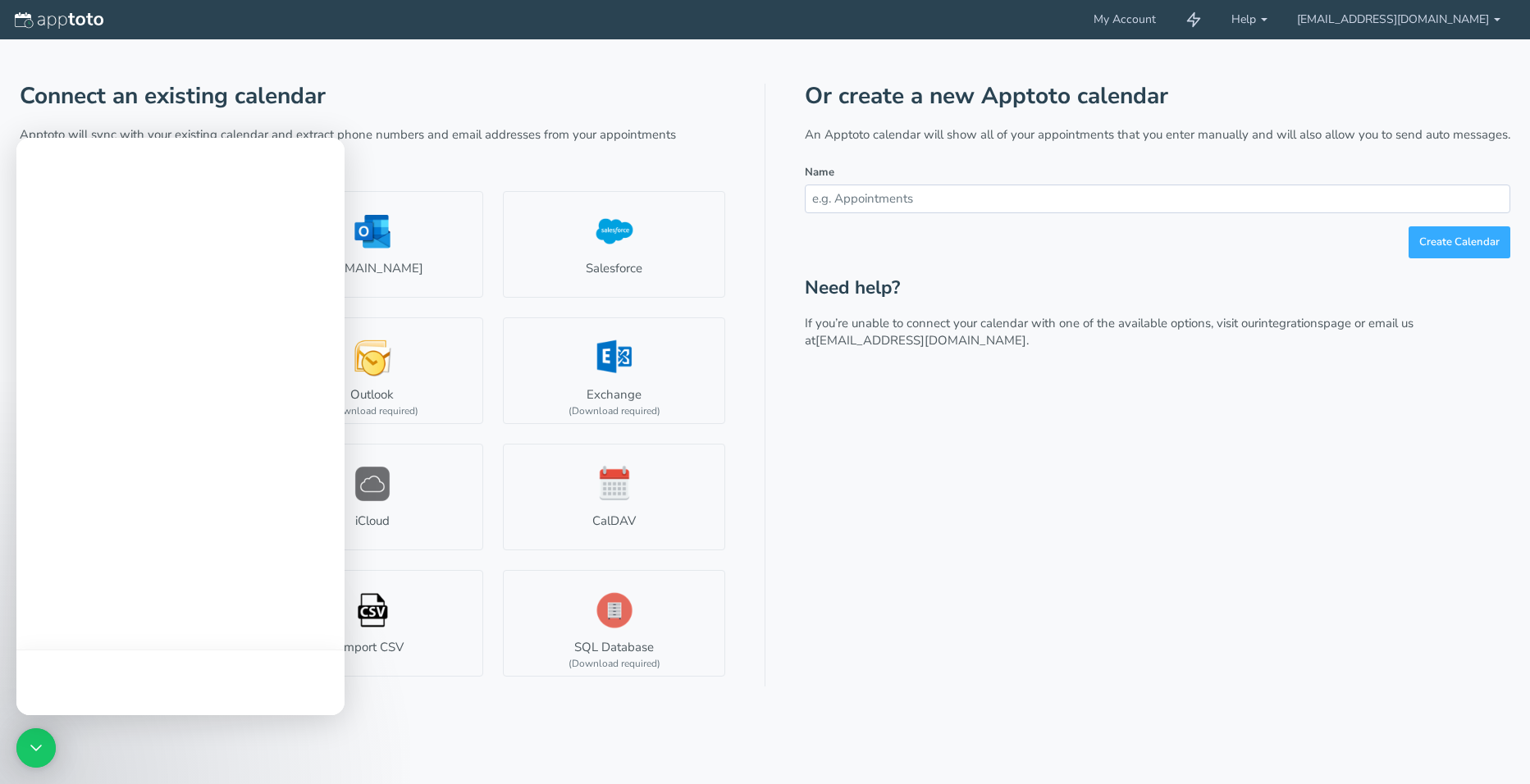 scroll, scrollTop: 0, scrollLeft: 0, axis: both 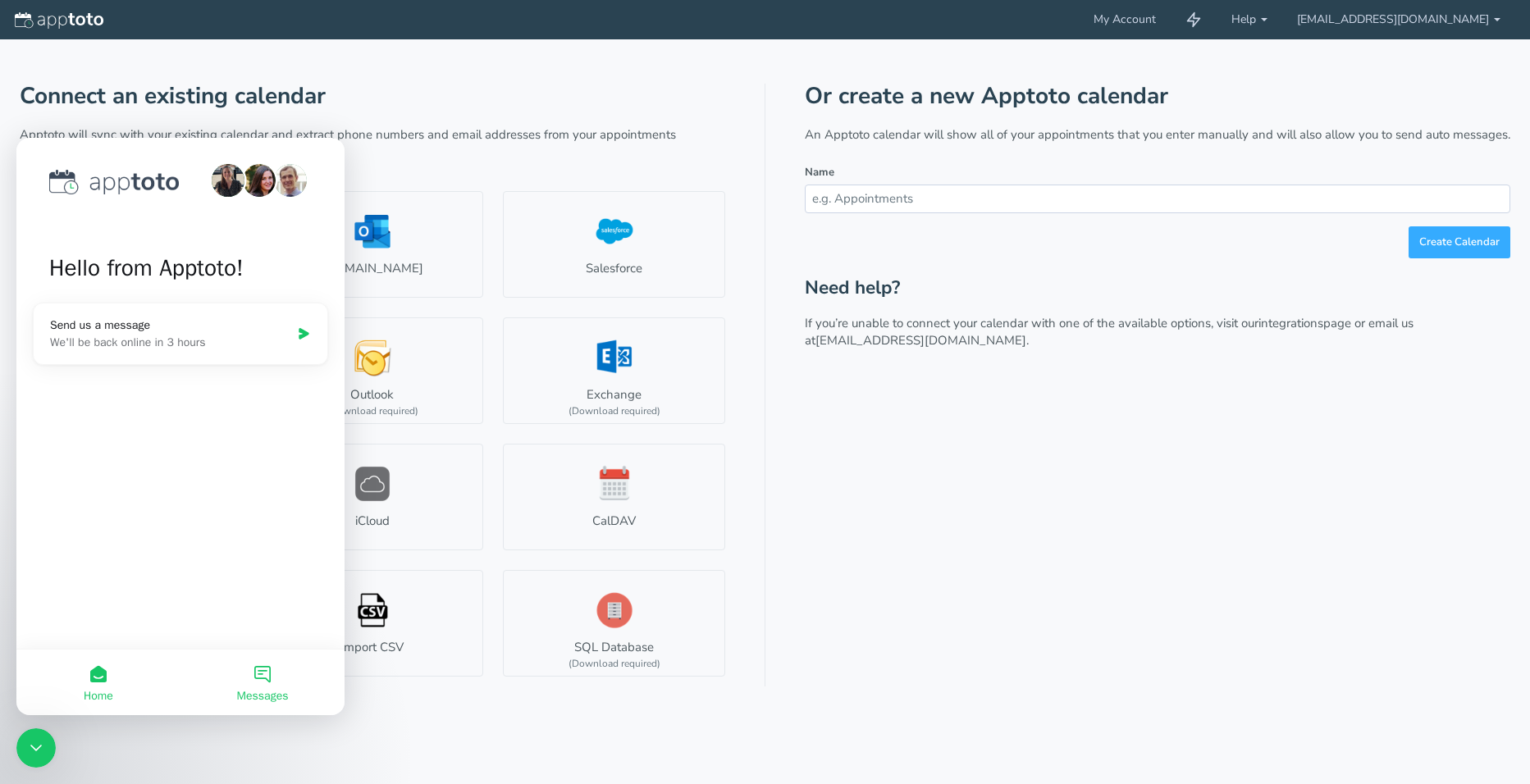 click on "Messages" at bounding box center (263, 682) 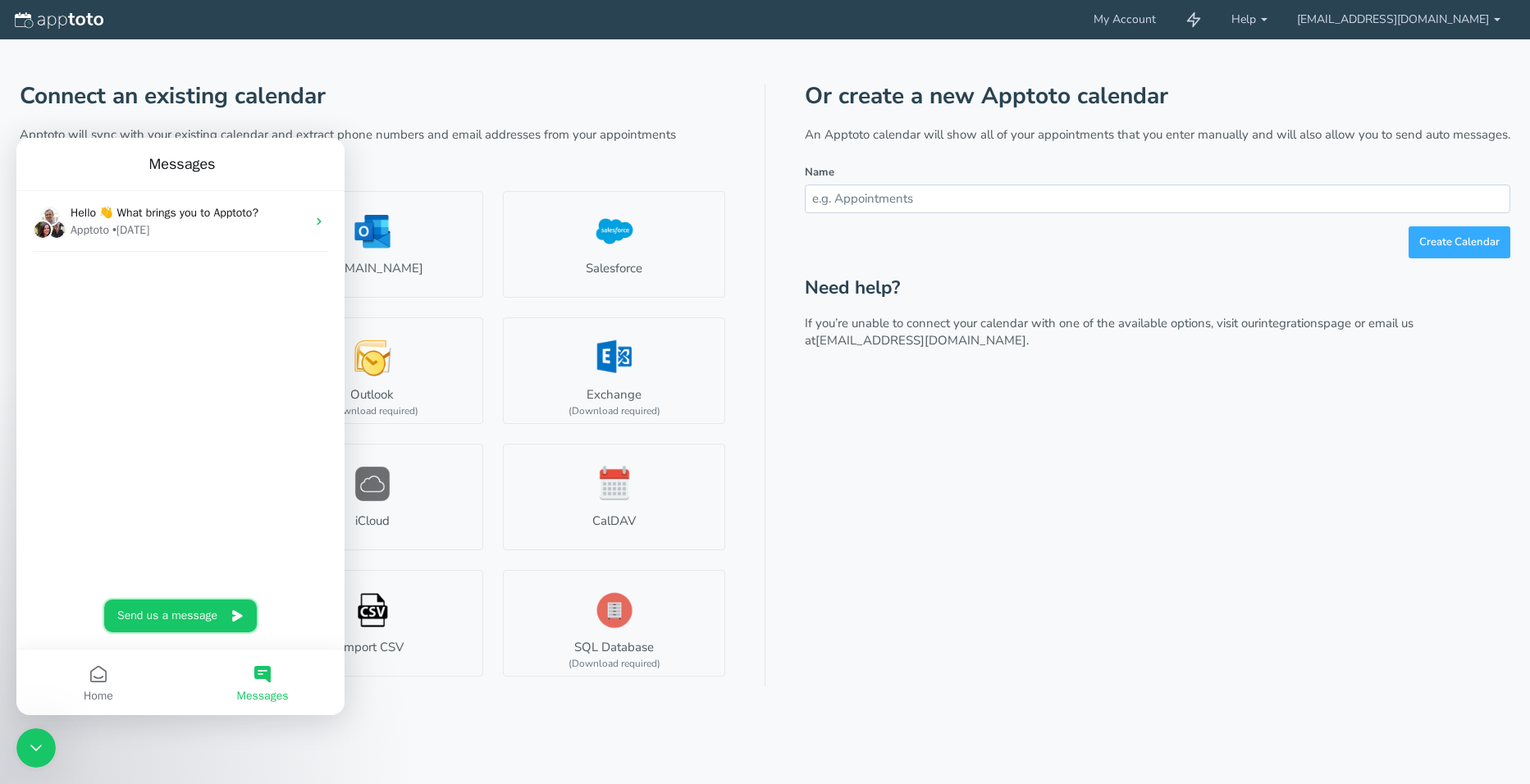 click on "Send us a message" at bounding box center (180, 616) 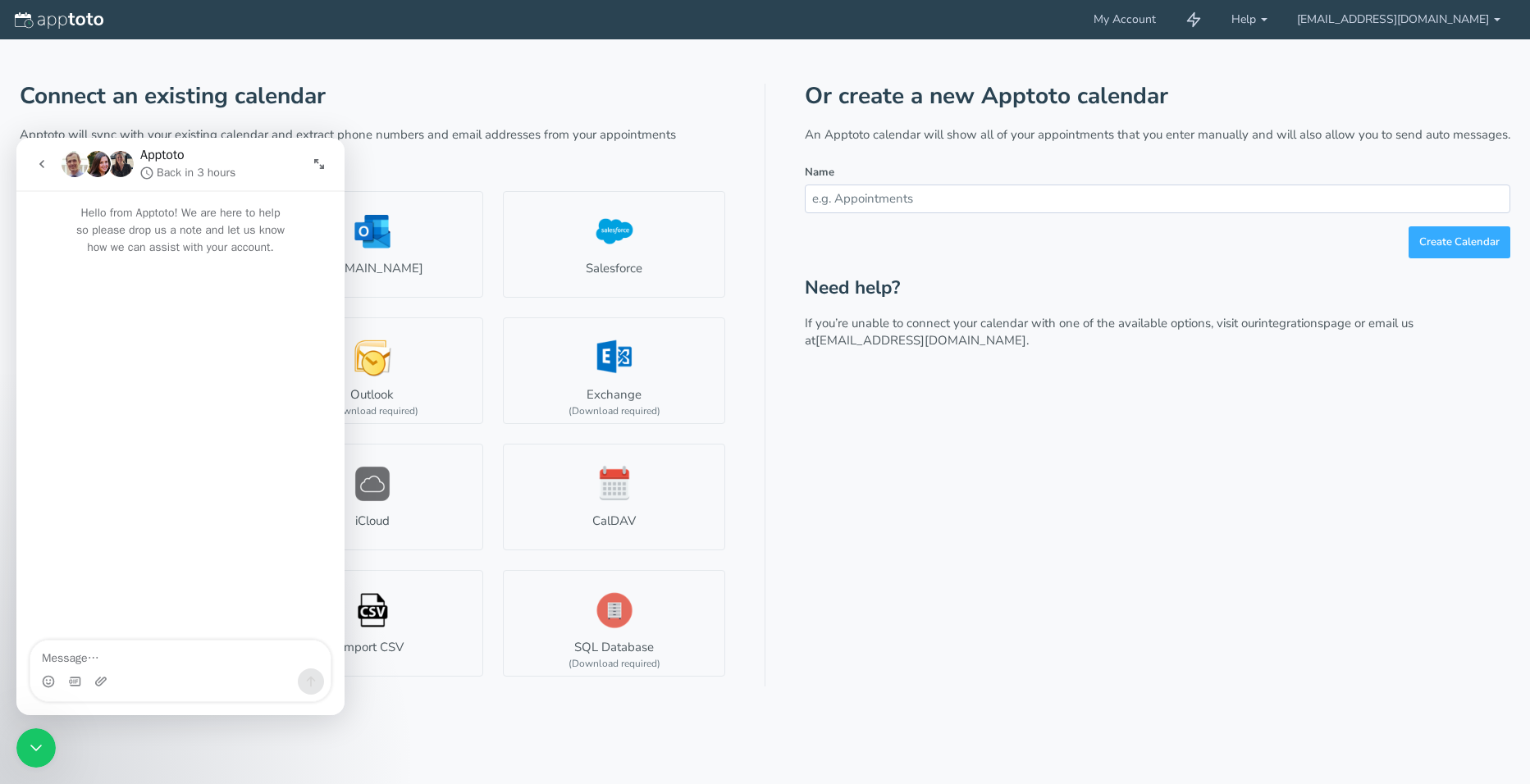 click at bounding box center [180, 654] 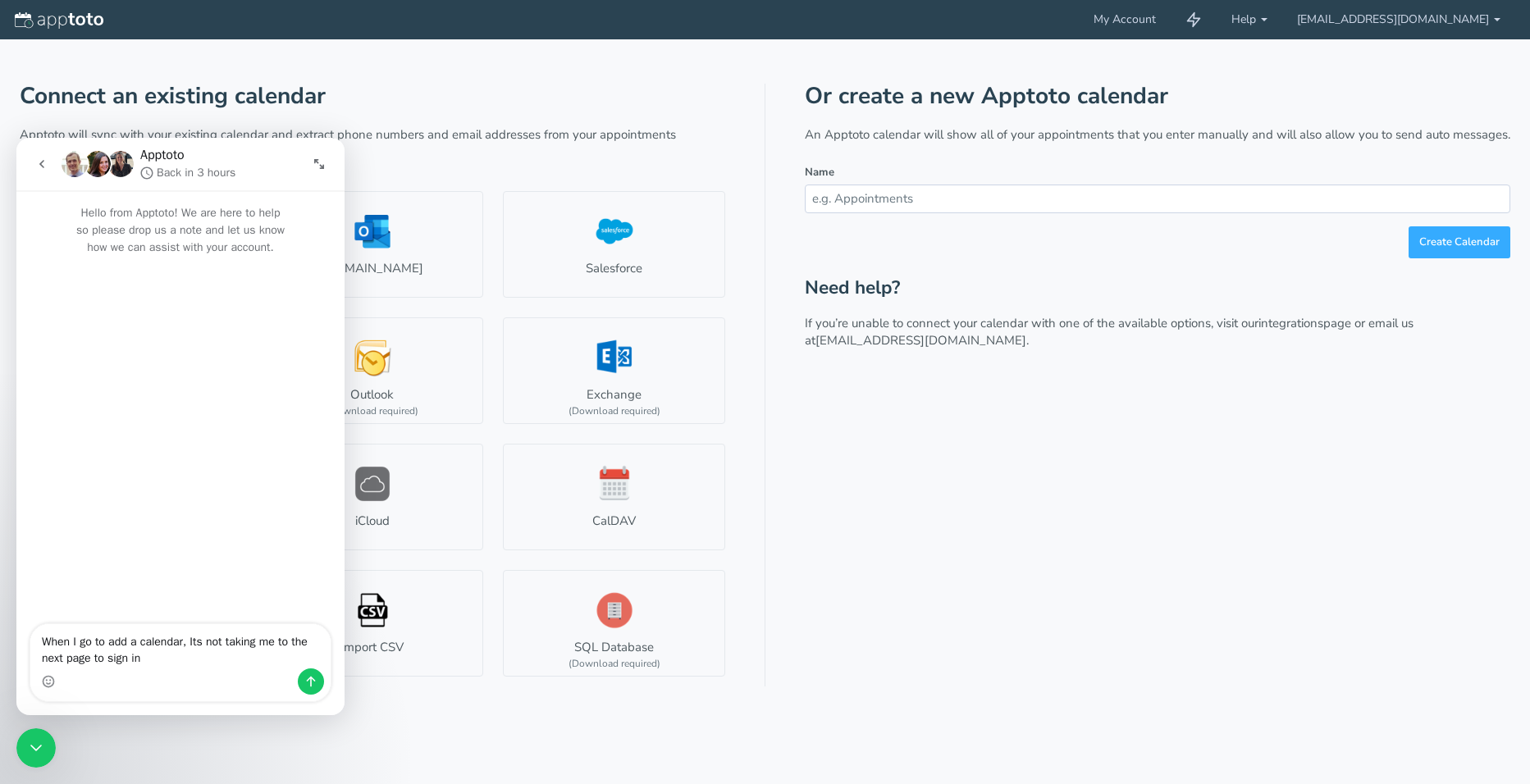 type on "When I go to add a calendar, Its not taking me to the next page to sign in." 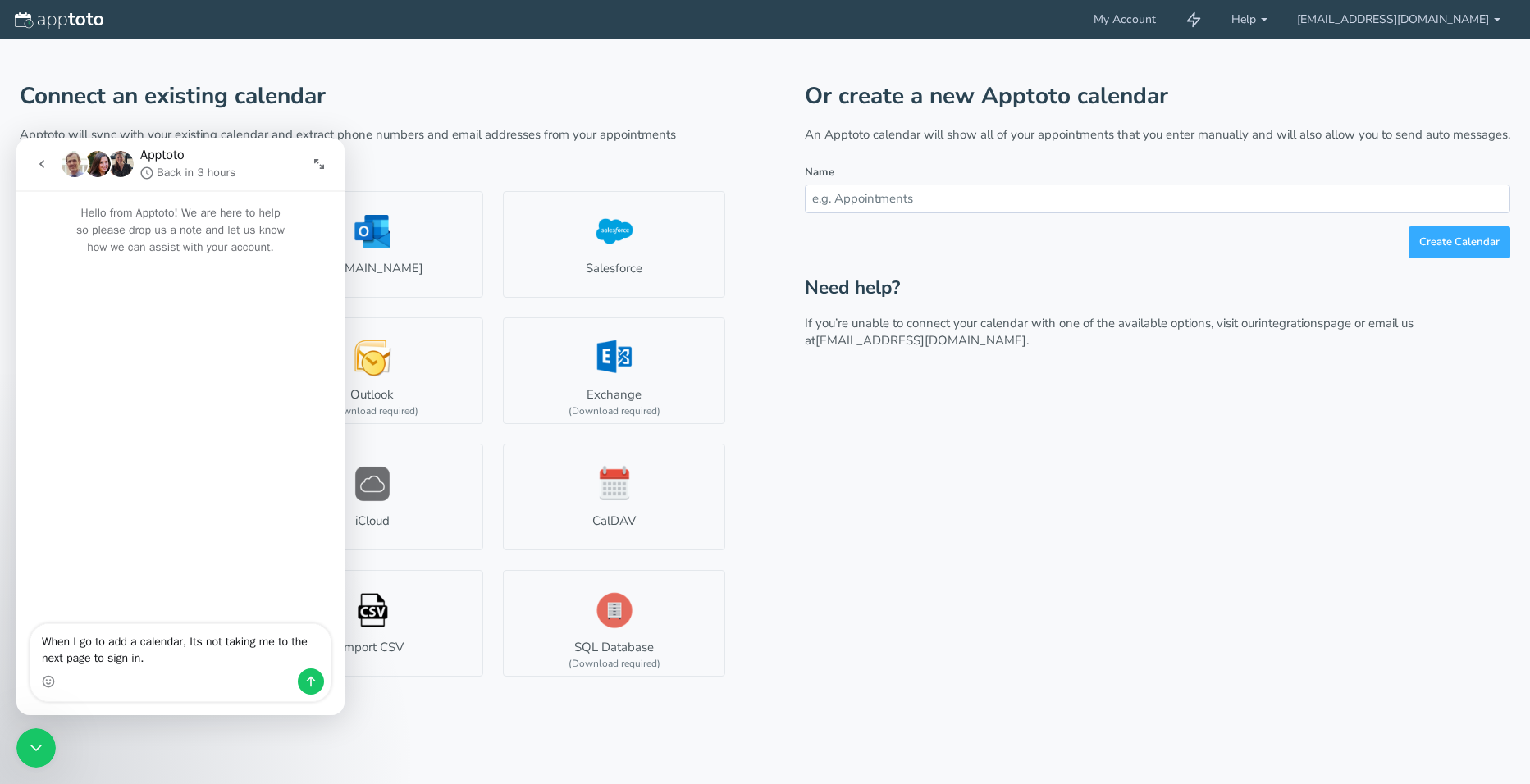 type 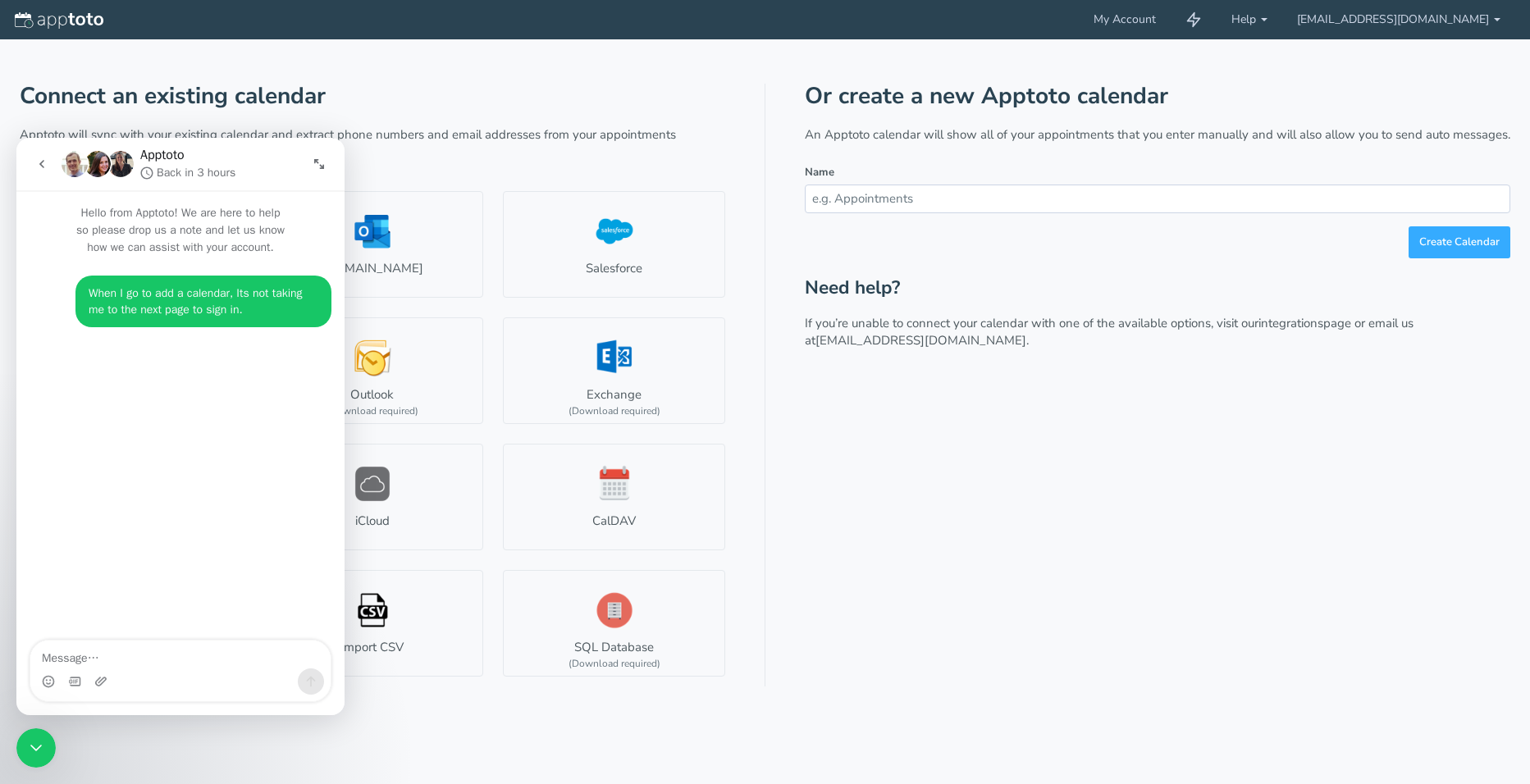 click on "Or create a new Apptoto calendar
An Apptoto calendar will show all of your appointments that you enter manually and will also allow you to send auto messages.
Name
Create Calendar
Need help?
If you’re unable to connect your calendar with one of the available options, visit our
integrations
page or email us at
support@apptoto.com." at bounding box center [1158, 385] 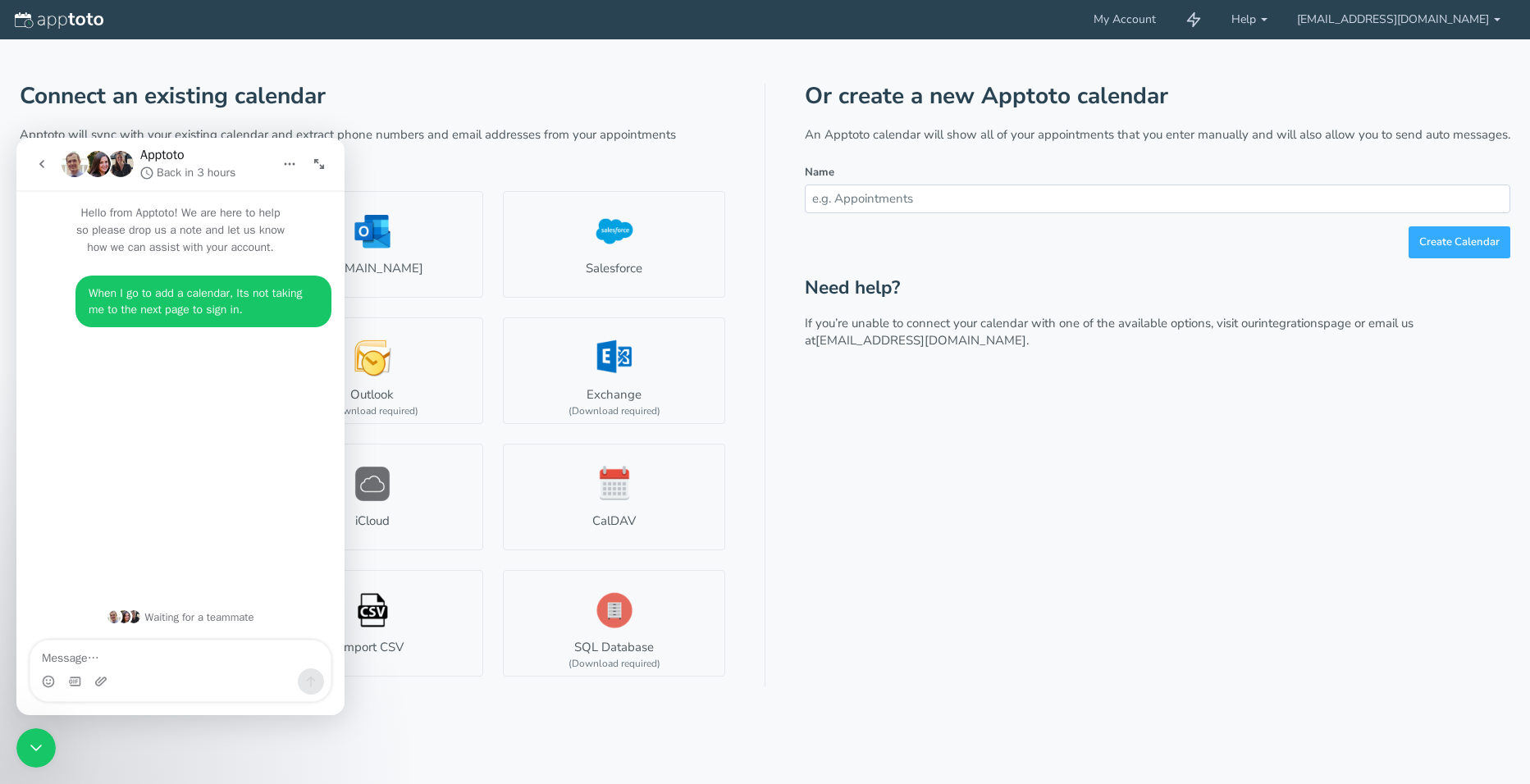 click 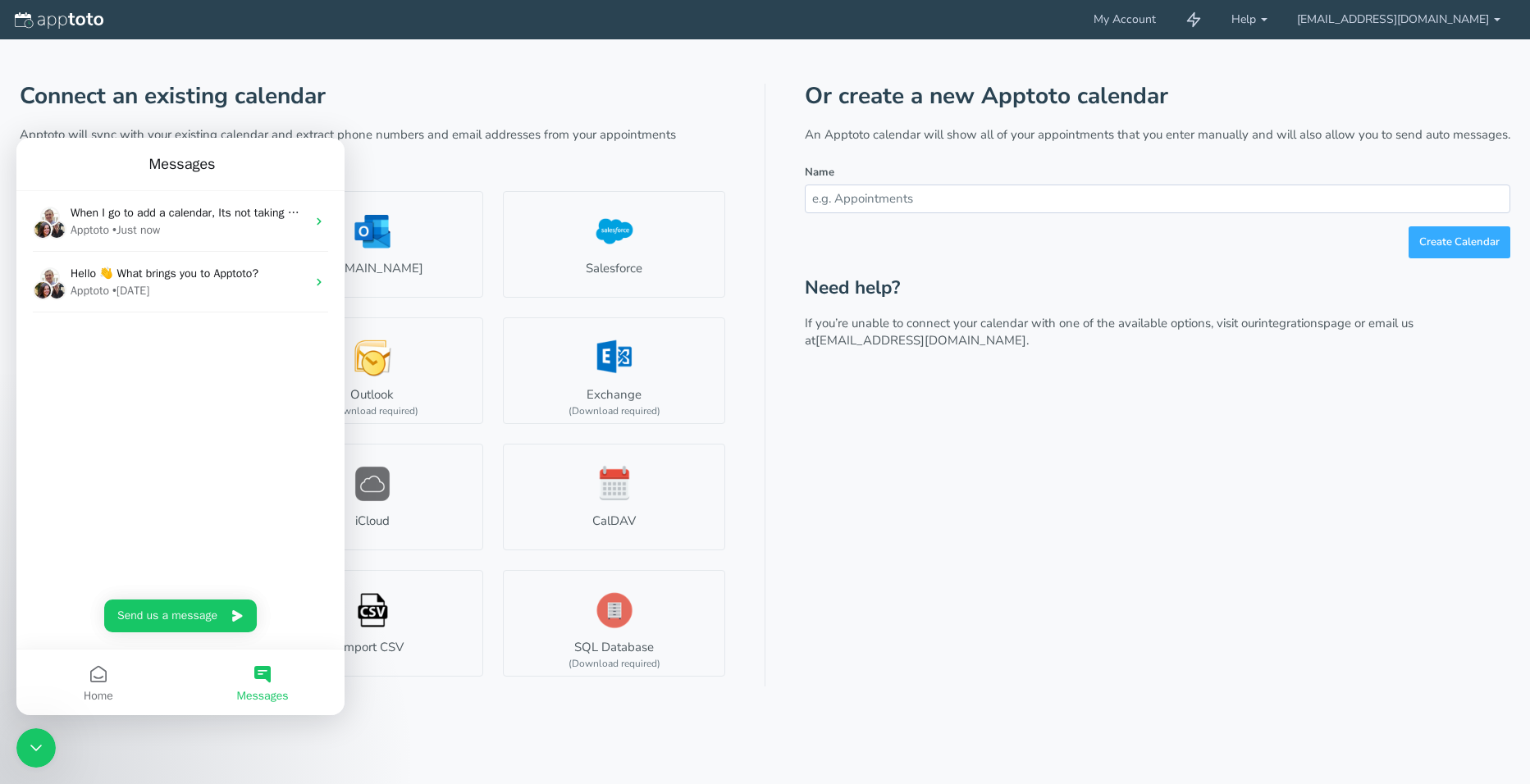 click on "Or create a new Apptoto calendar
An Apptoto calendar will show all of your appointments that you enter manually and will also allow you to send auto messages.
Name
Create Calendar
Need help?
If you’re unable to connect your calendar with one of the available options, visit our
integrations
page or email us at
support@apptoto.com." at bounding box center (1158, 385) 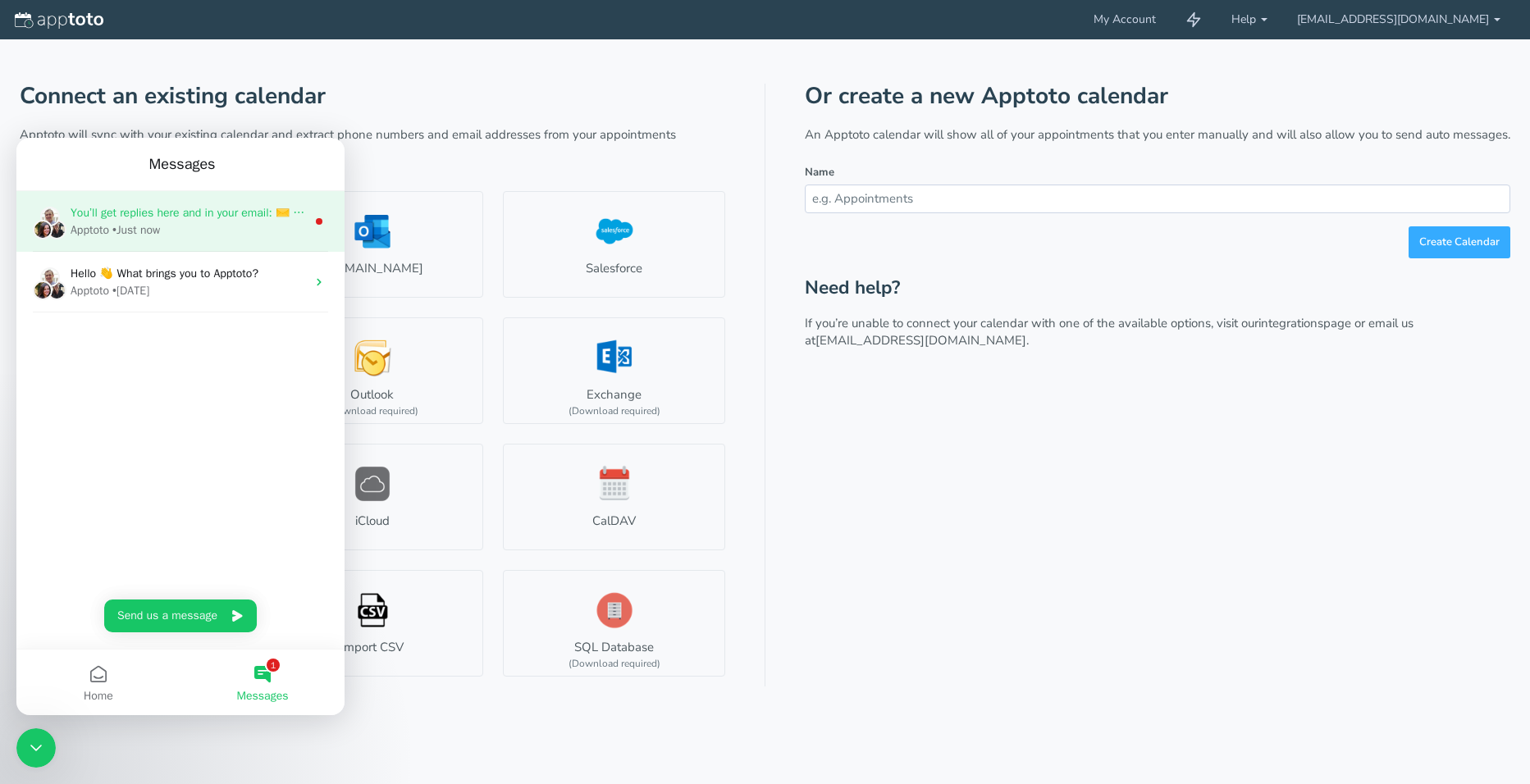 click on "You’ll get replies here and in your email: ✉️ jdabrowski@mmroinc.com The team will be back 🕒 In 3 hours" at bounding box center [404, 212] 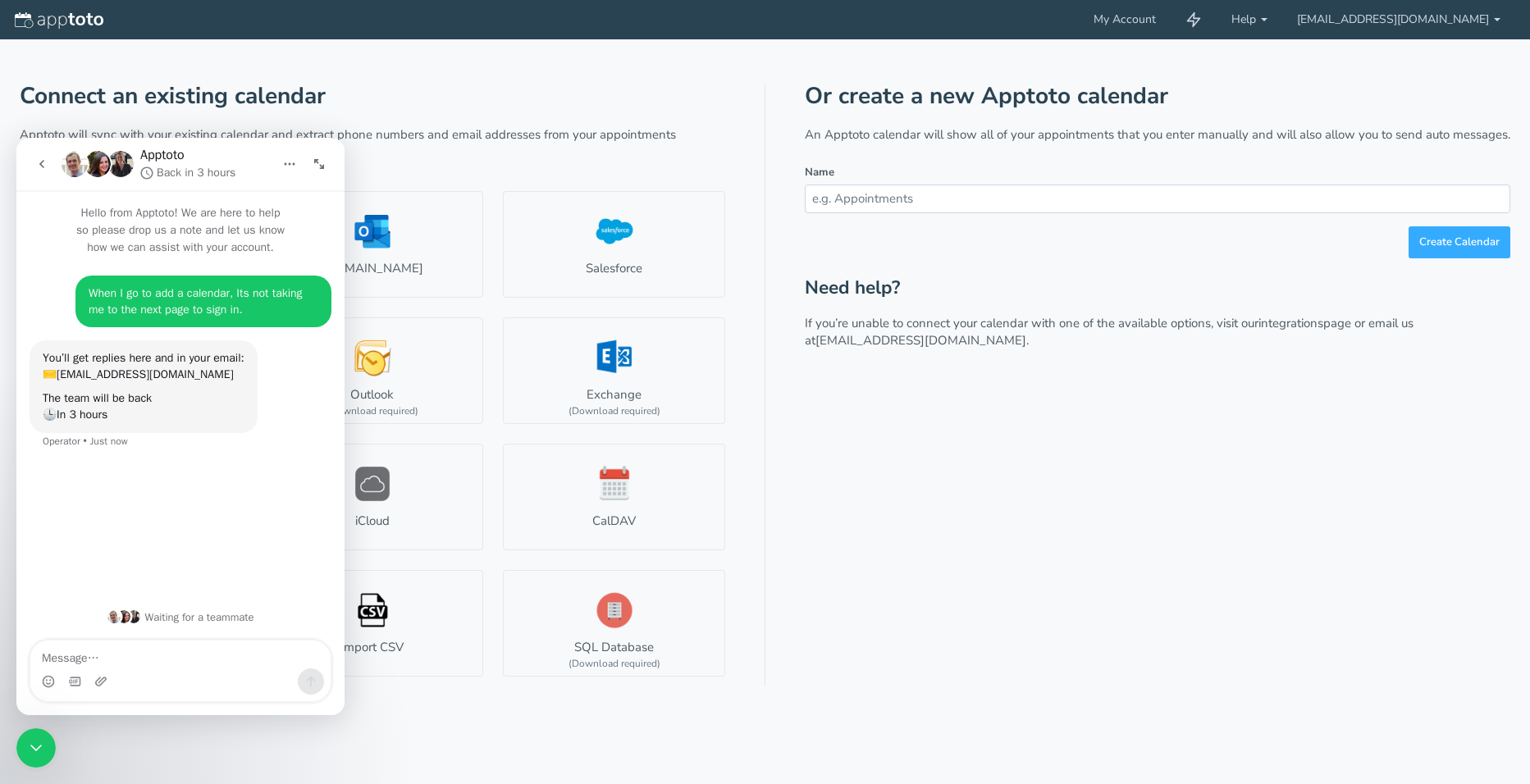 click on "When I go to add a calendar, Its not taking me to the next page to sign in.    •   Just now You’ll get replies here and in your email: ✉️  jdabrowski@mmroinc.com The team will be back 🕒  In 3 hours Operator    •   Just now" at bounding box center [180, 426] 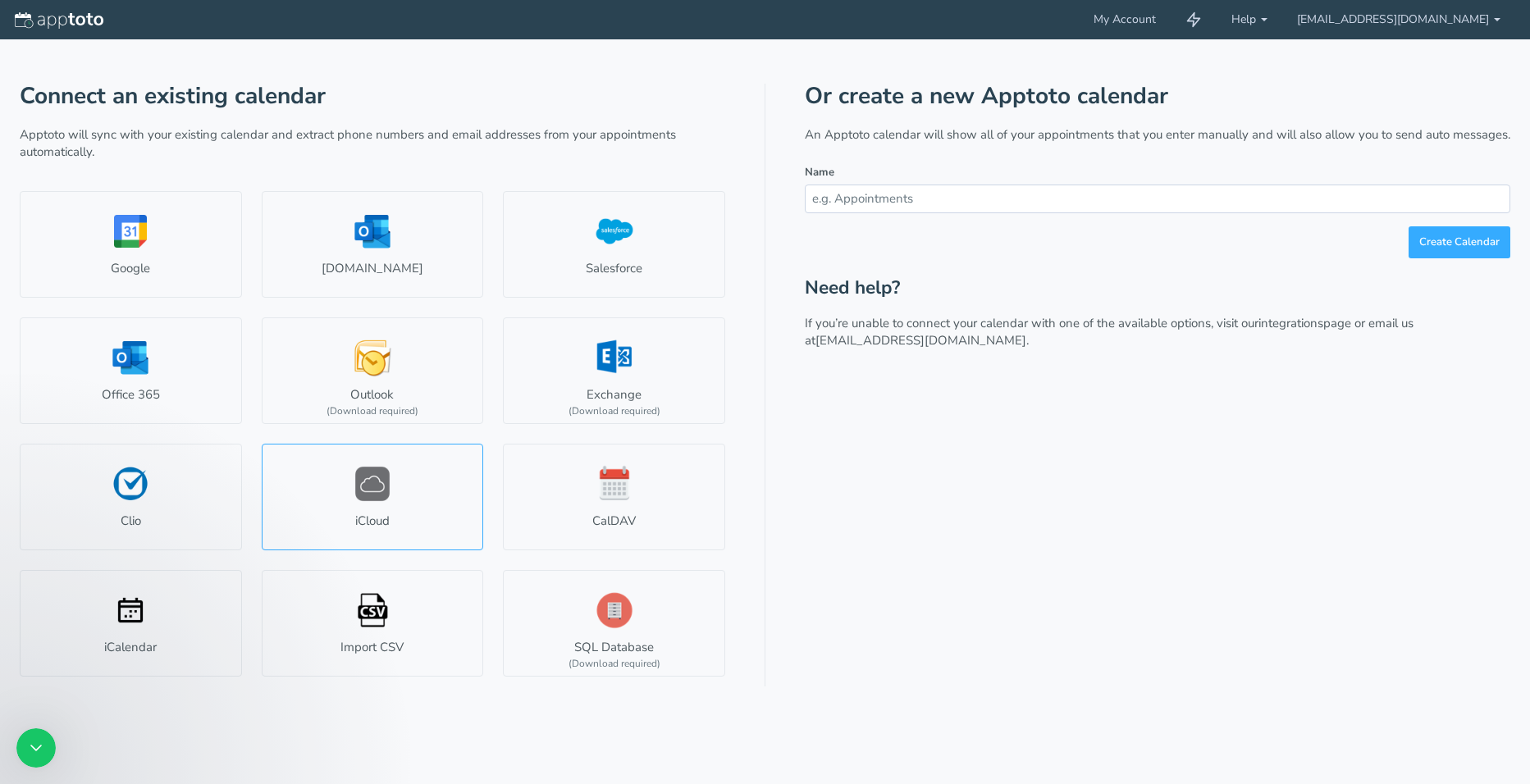 scroll, scrollTop: 0, scrollLeft: 0, axis: both 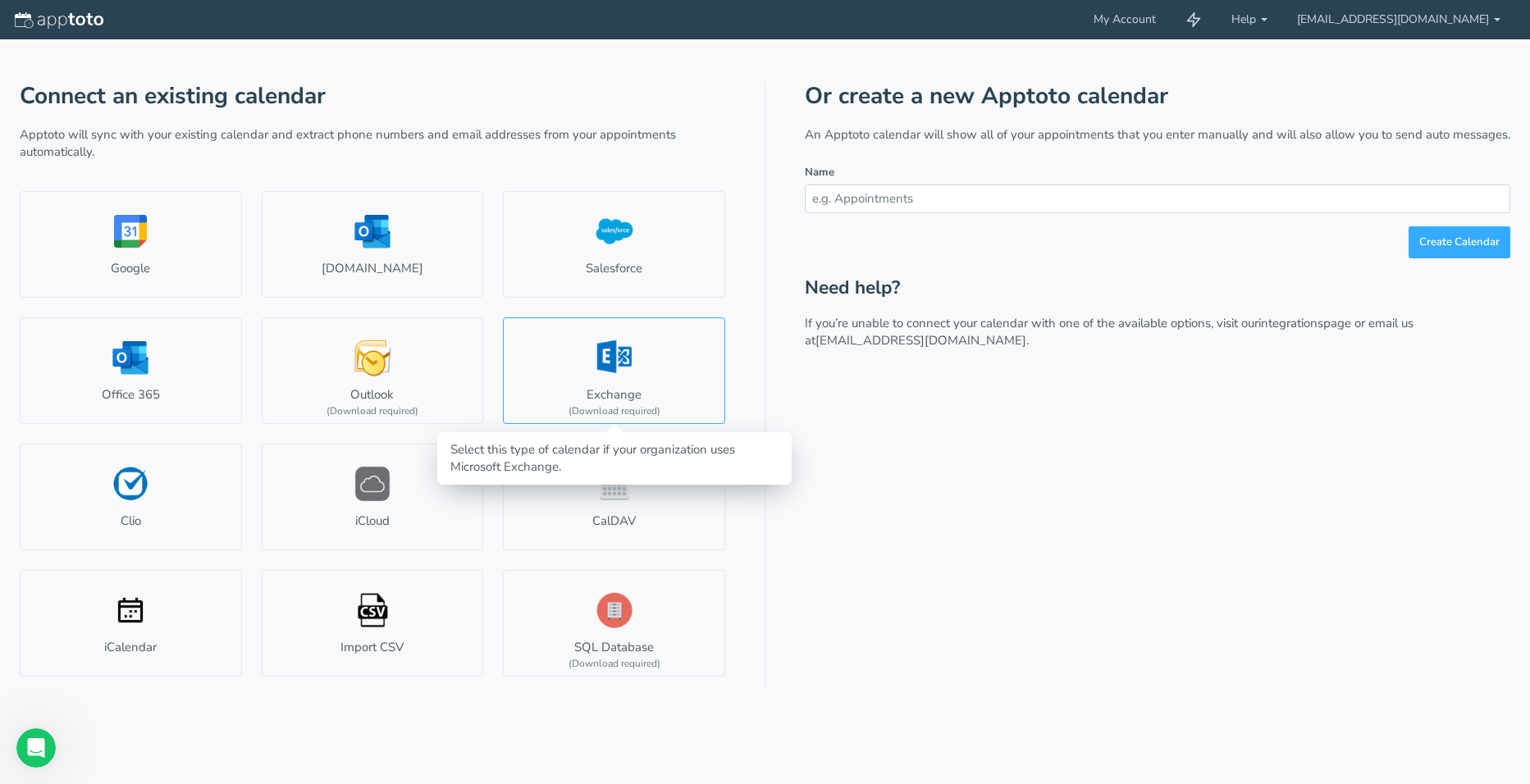 click on "Exchange (Download required)" at bounding box center [614, 371] 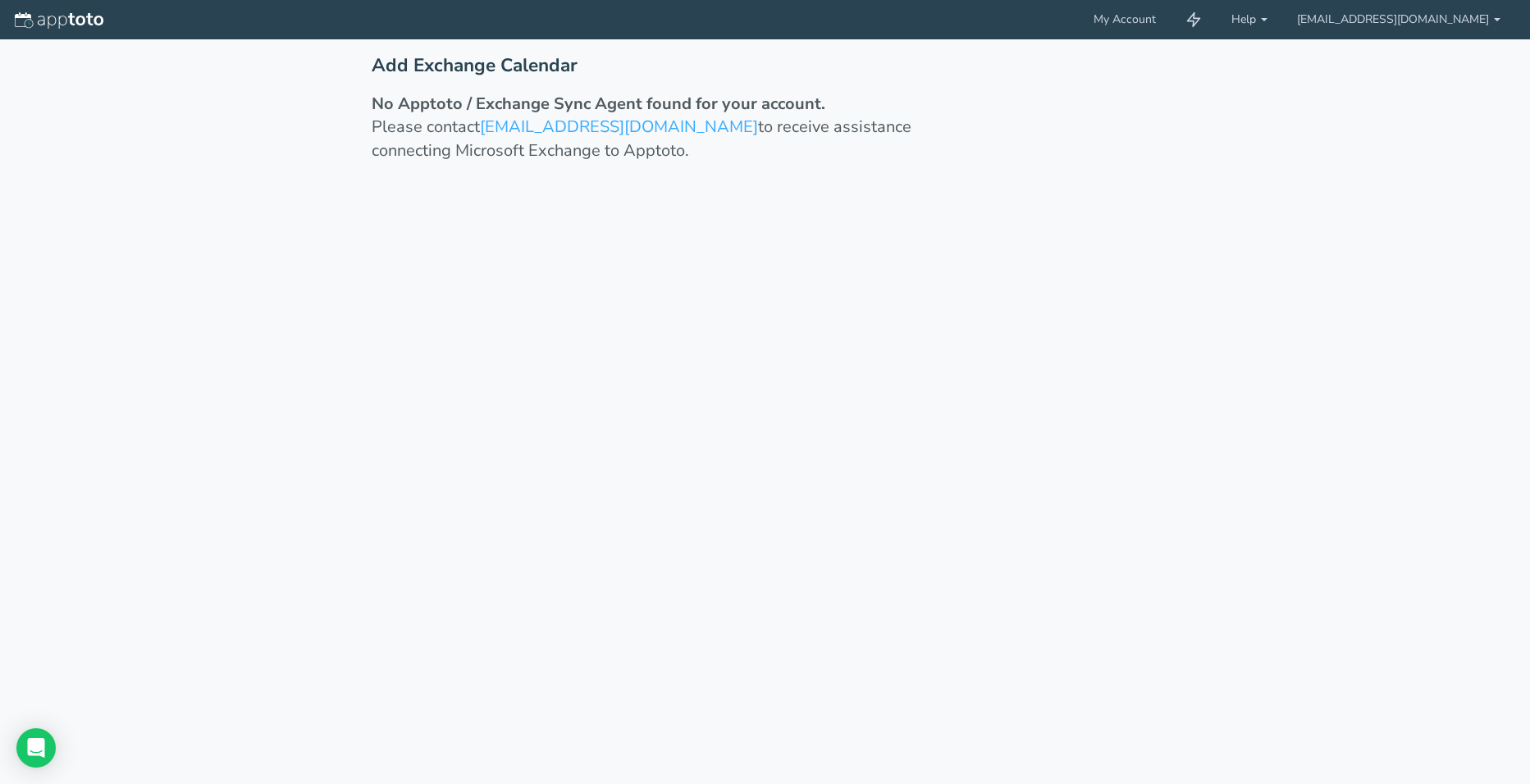 scroll, scrollTop: 0, scrollLeft: 0, axis: both 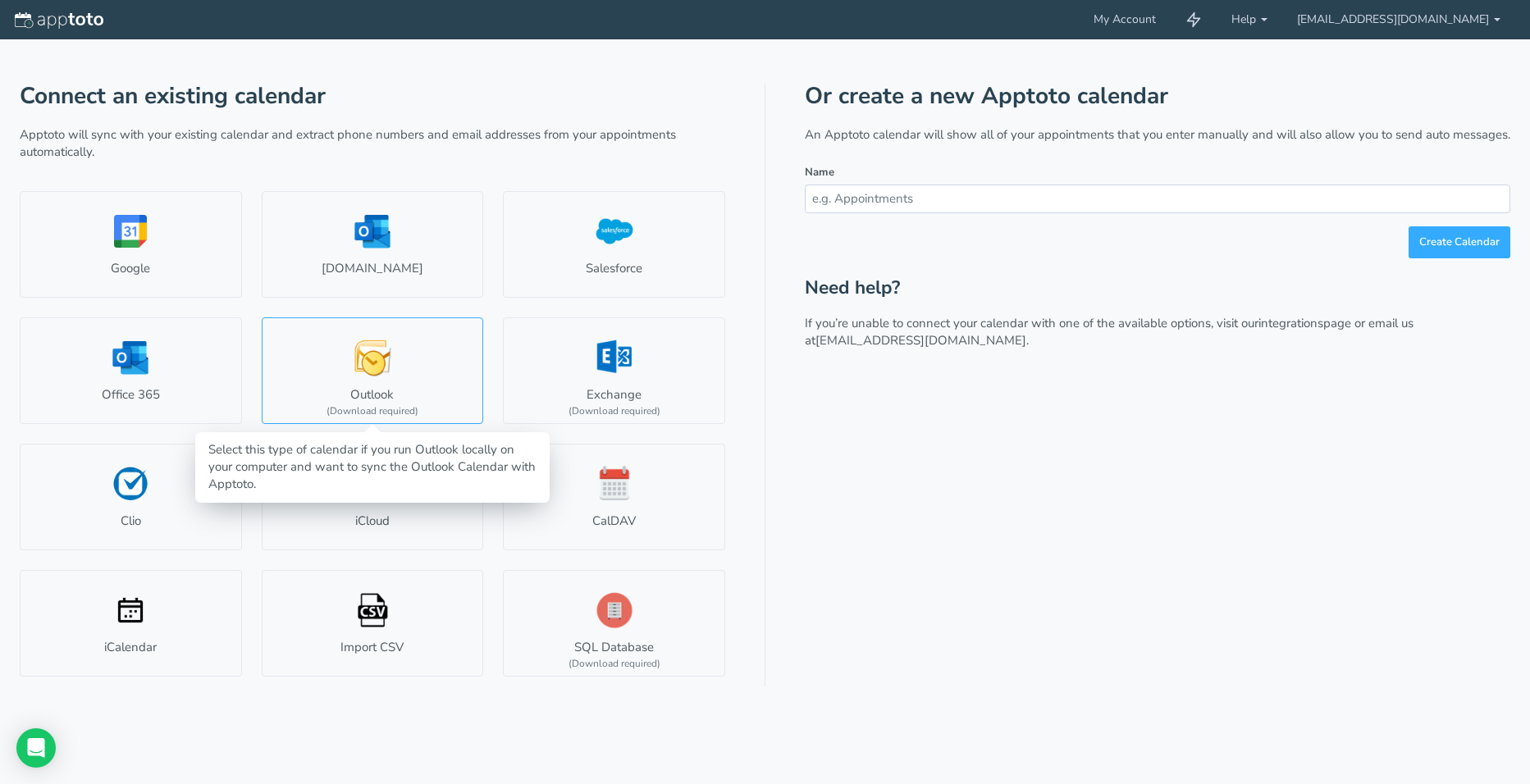 click on "Outlook (Download required)" at bounding box center [372, 371] 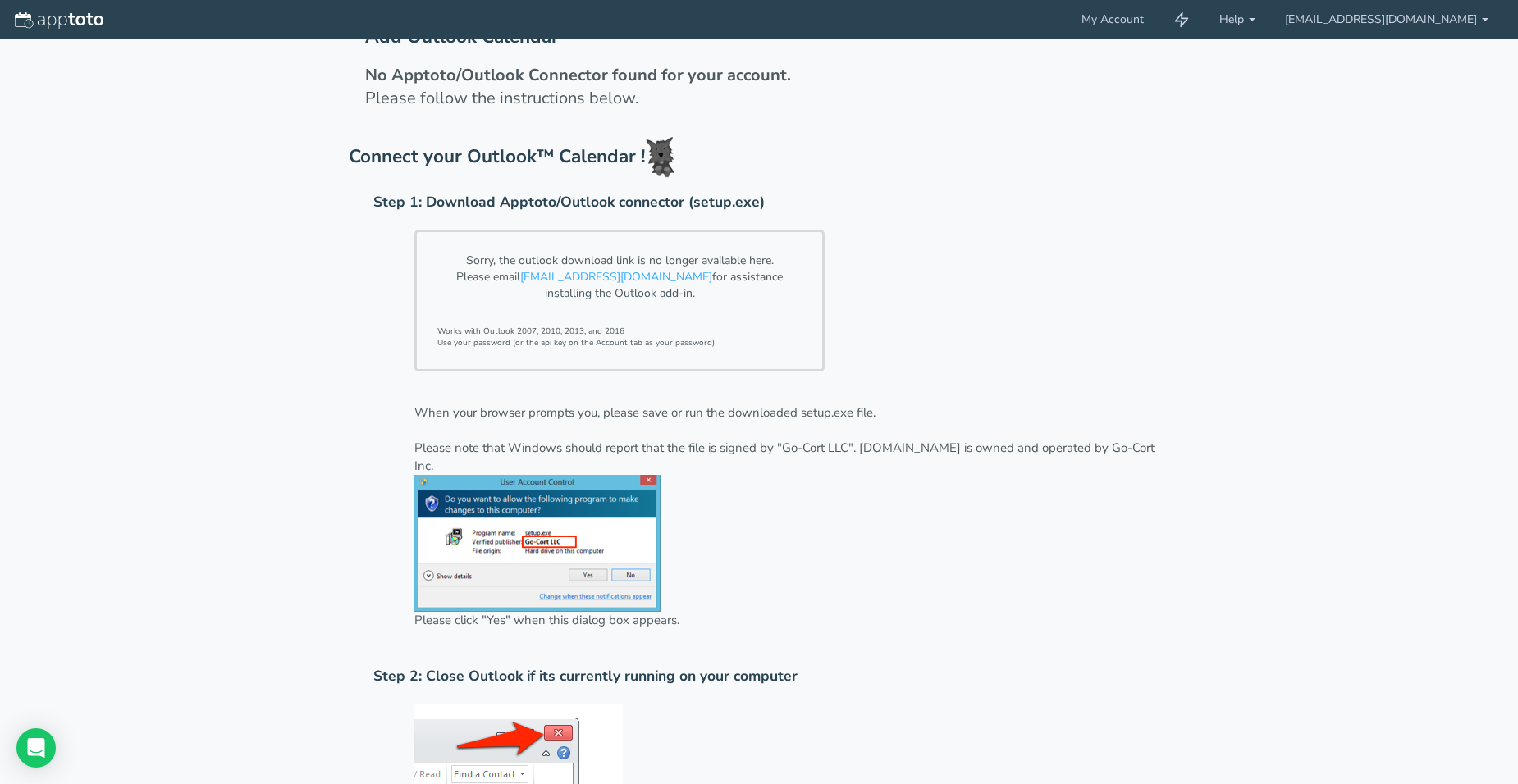 scroll, scrollTop: 0, scrollLeft: 0, axis: both 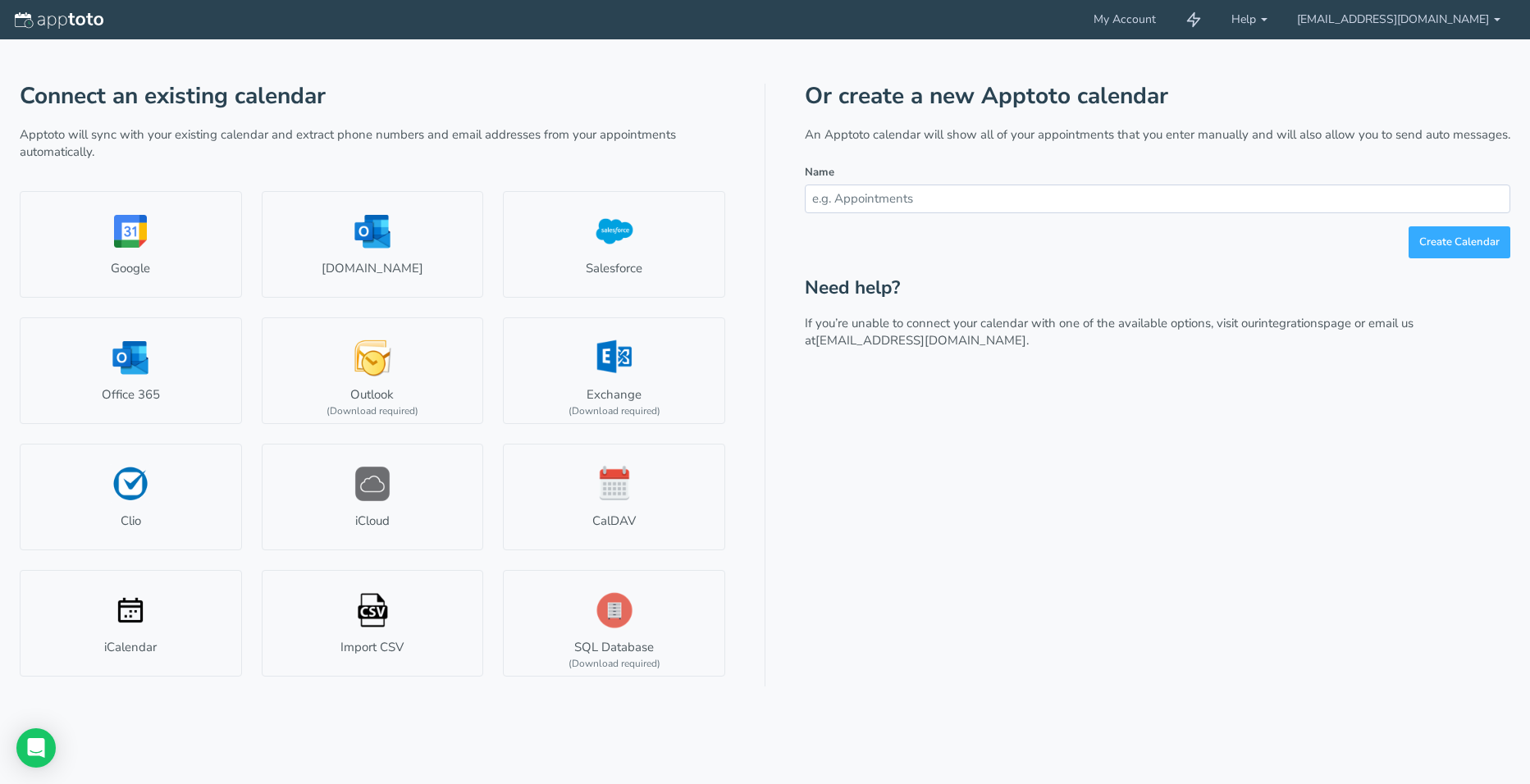 click on "Or create a new Apptoto calendar
An Apptoto calendar will show all of your appointments that you enter manually and will also allow you to send auto messages.
Name
Create Calendar
Need help?
If you’re unable to connect your calendar with one of the available options, visit our
integrations
page or email us at
support@apptoto.com." at bounding box center [1158, 385] 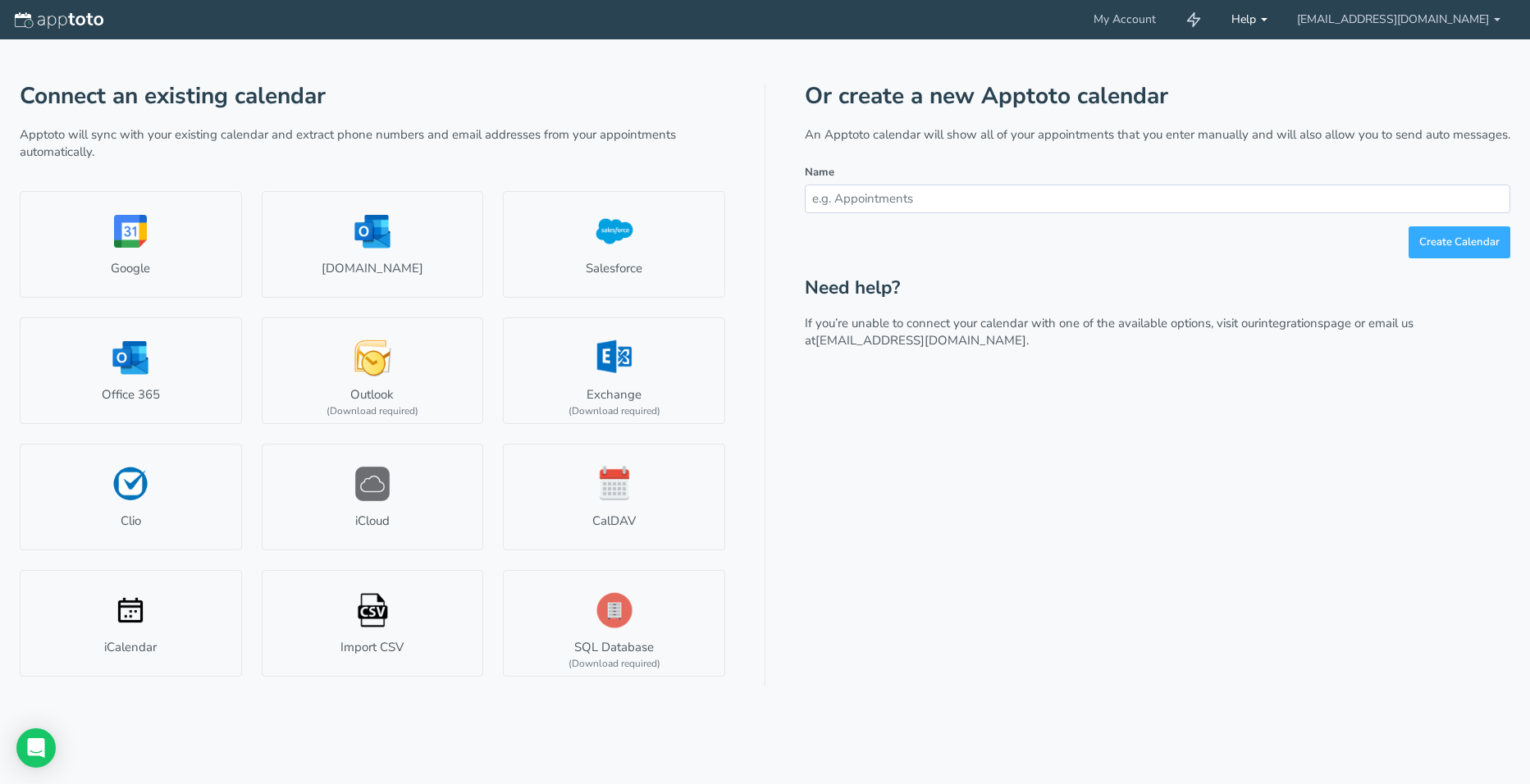 click on "Help" at bounding box center (1249, 20) 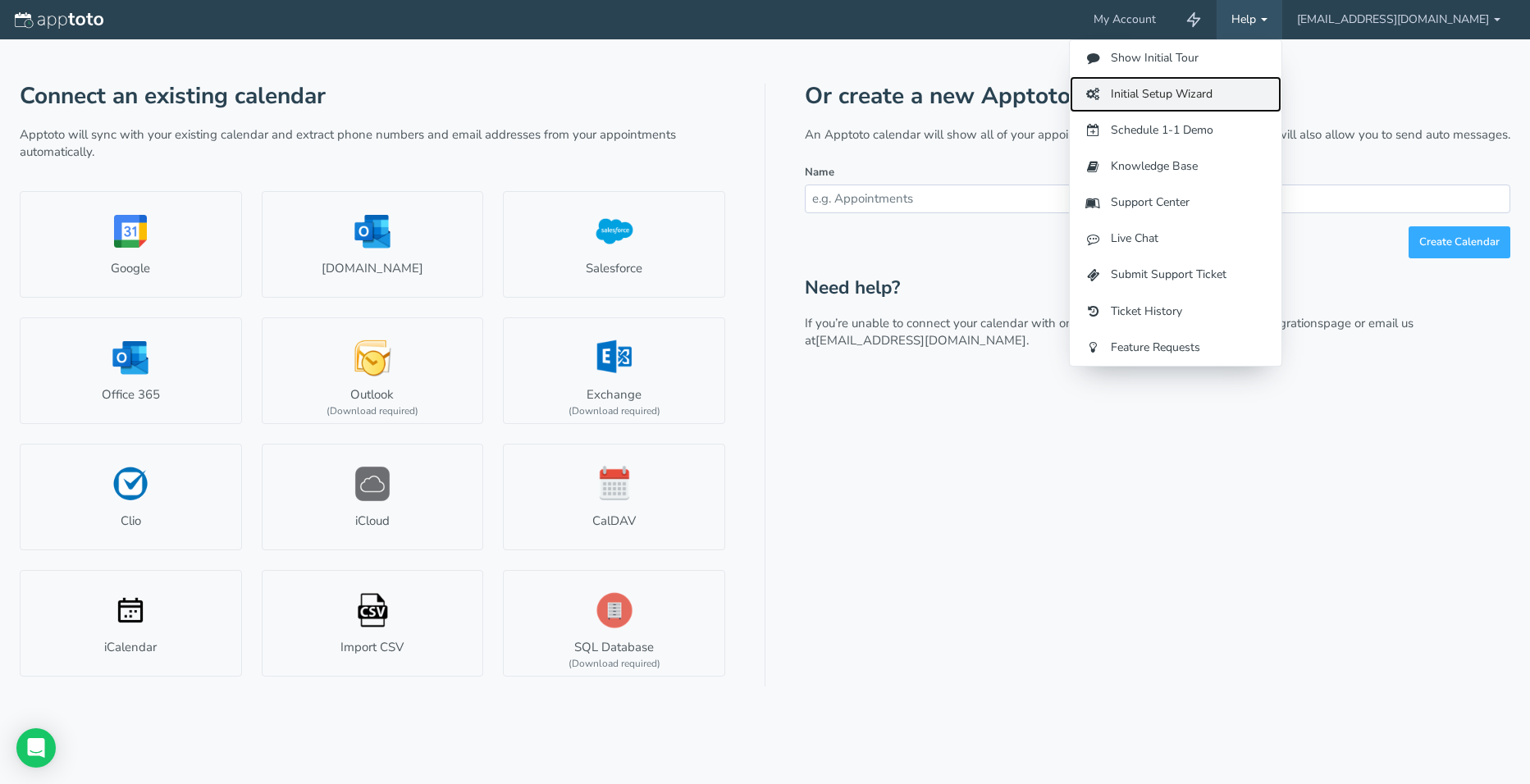 click on "Initial Setup Wizard" at bounding box center [1176, 94] 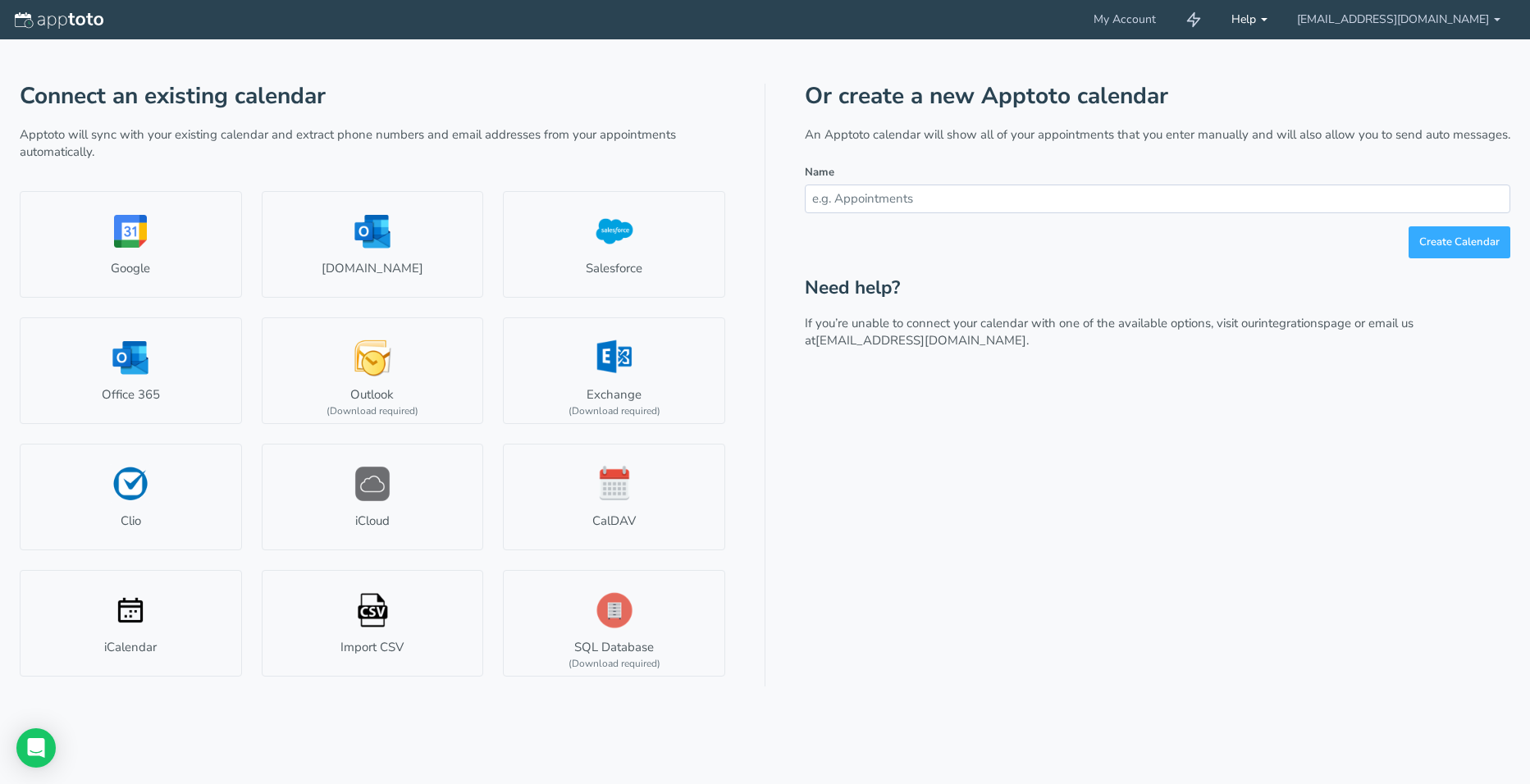 click on "Help" at bounding box center [1249, 20] 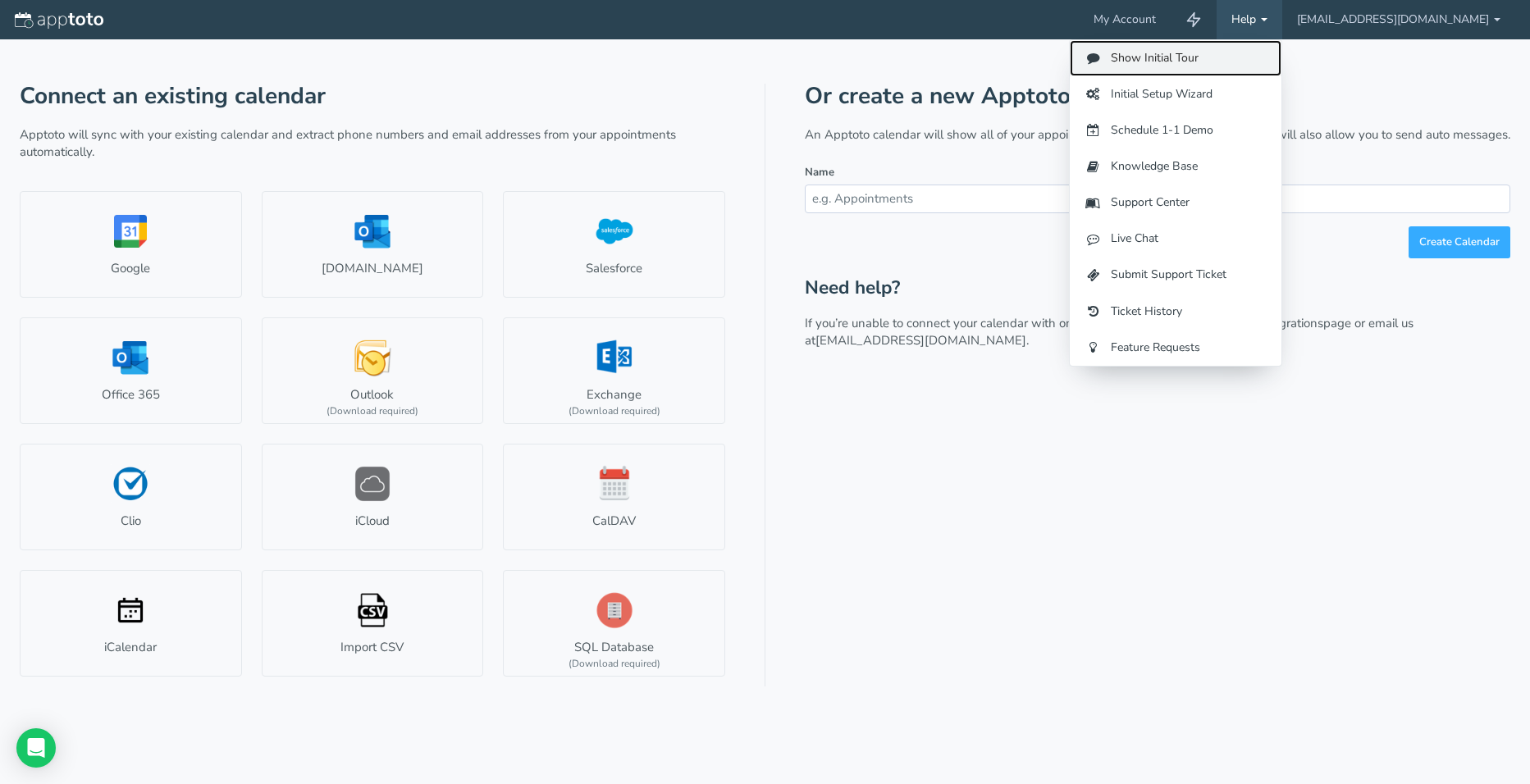 click on "Show Initial Tour" at bounding box center (1176, 58) 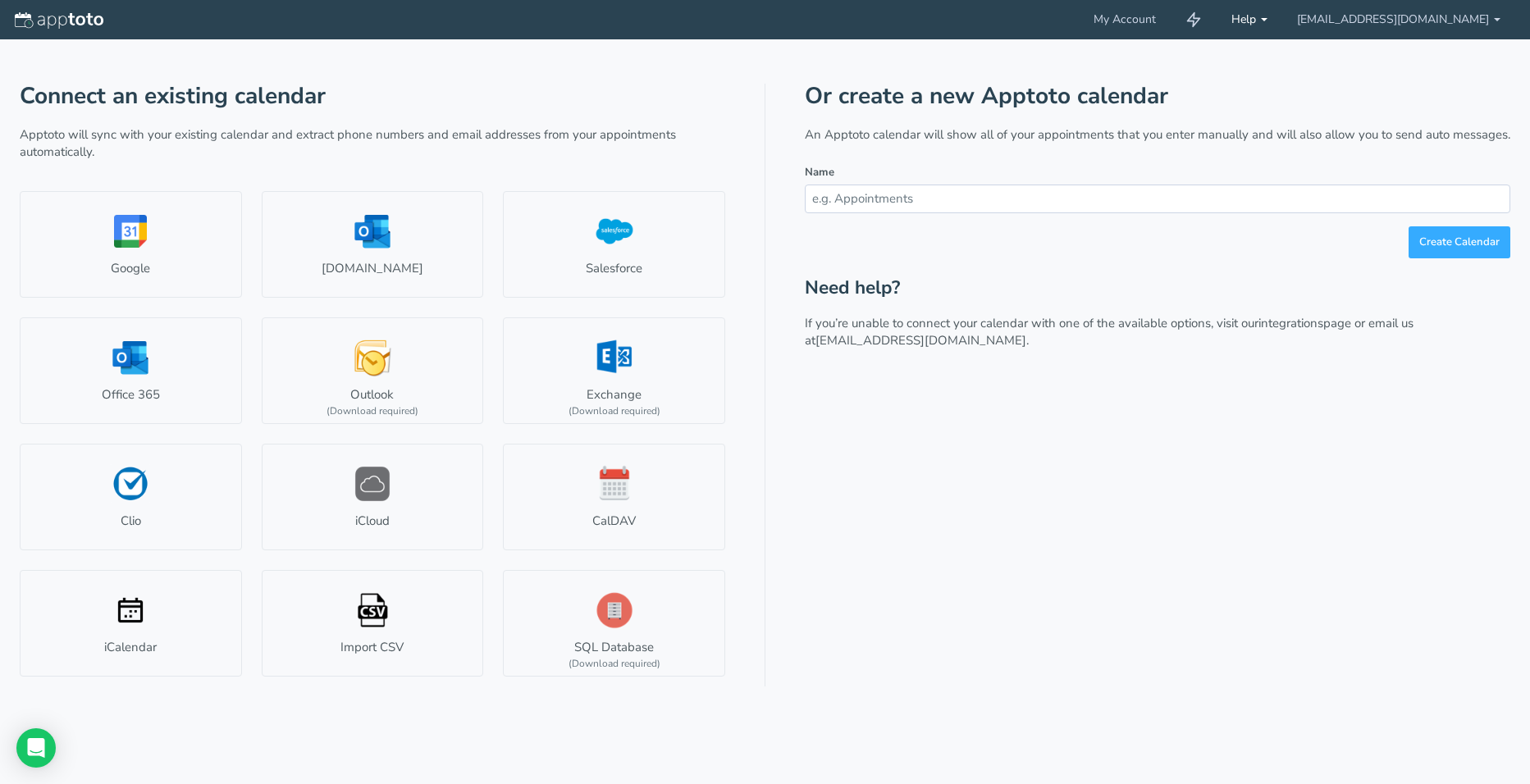 click on "Help" at bounding box center (1249, 20) 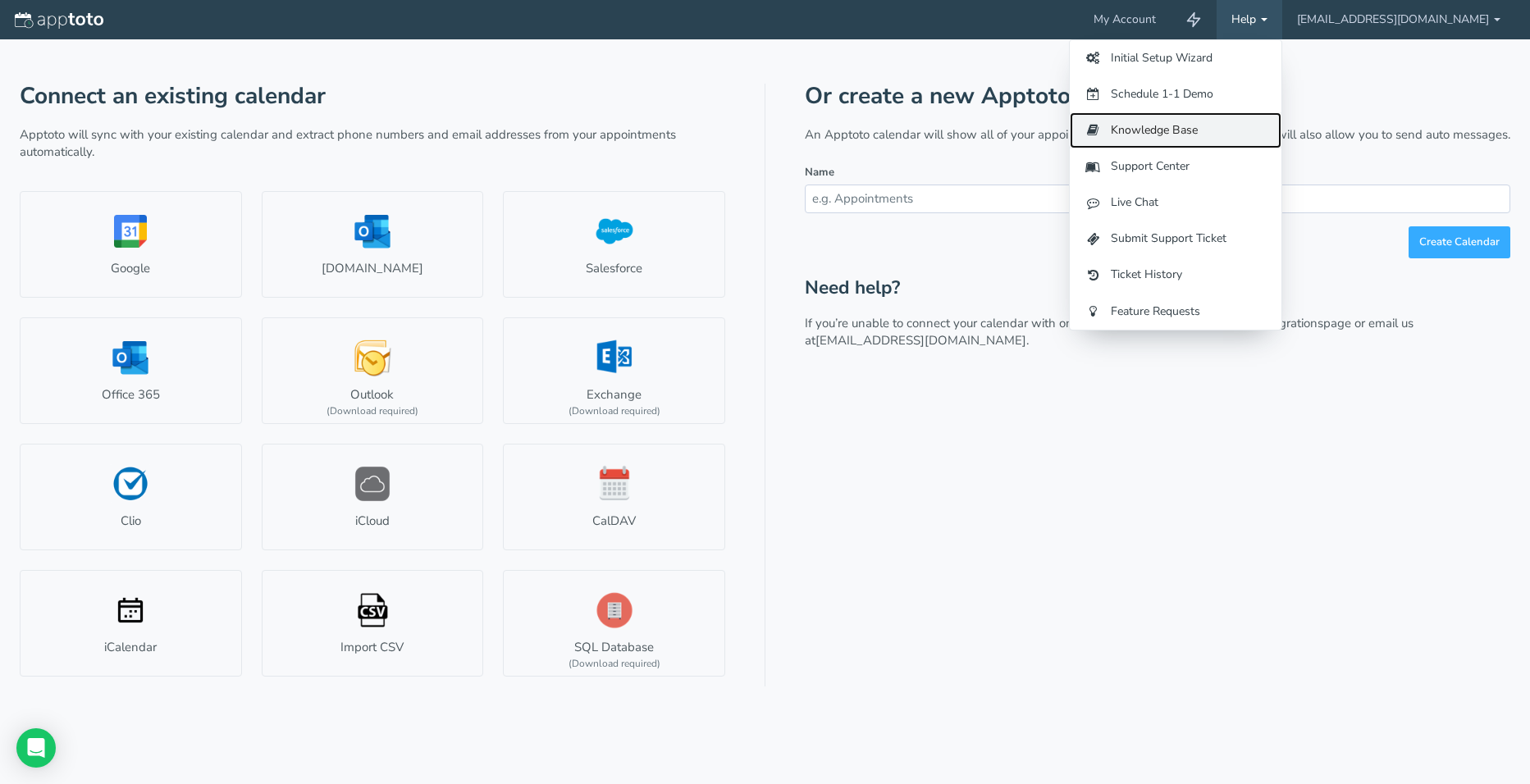 click on "Knowledge Base" at bounding box center [1176, 130] 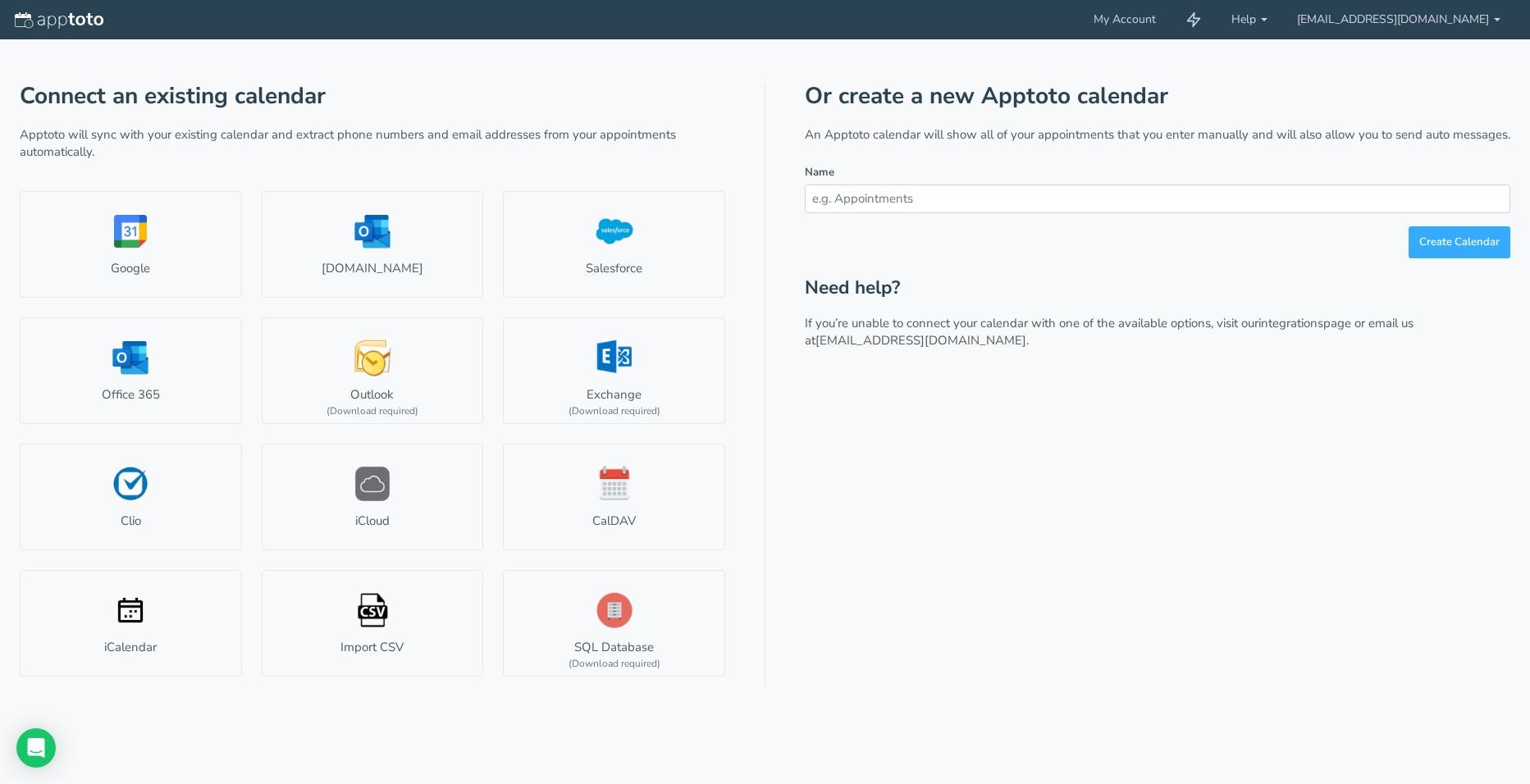 scroll, scrollTop: 0, scrollLeft: 0, axis: both 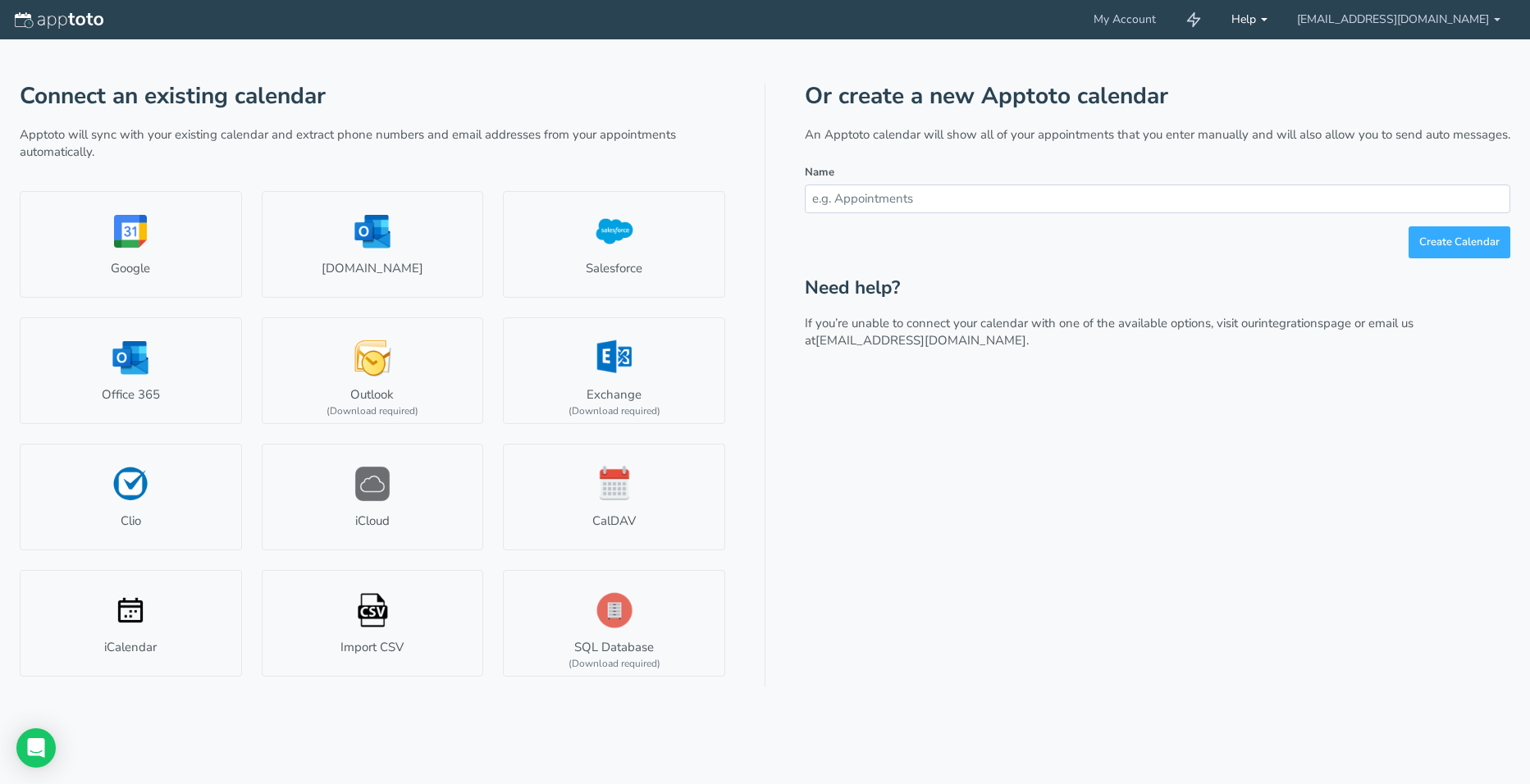 drag, startPoint x: 1321, startPoint y: 21, endPoint x: 1325, endPoint y: 33, distance: 12.649111 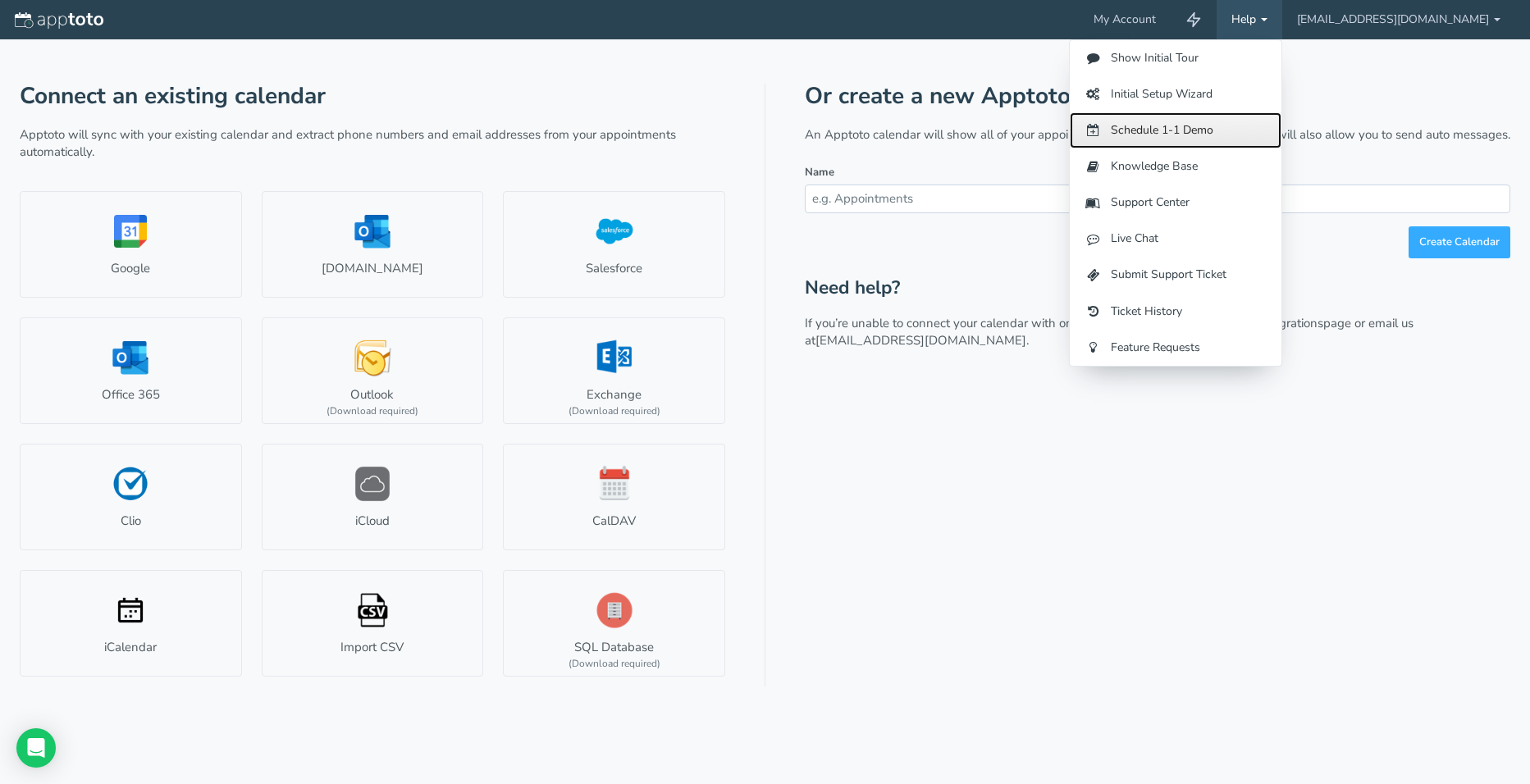 click on "Schedule 1-1 Demo" at bounding box center (1176, 130) 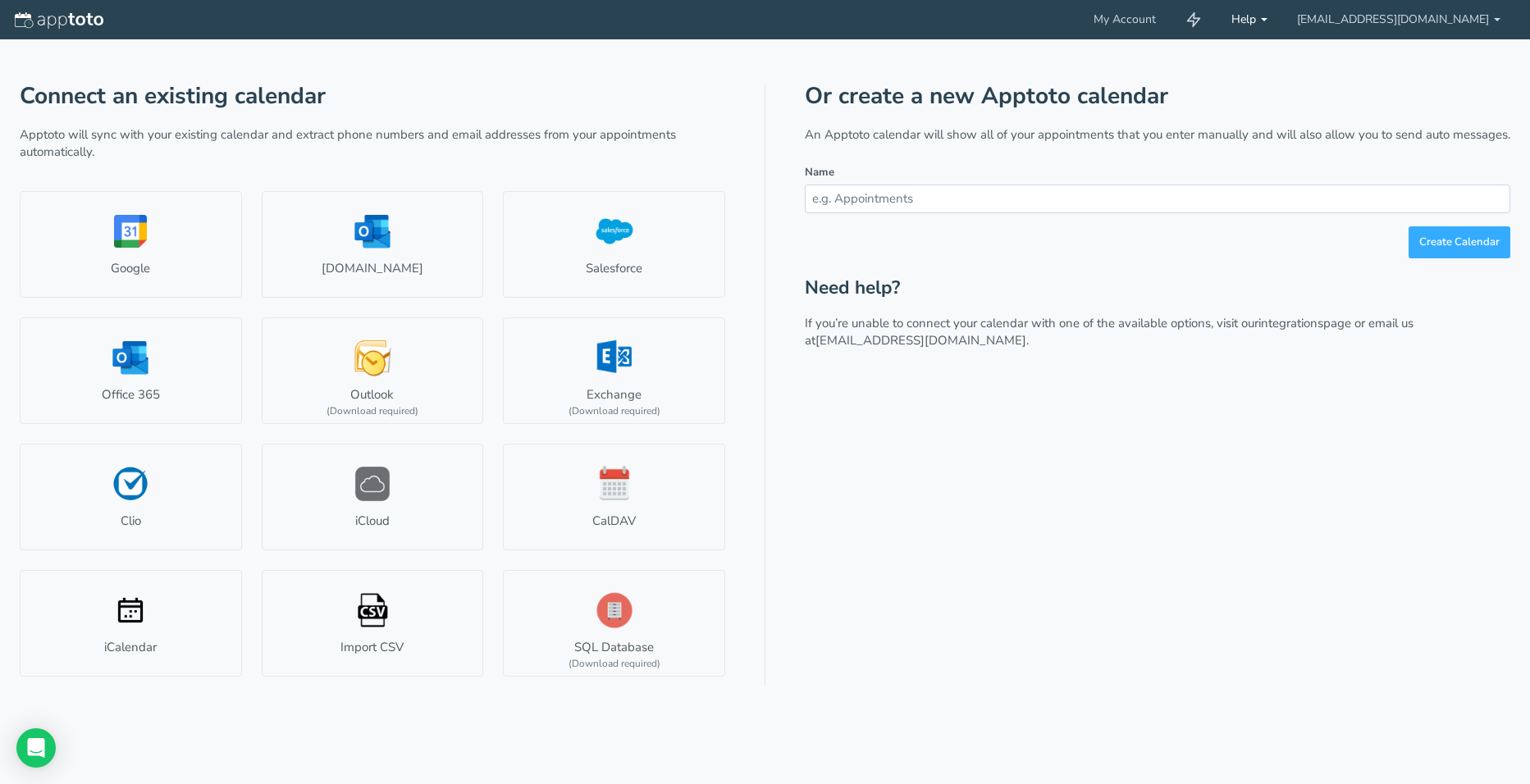 scroll, scrollTop: 0, scrollLeft: 0, axis: both 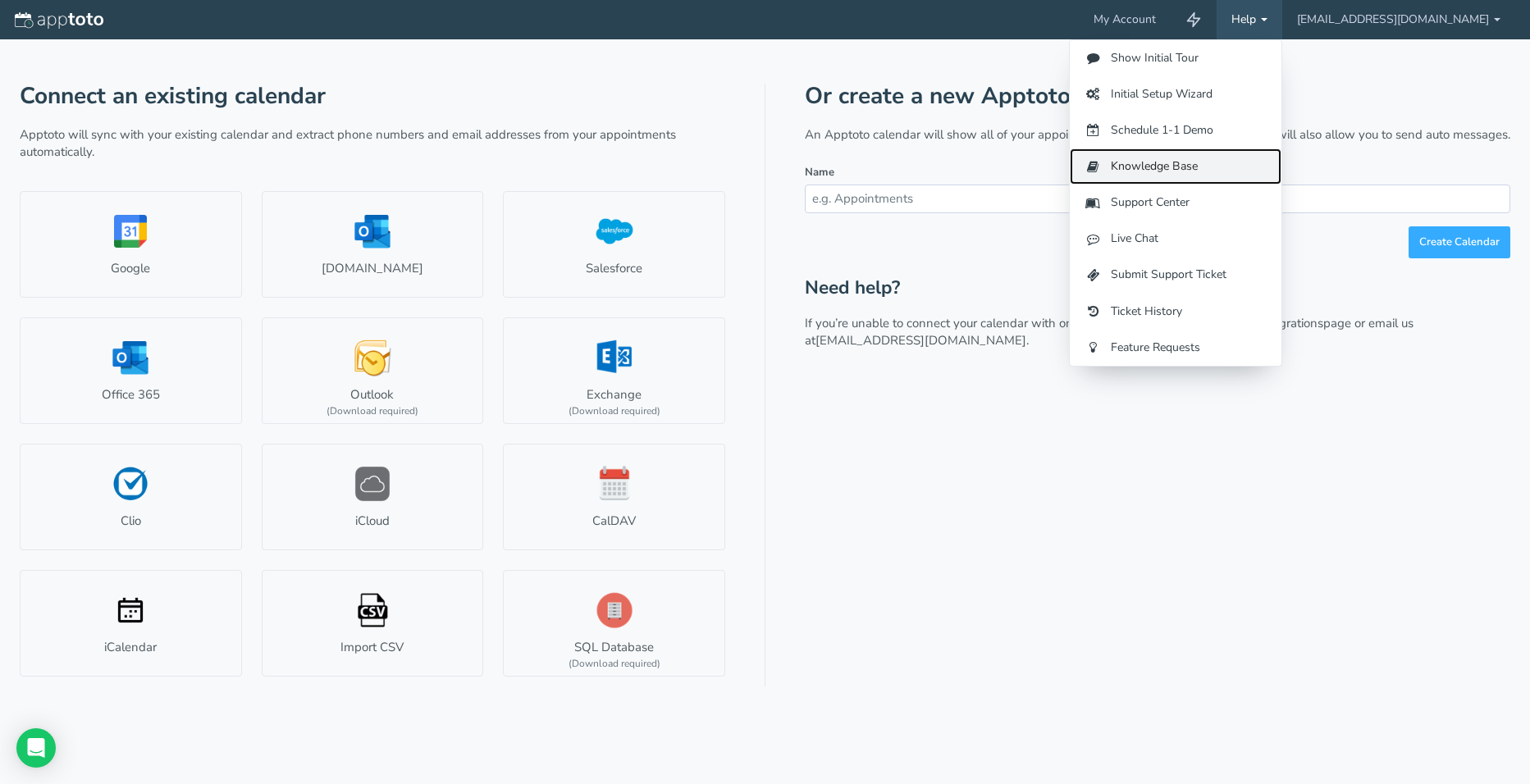 click on "Knowledge Base" at bounding box center (1176, 166) 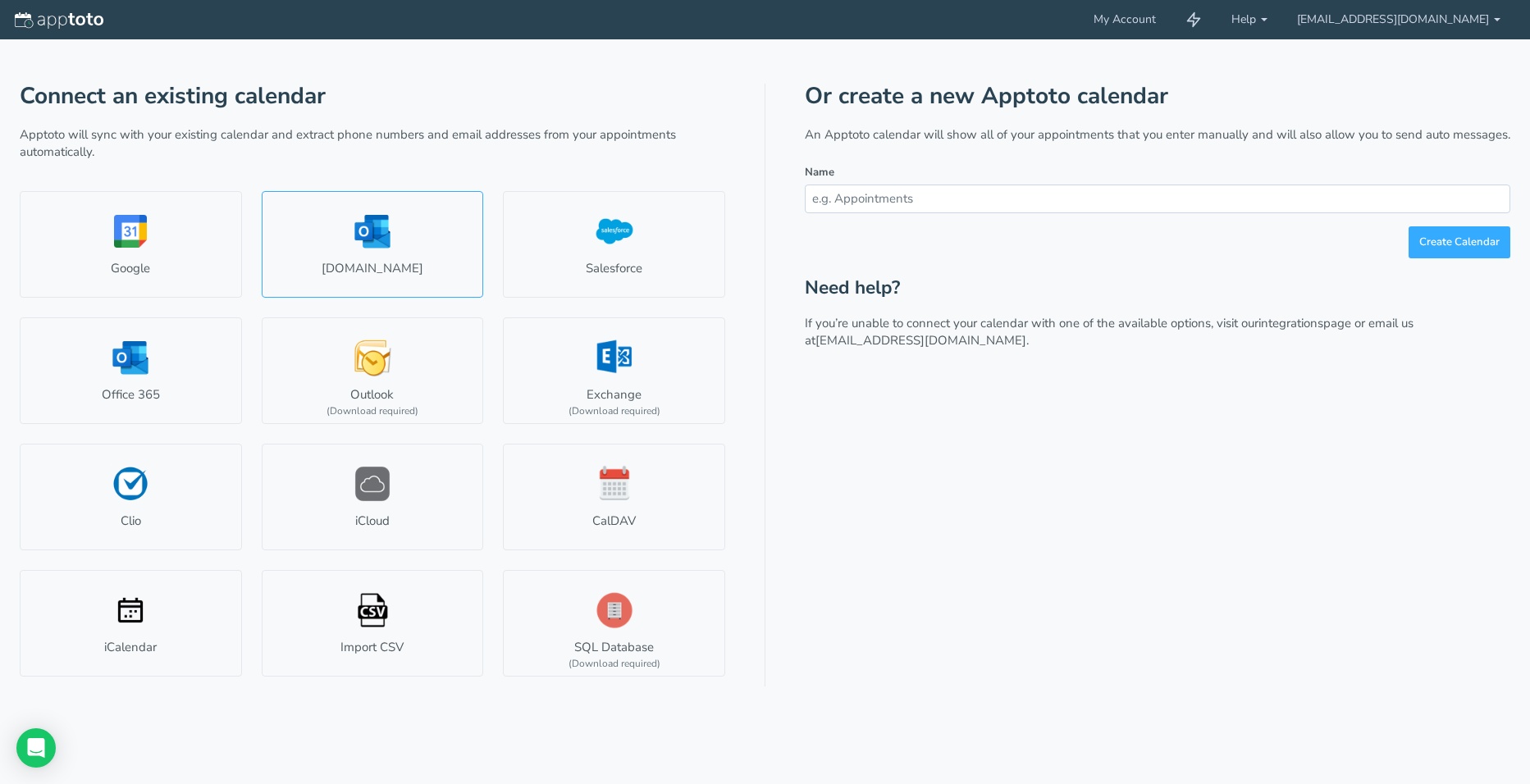 scroll, scrollTop: 0, scrollLeft: 0, axis: both 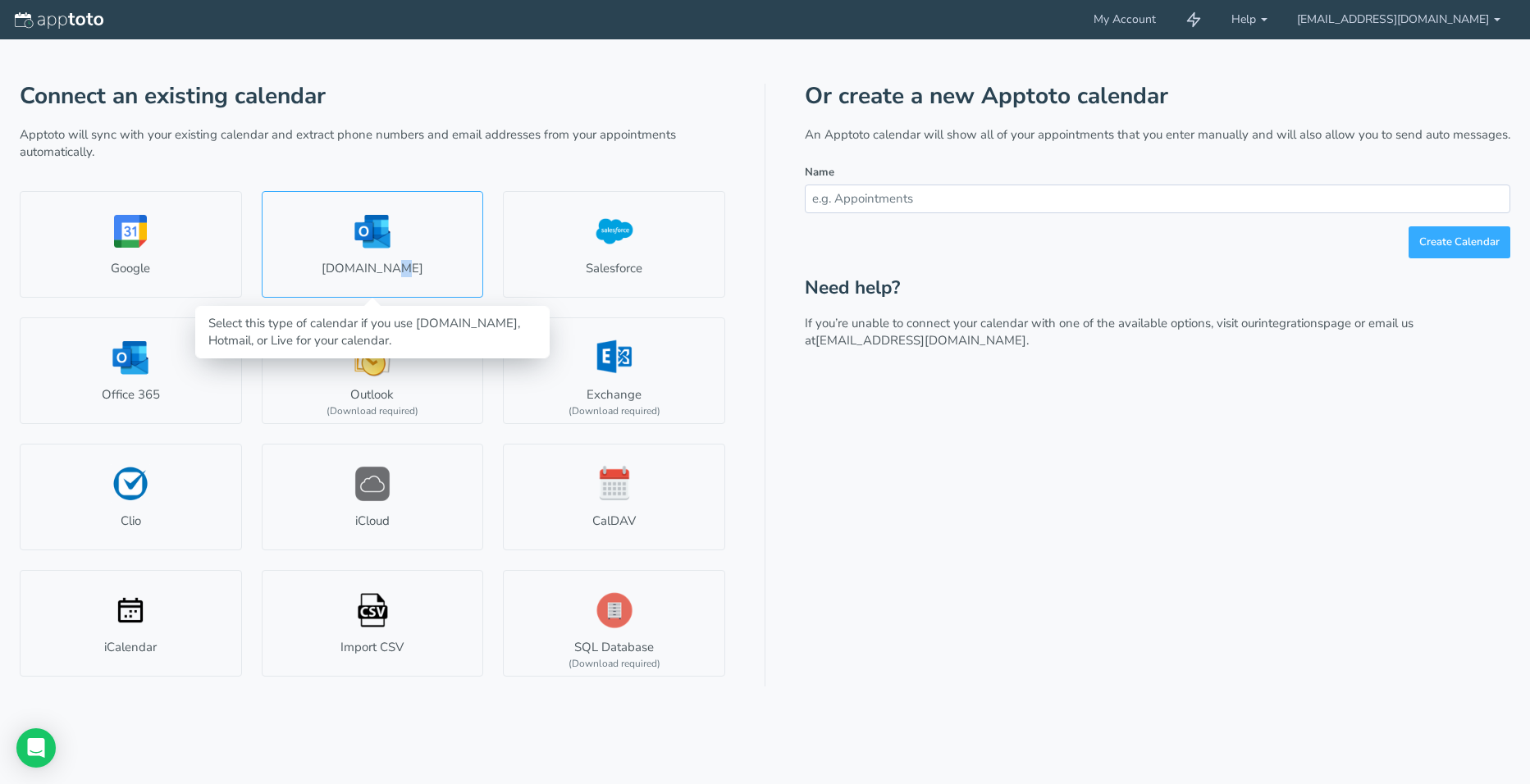 click on "[DOMAIN_NAME]" at bounding box center [372, 244] 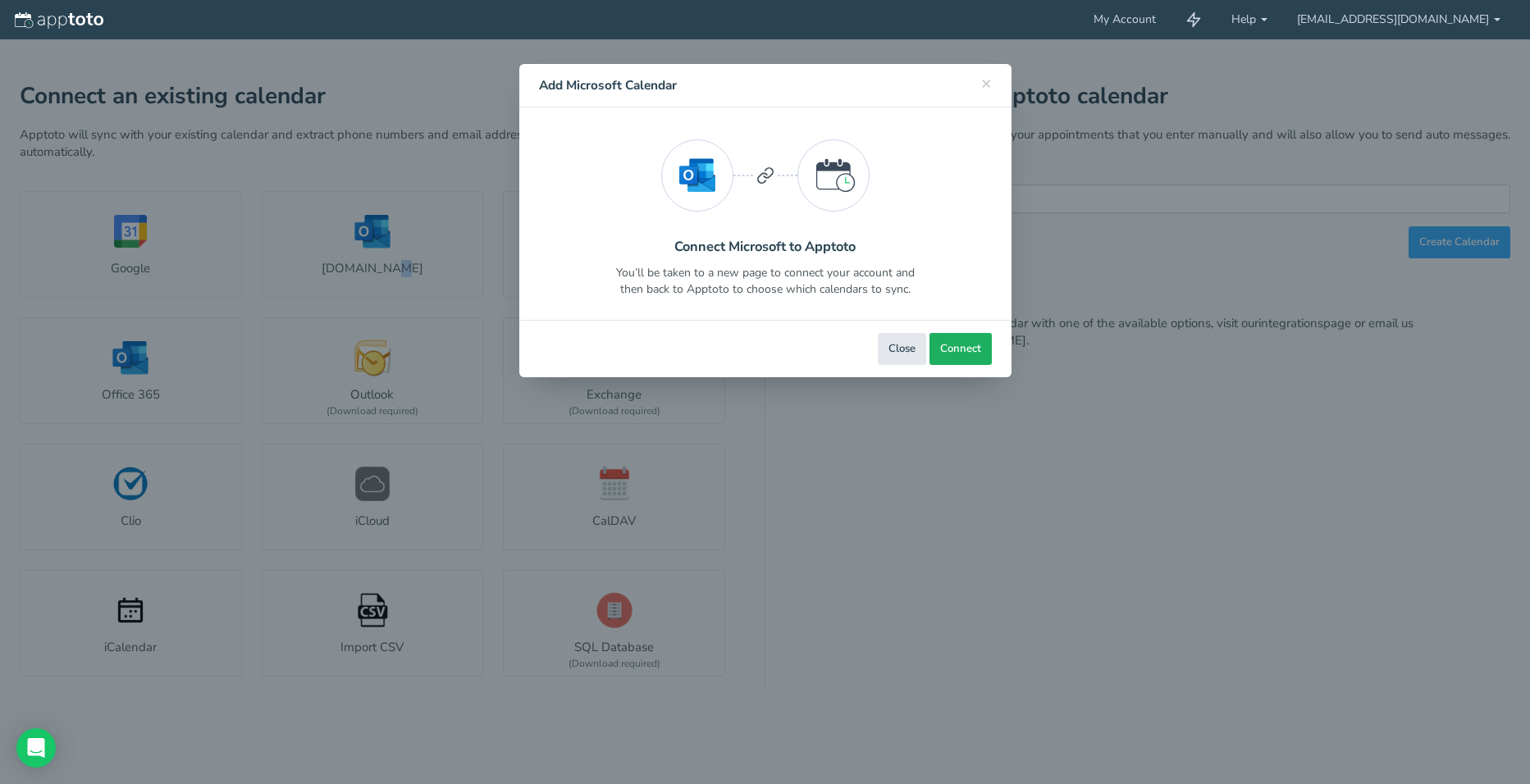 click on "Connect" at bounding box center [961, 349] 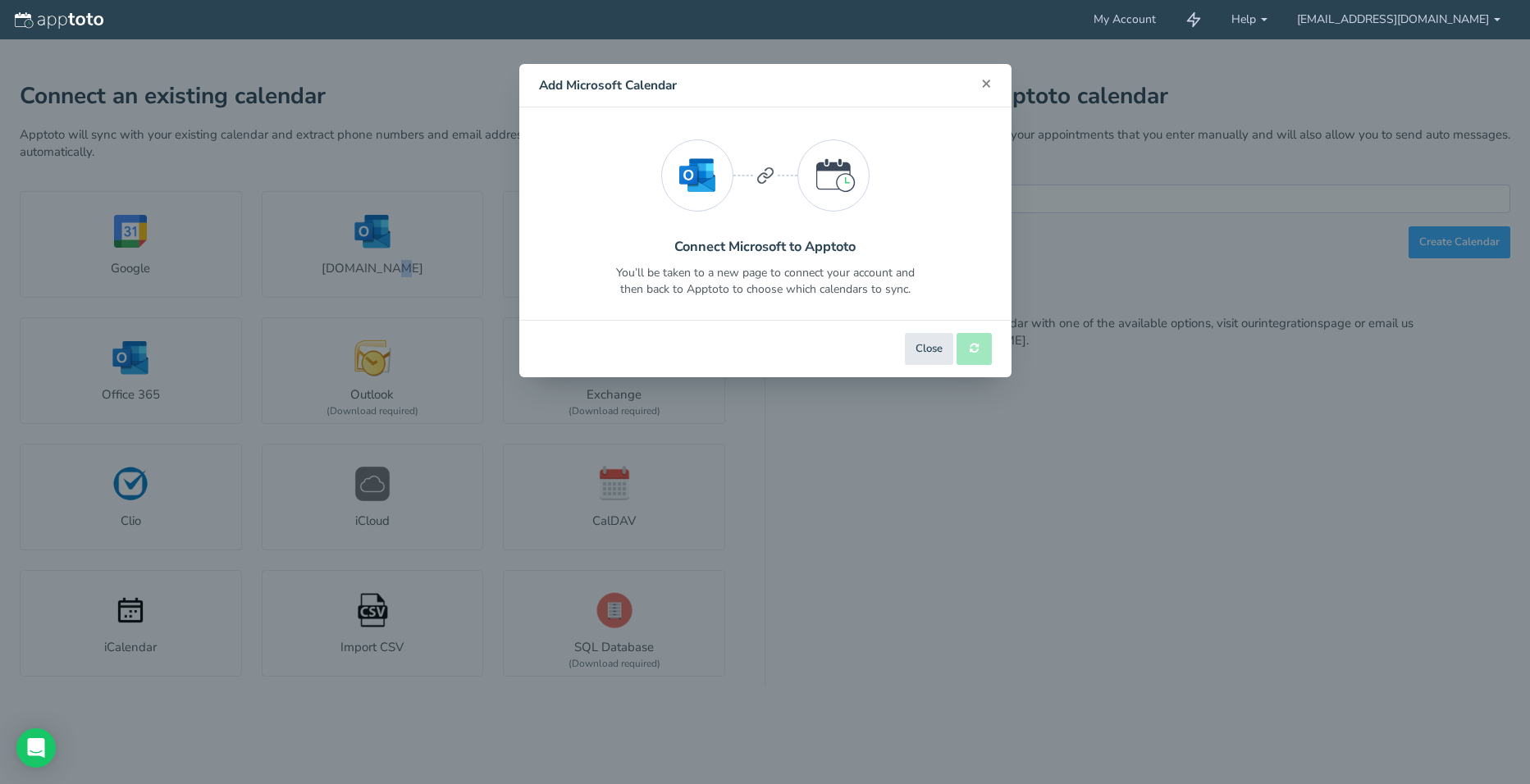 click on "×" at bounding box center [986, 83] 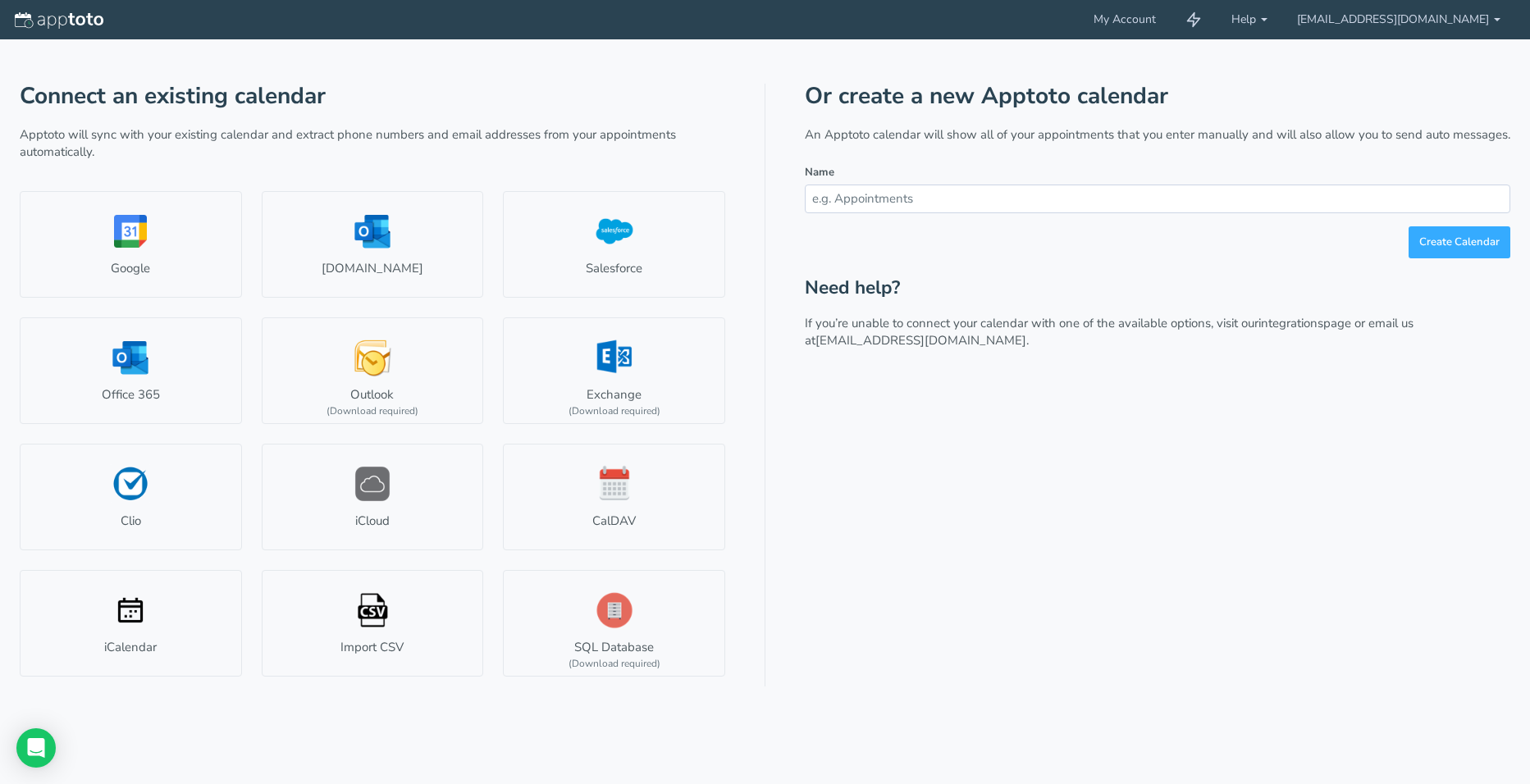 click on "Or create a new Apptoto calendar
An Apptoto calendar will show all of your appointments that you enter manually and will also allow you to send auto messages.
Name
Create Calendar
Need help?
If you’re unable to connect your calendar with one of the available options, visit our
integrations
page or email us at
[EMAIL_ADDRESS][DOMAIN_NAME]." at bounding box center [1158, 385] 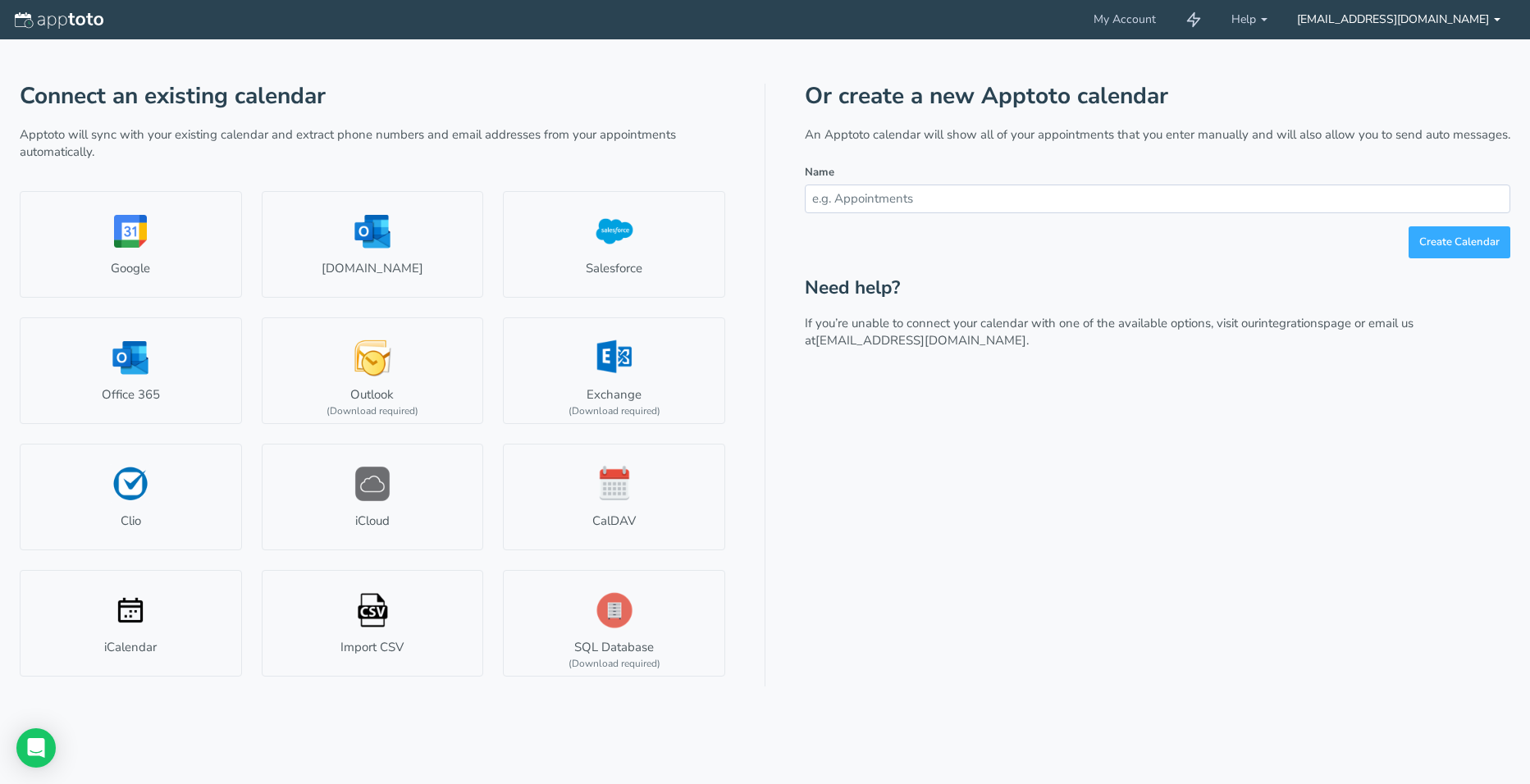 click on "[EMAIL_ADDRESS][DOMAIN_NAME]" at bounding box center [1399, 20] 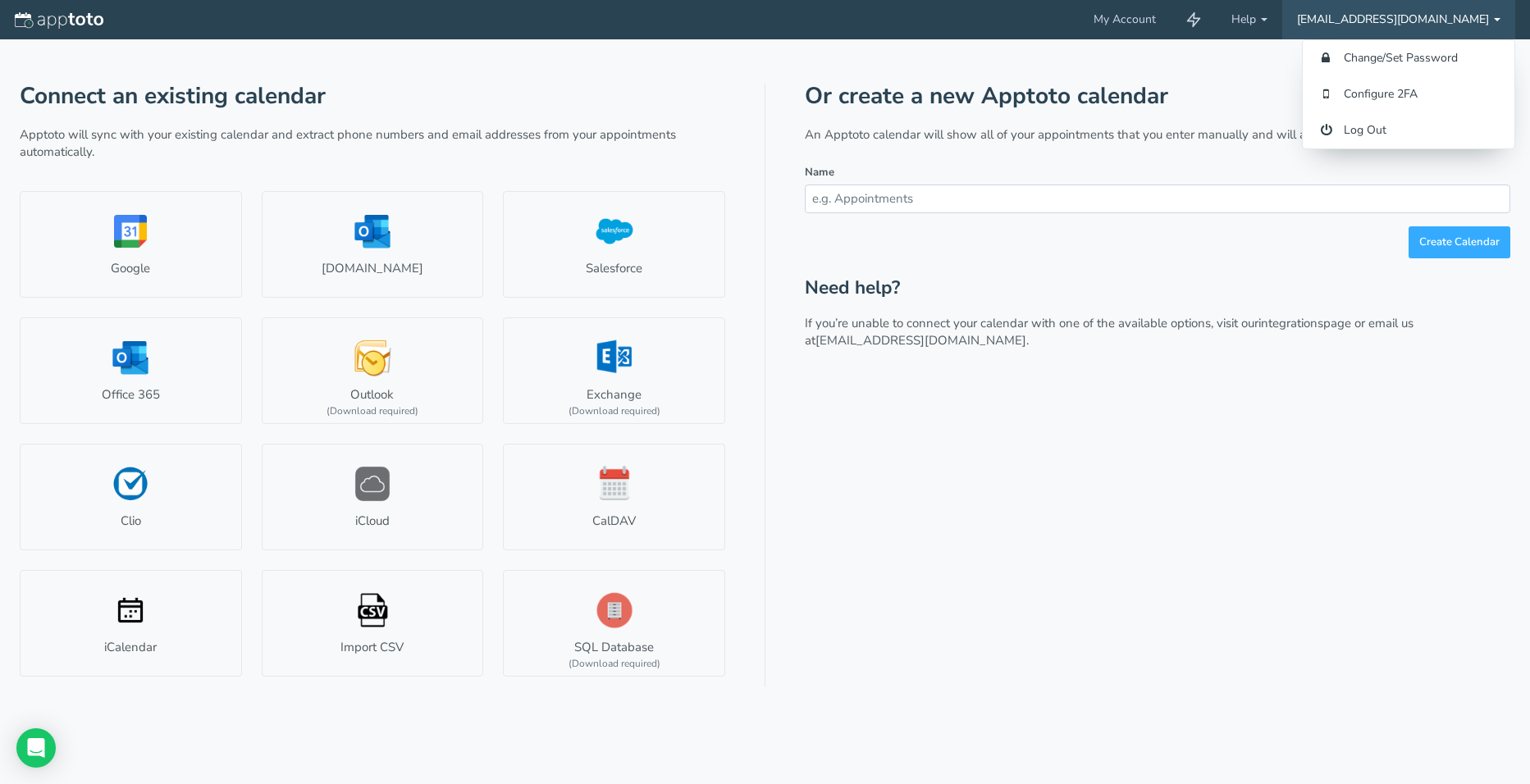 click on "Or create a new Apptoto calendar
An Apptoto calendar will show all of your appointments that you enter manually and will also allow you to send auto messages.
Name
Create Calendar
Need help?
If you’re unable to connect your calendar with one of the available options, visit our
integrations
page or email us at
[EMAIL_ADDRESS][DOMAIN_NAME]." at bounding box center (1158, 385) 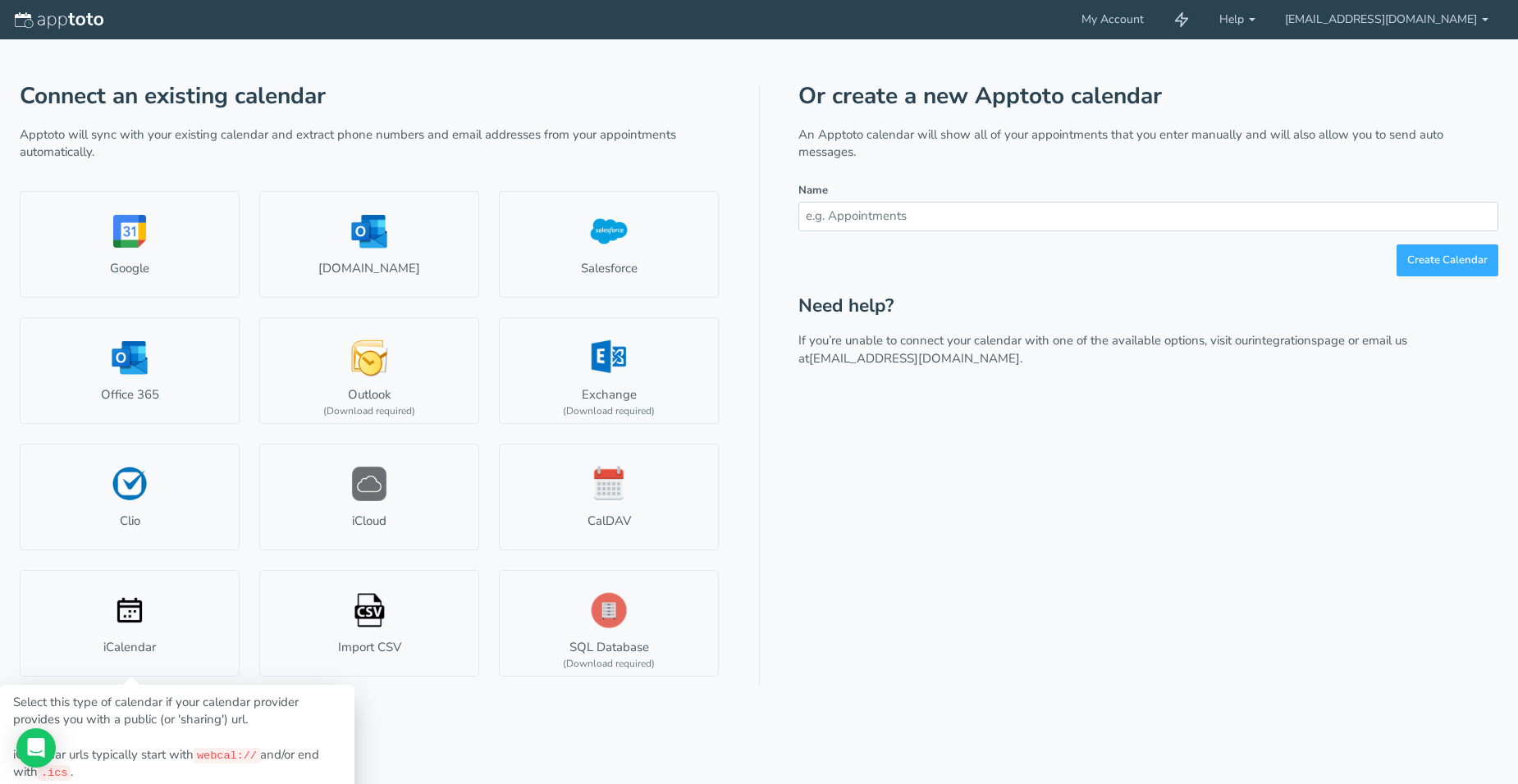 drag, startPoint x: 195, startPoint y: 651, endPoint x: 1177, endPoint y: 552, distance: 986.9777 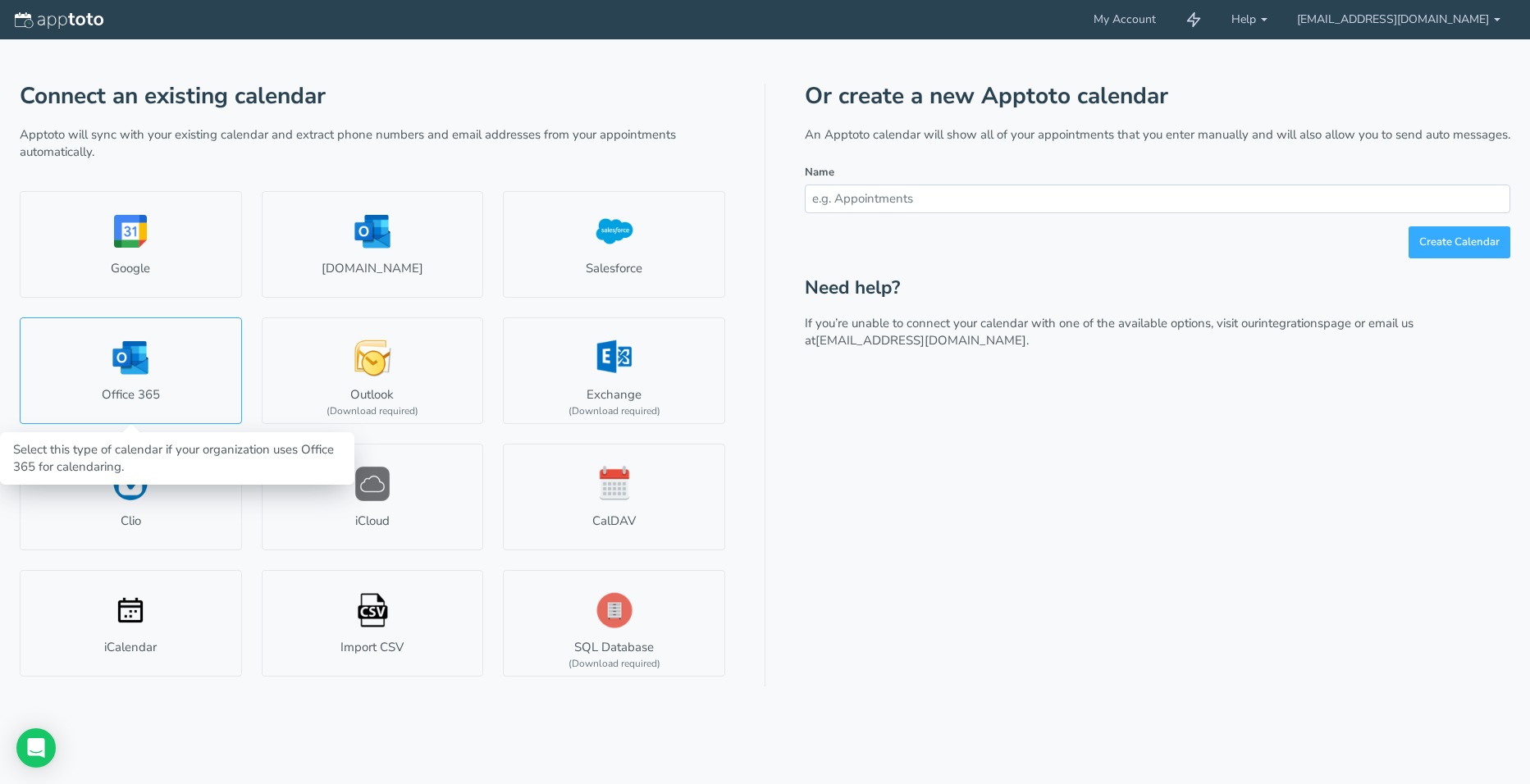 click on "Office 365" at bounding box center [130, 371] 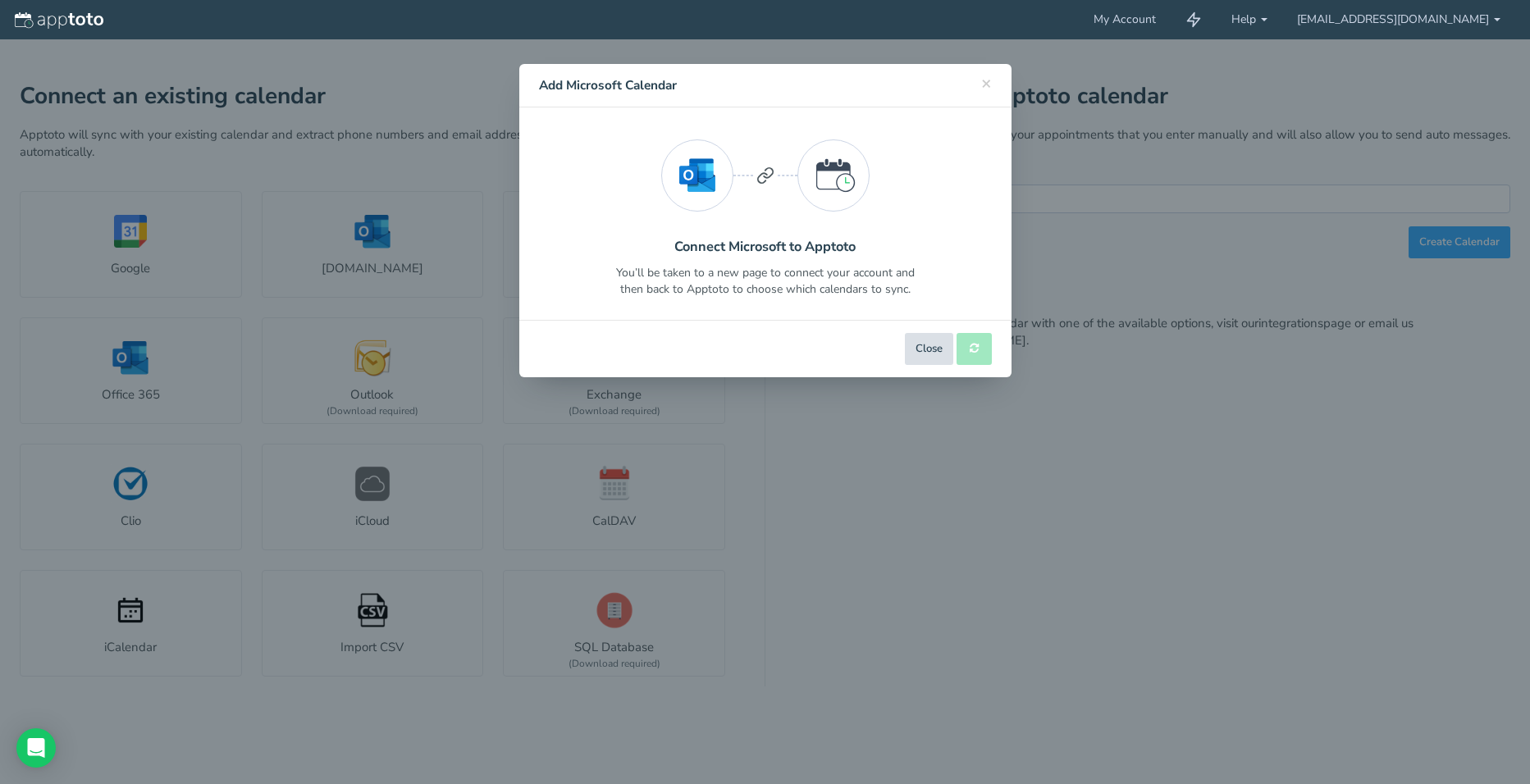 click on "Close" at bounding box center [929, 349] 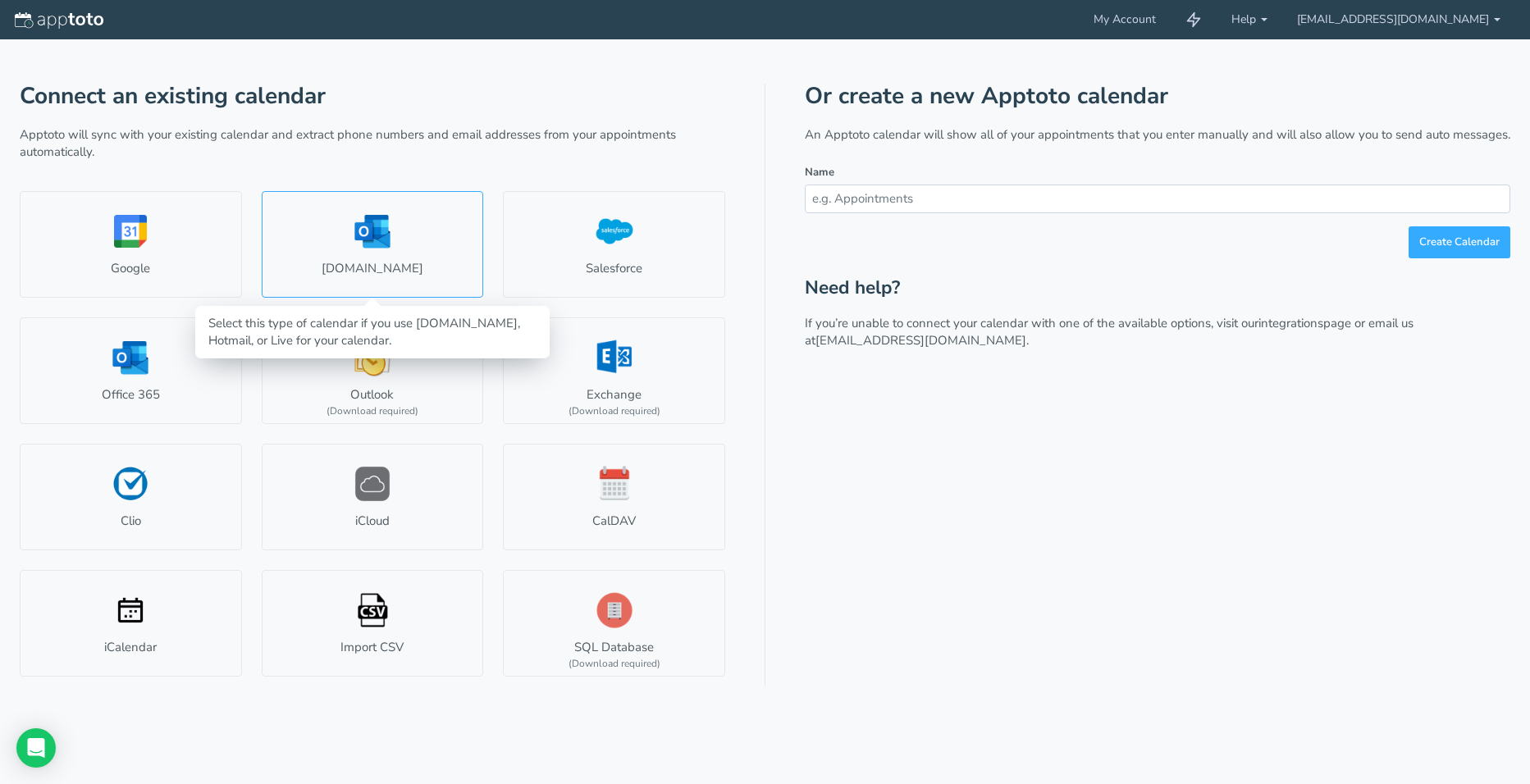 click on "[DOMAIN_NAME]" at bounding box center [372, 244] 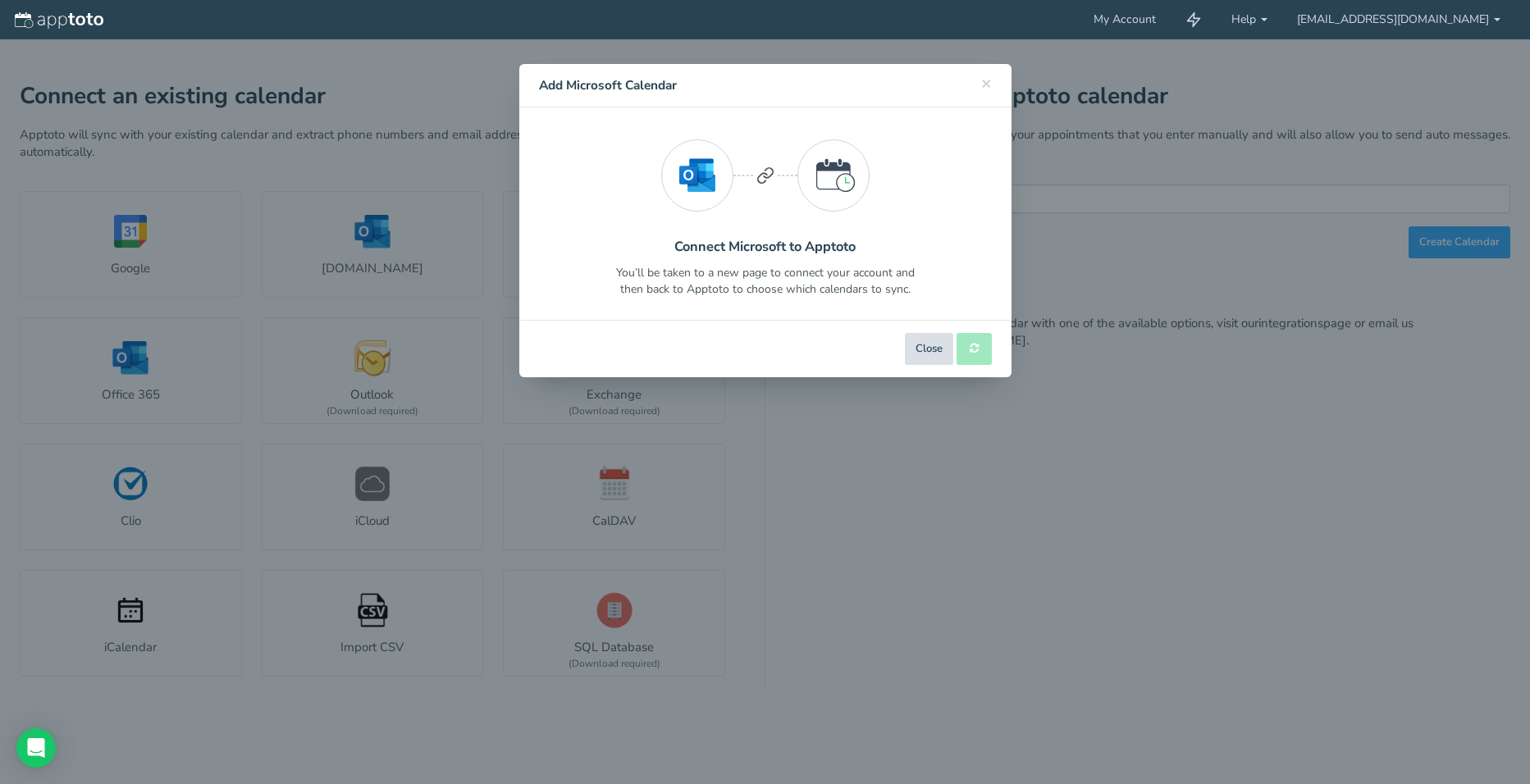 drag, startPoint x: 938, startPoint y: 341, endPoint x: 951, endPoint y: 343, distance: 13.152946 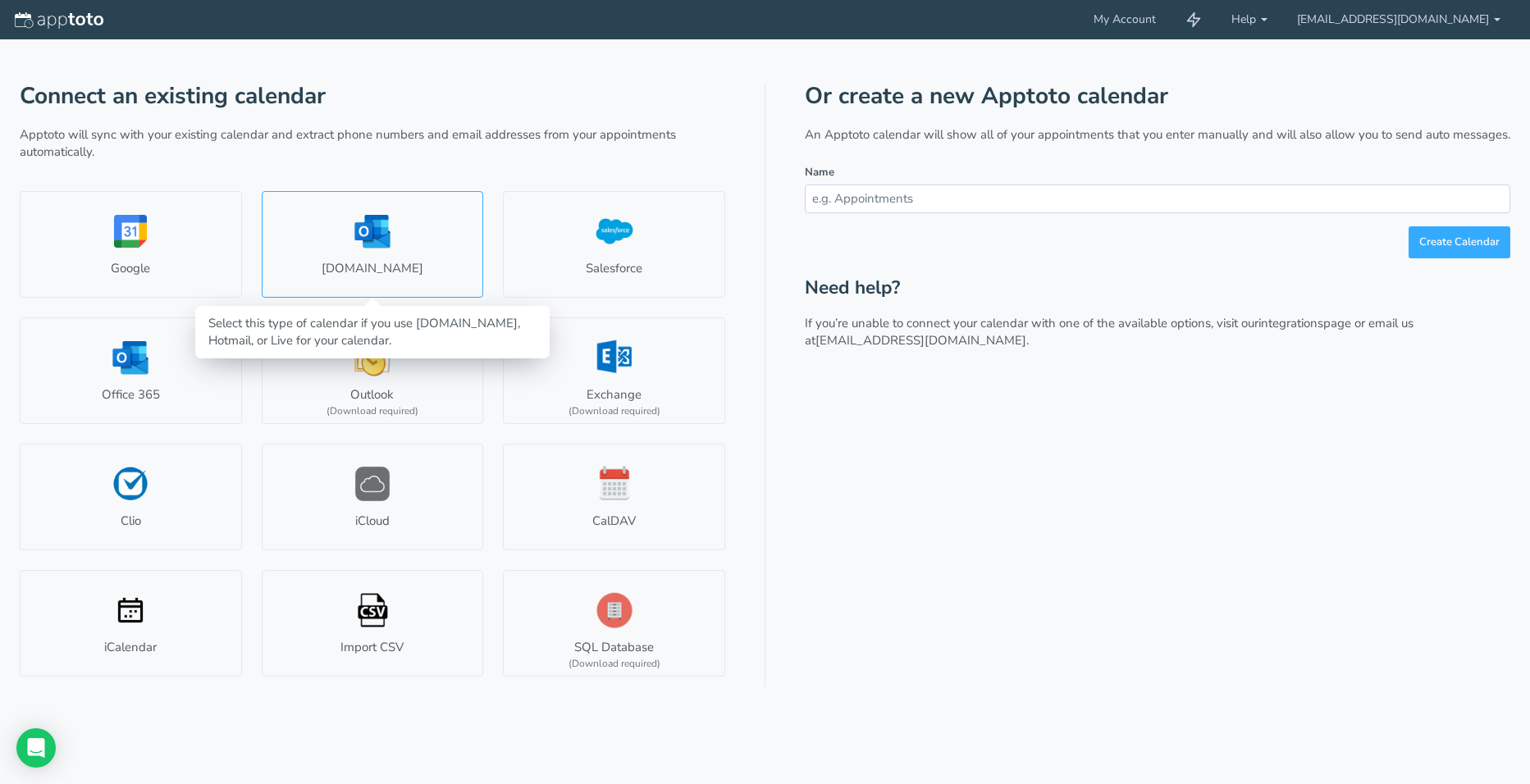 click on "[DOMAIN_NAME]" at bounding box center [372, 244] 